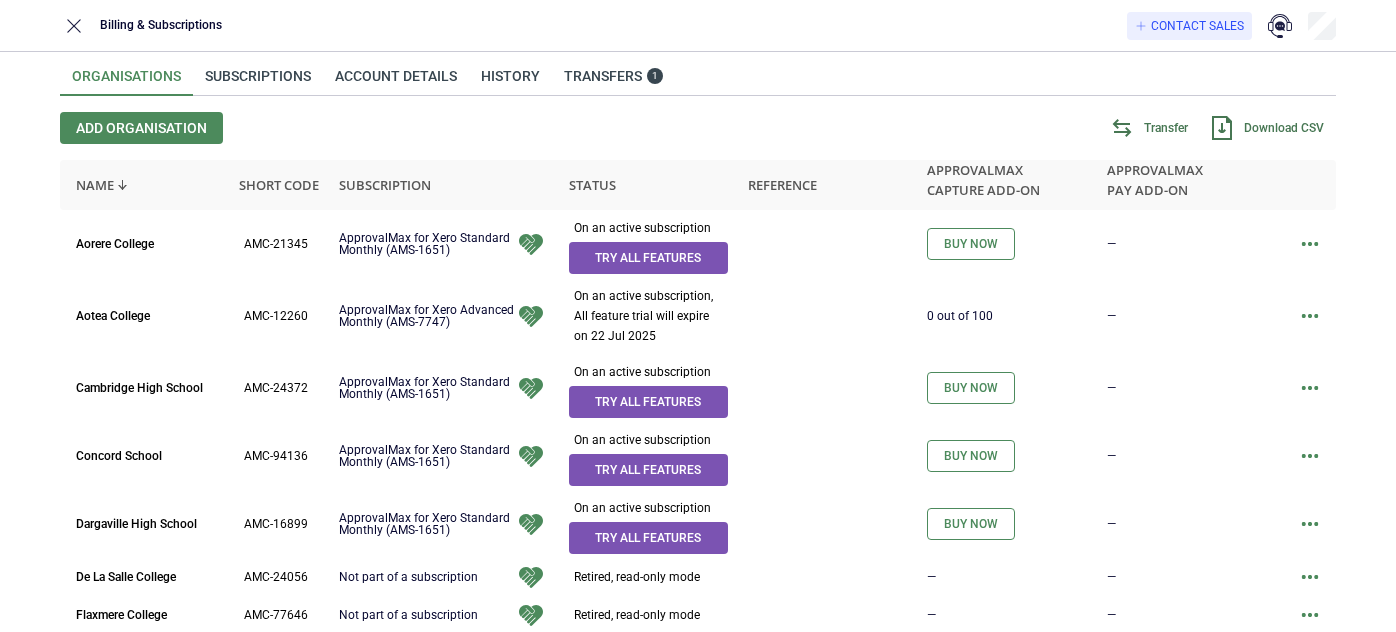 scroll, scrollTop: 0, scrollLeft: 0, axis: both 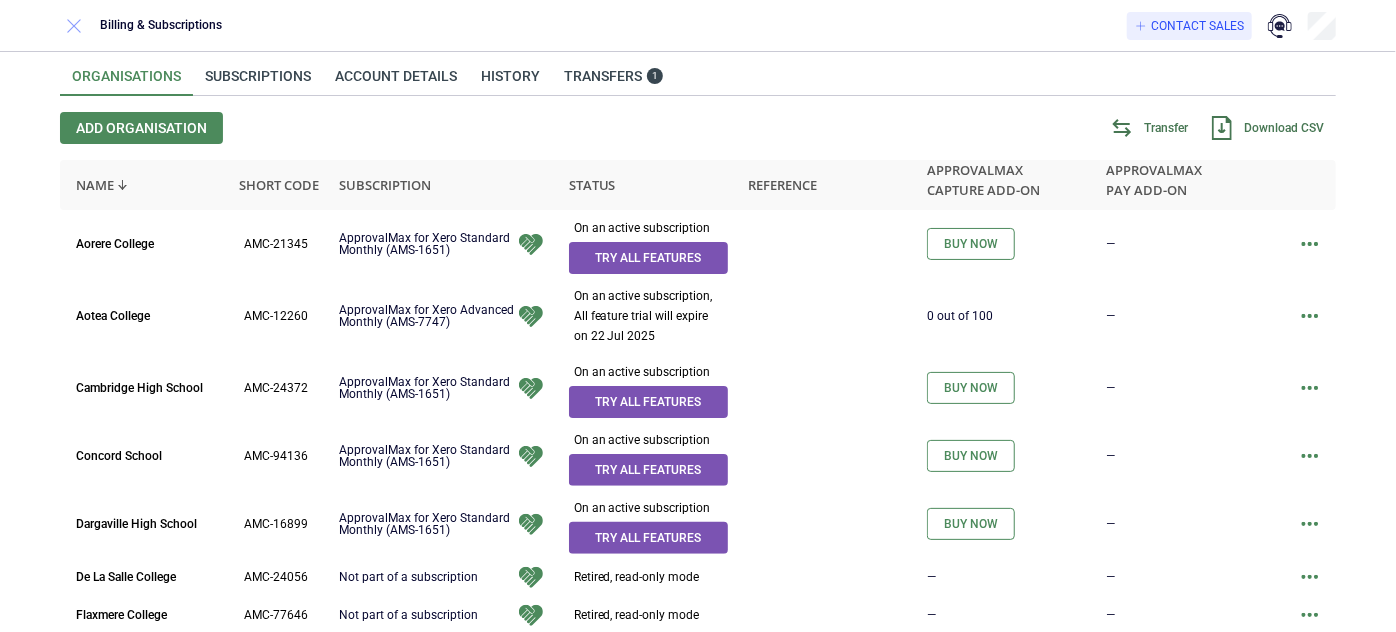click 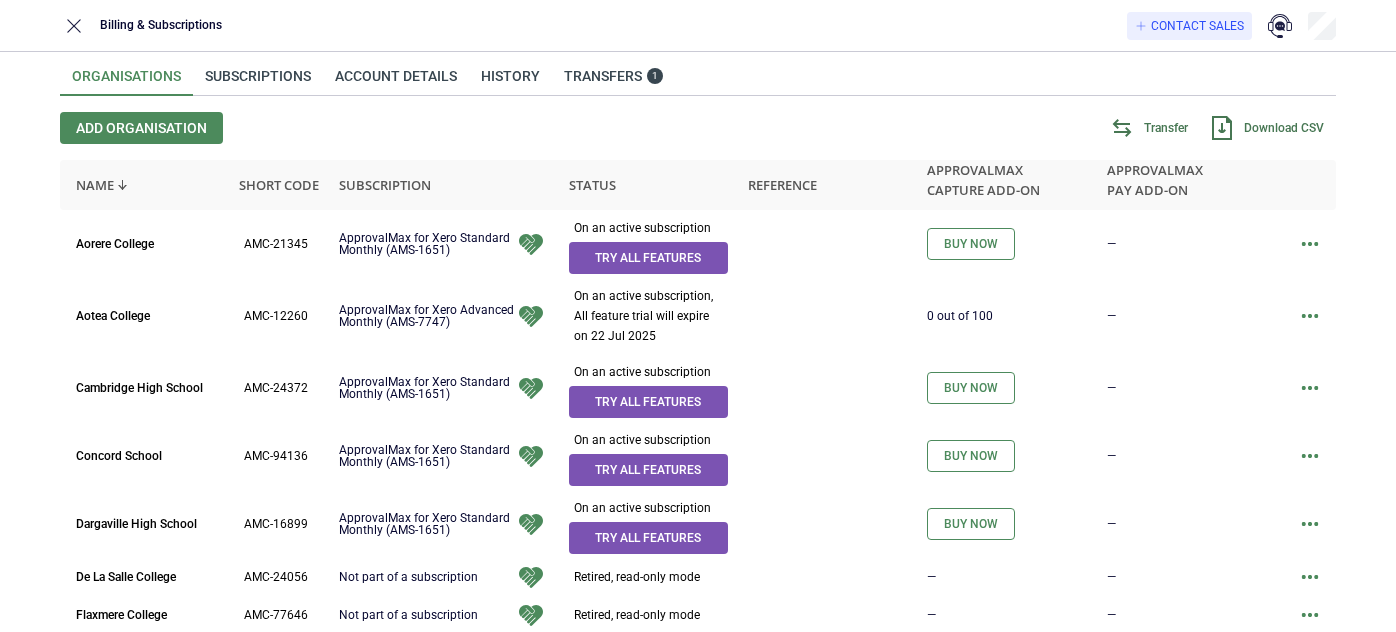 scroll, scrollTop: 0, scrollLeft: 0, axis: both 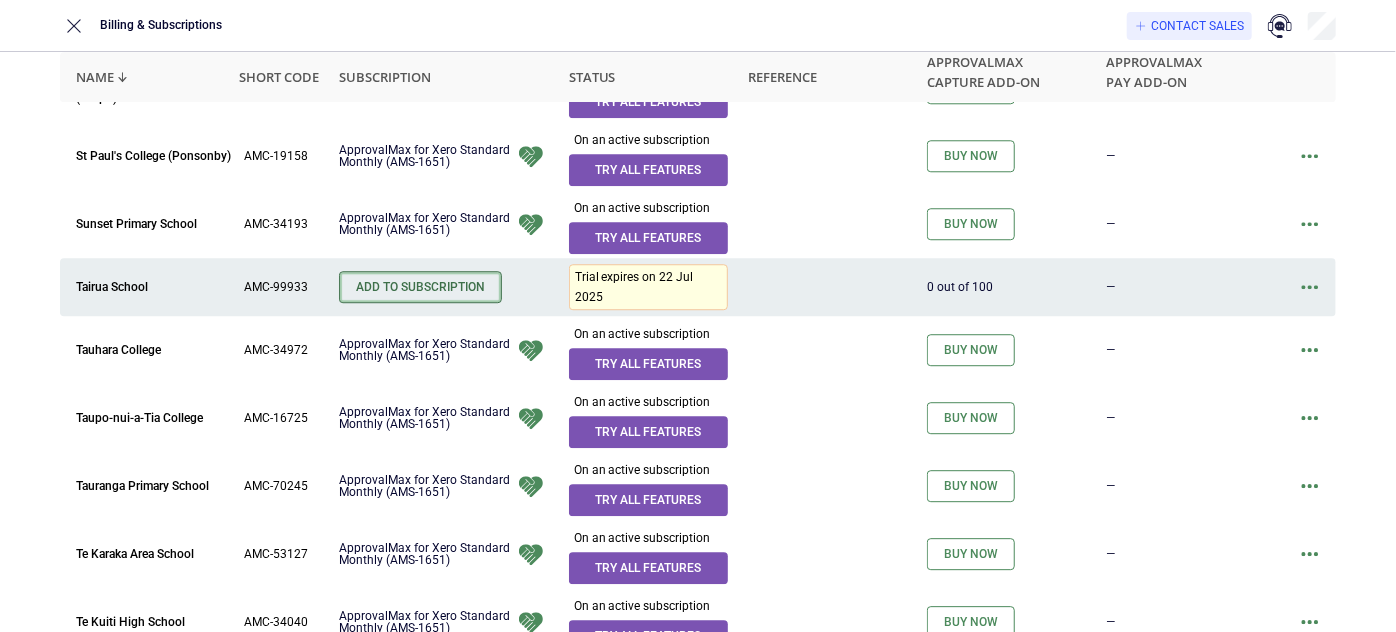 click on "Add to Subscription" at bounding box center (420, 287) 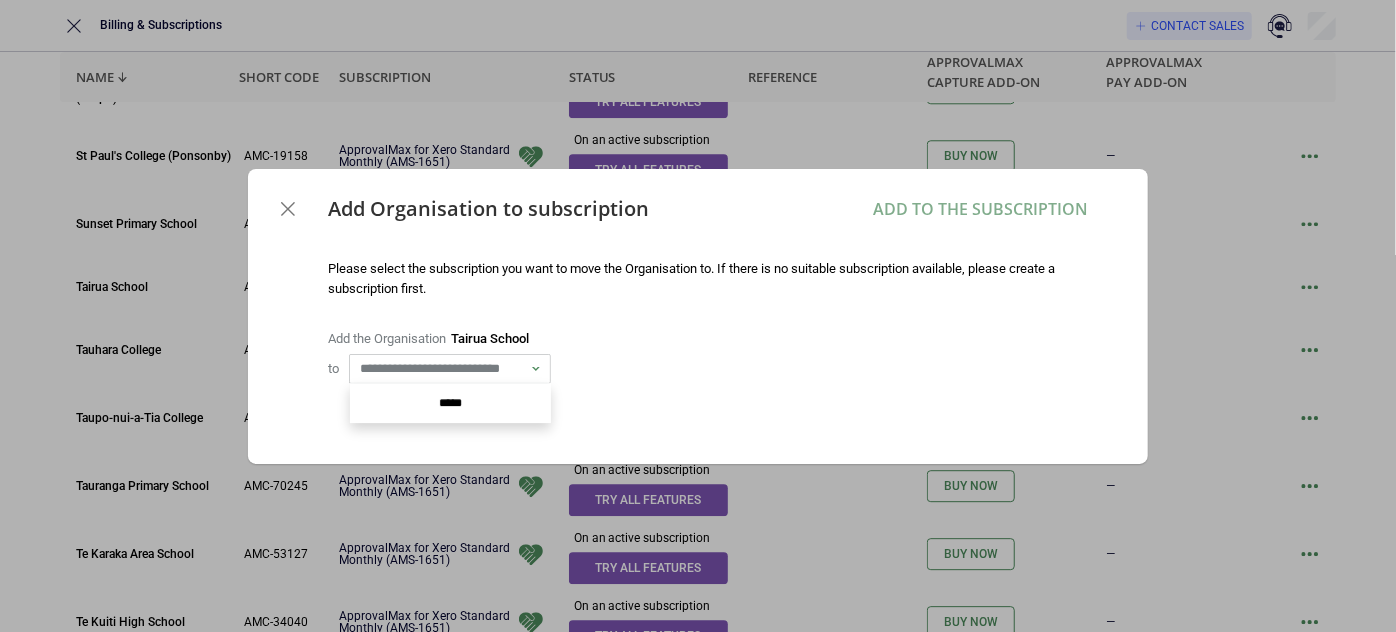 click on "**********" at bounding box center [441, 369] 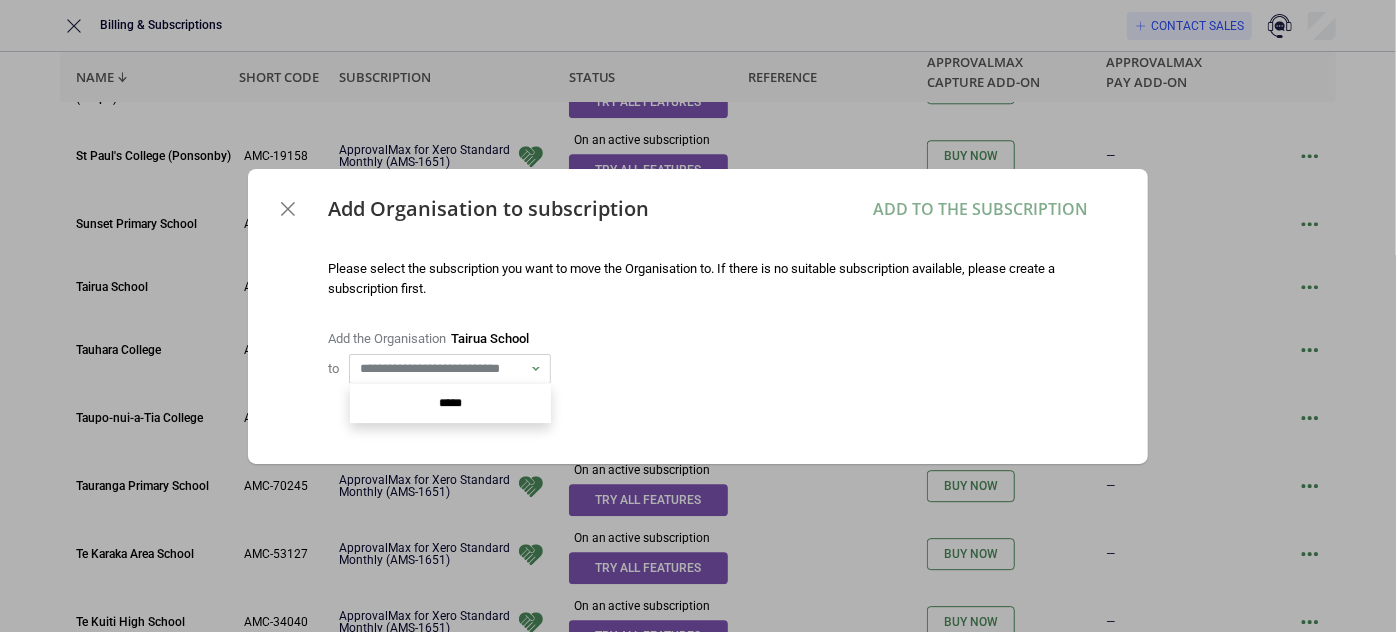click on "**********" at bounding box center [698, 316] 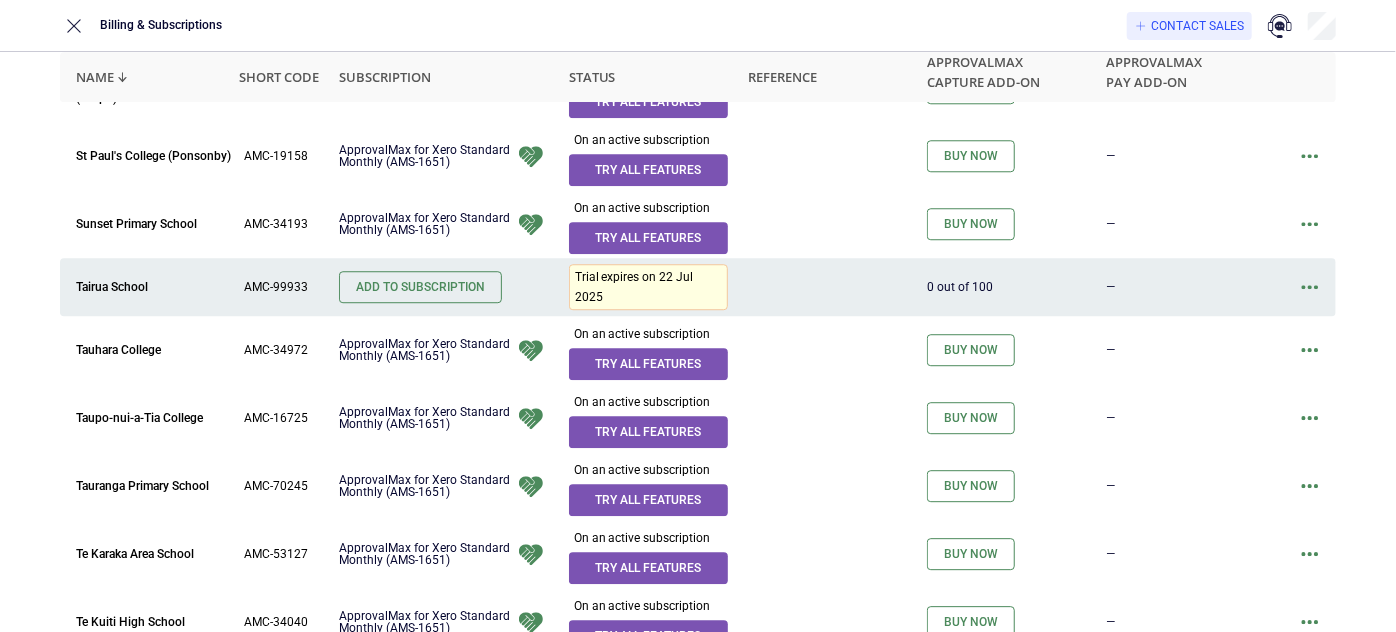 click at bounding box center [1310, 287] 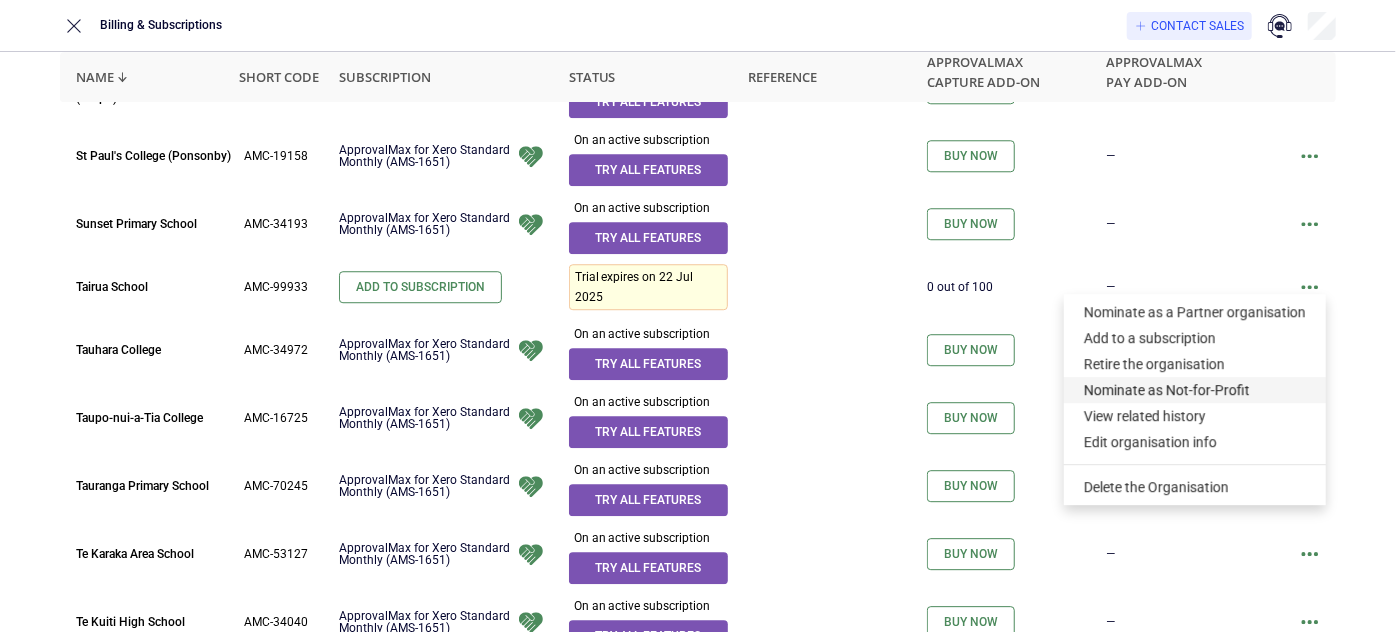 click on "Nominate as Not-for-Profit" at bounding box center (1195, 390) 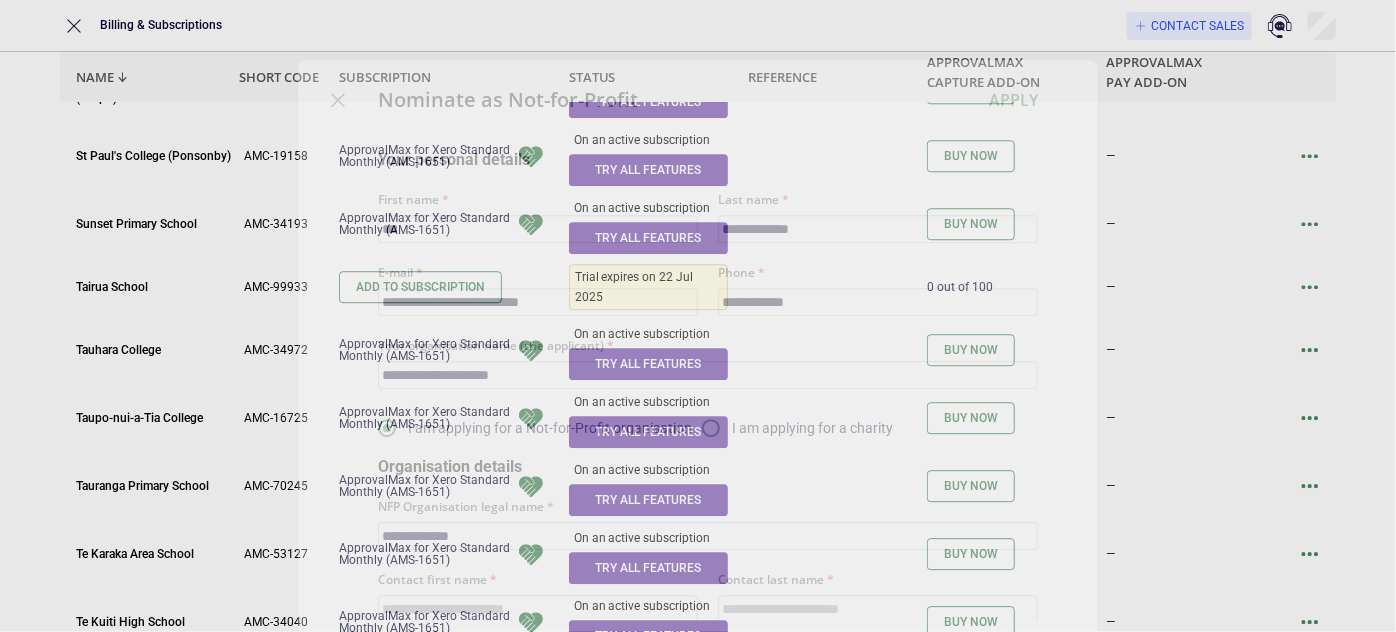type on "*" 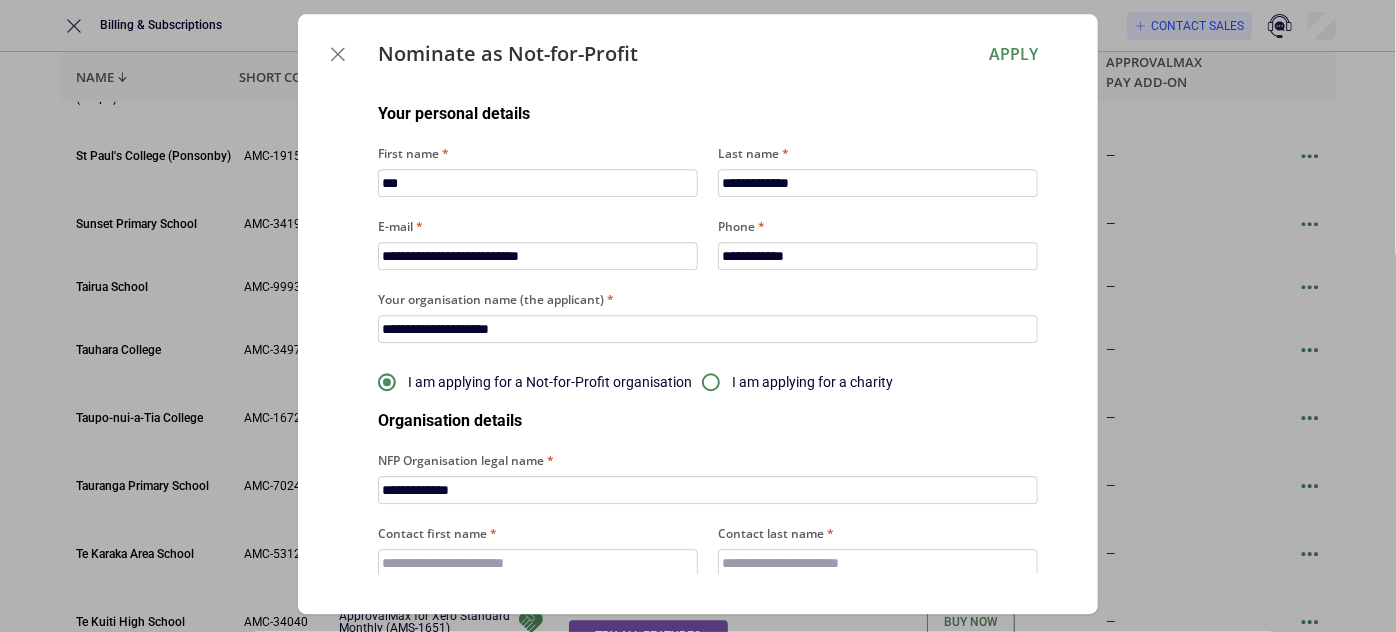 scroll, scrollTop: 0, scrollLeft: 0, axis: both 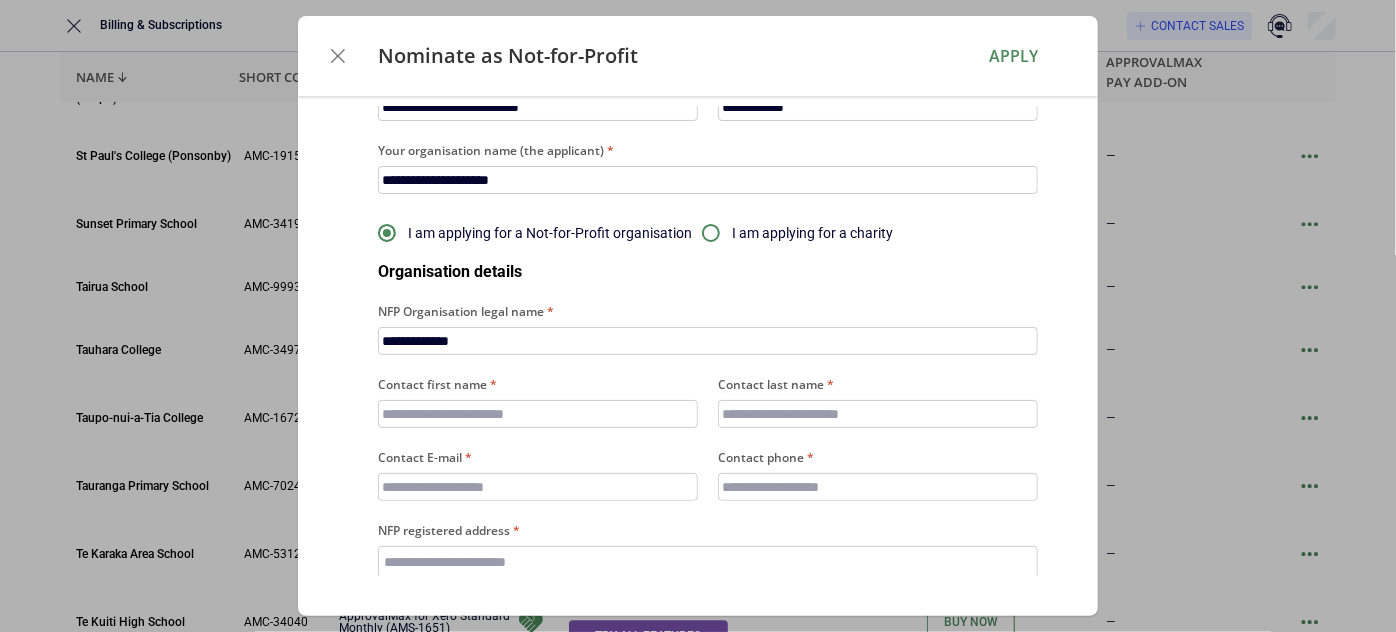 click on "Contact first name" at bounding box center [538, 414] 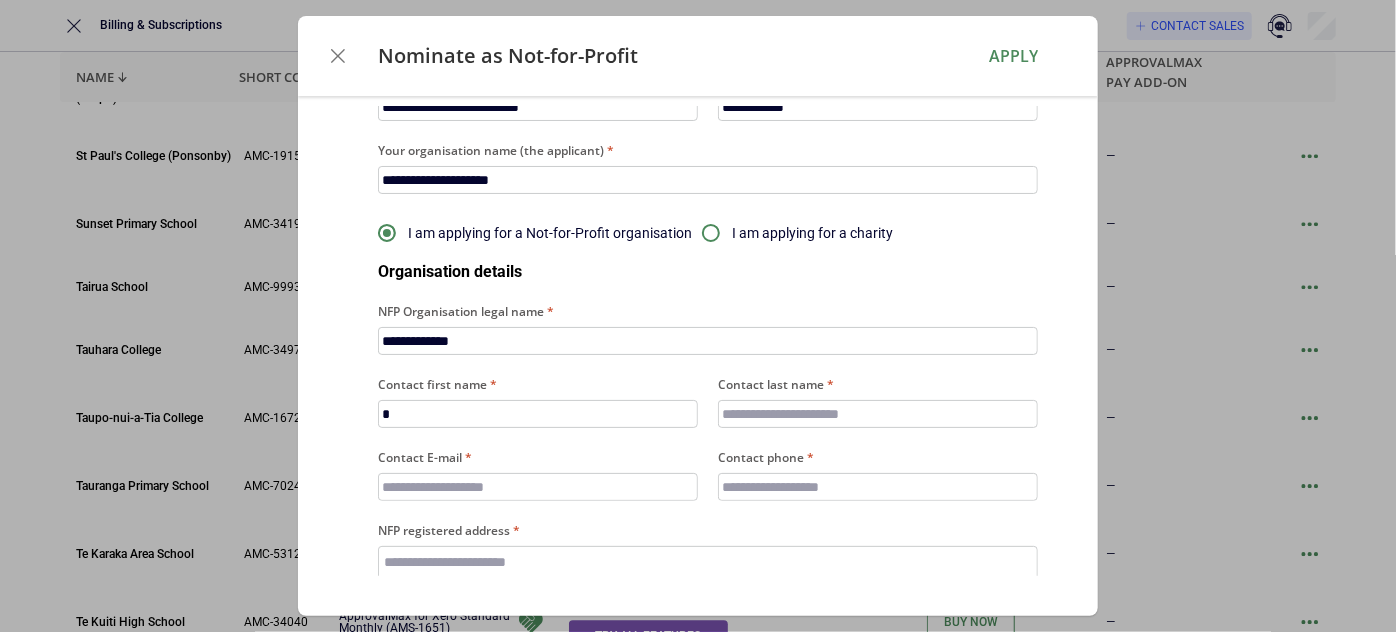 type on "*" 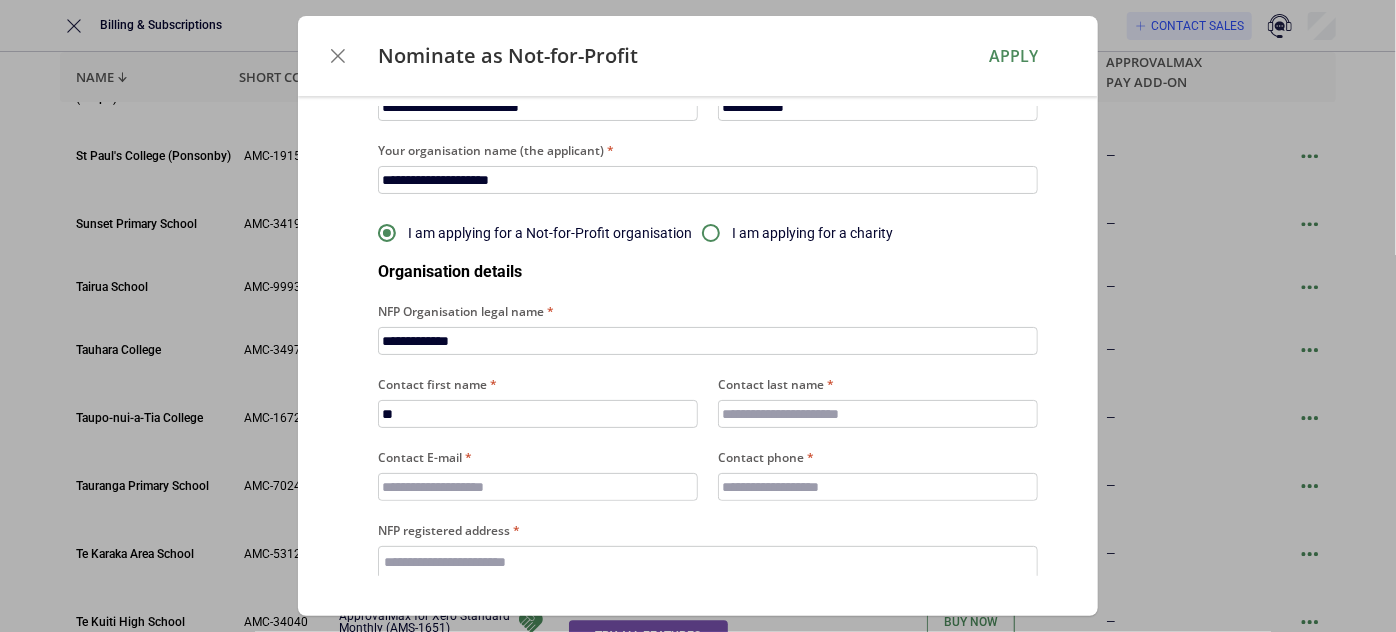 type on "***" 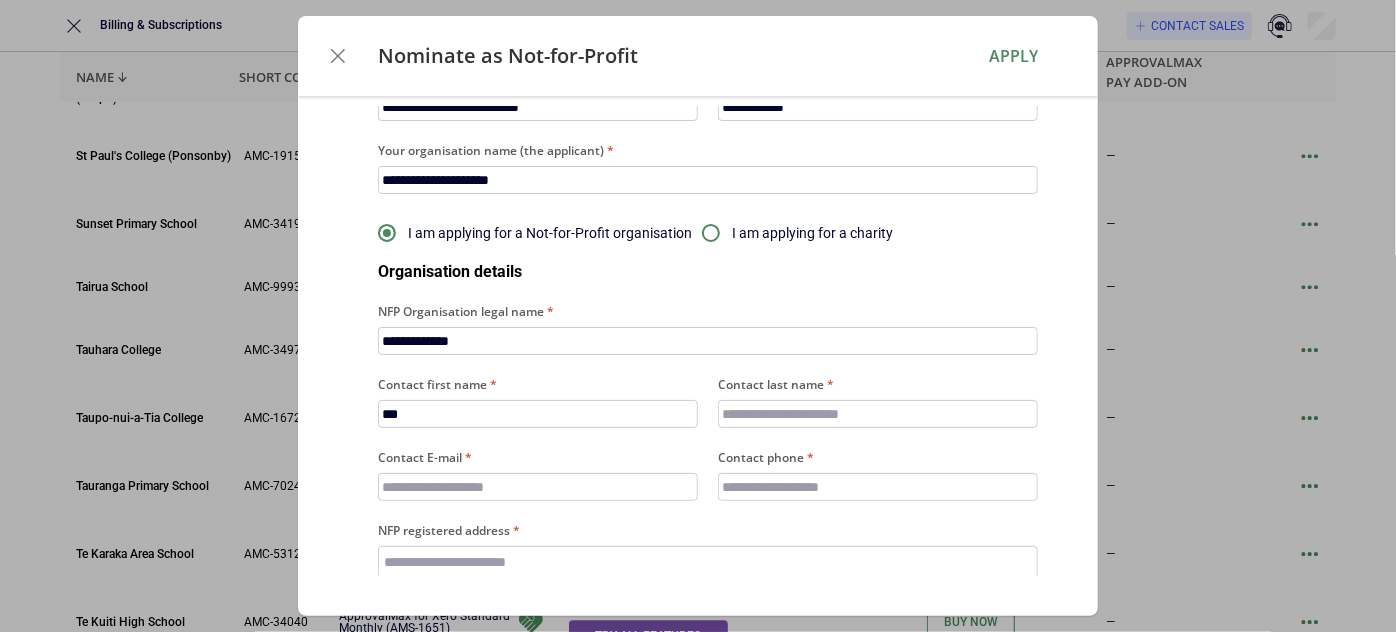 type on "****" 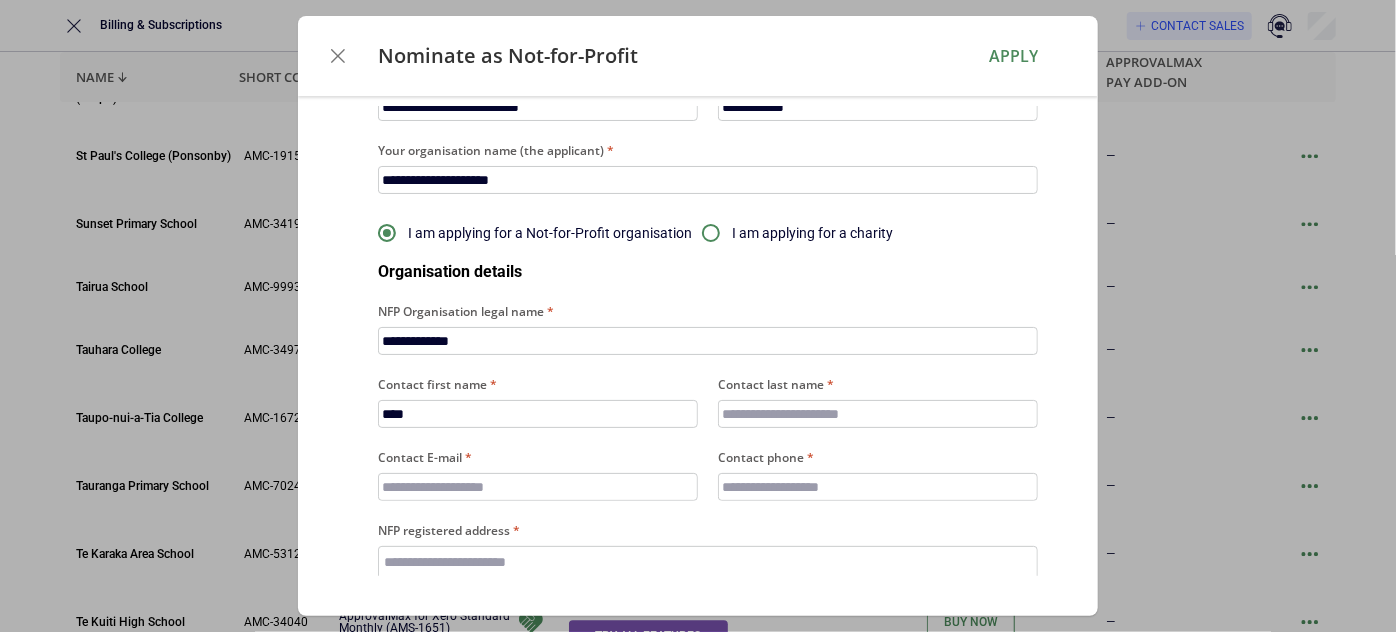 type on "*****" 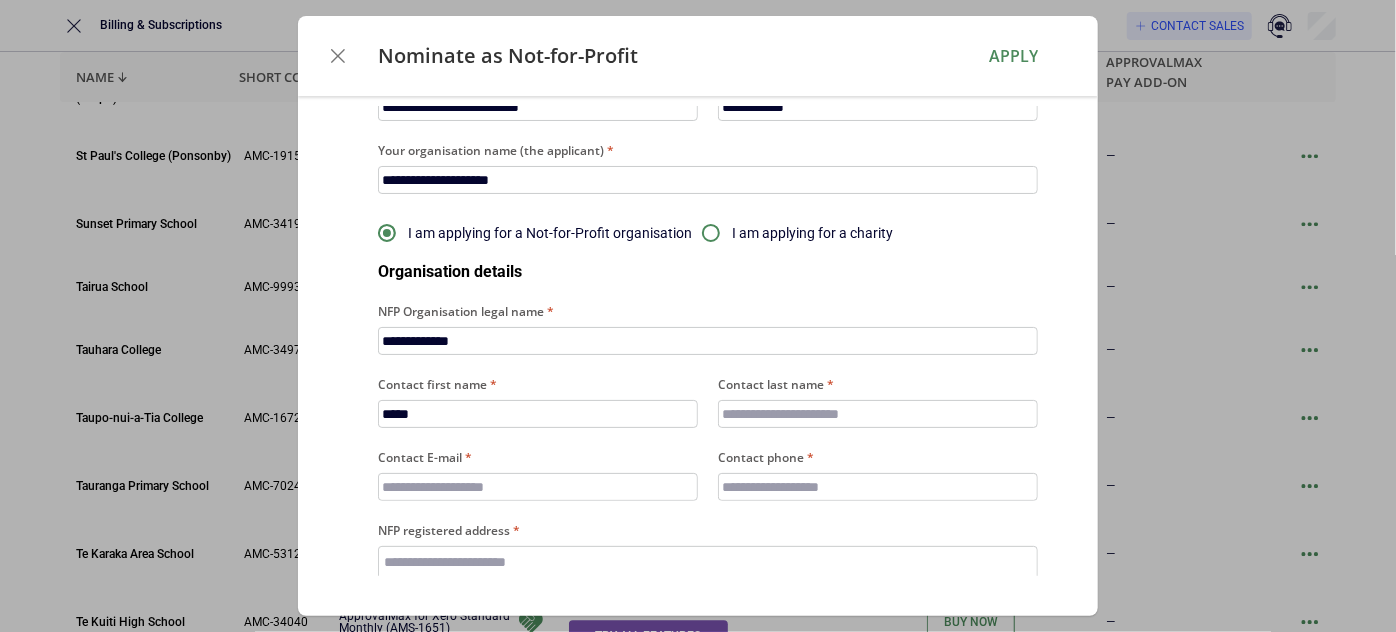 type on "*****" 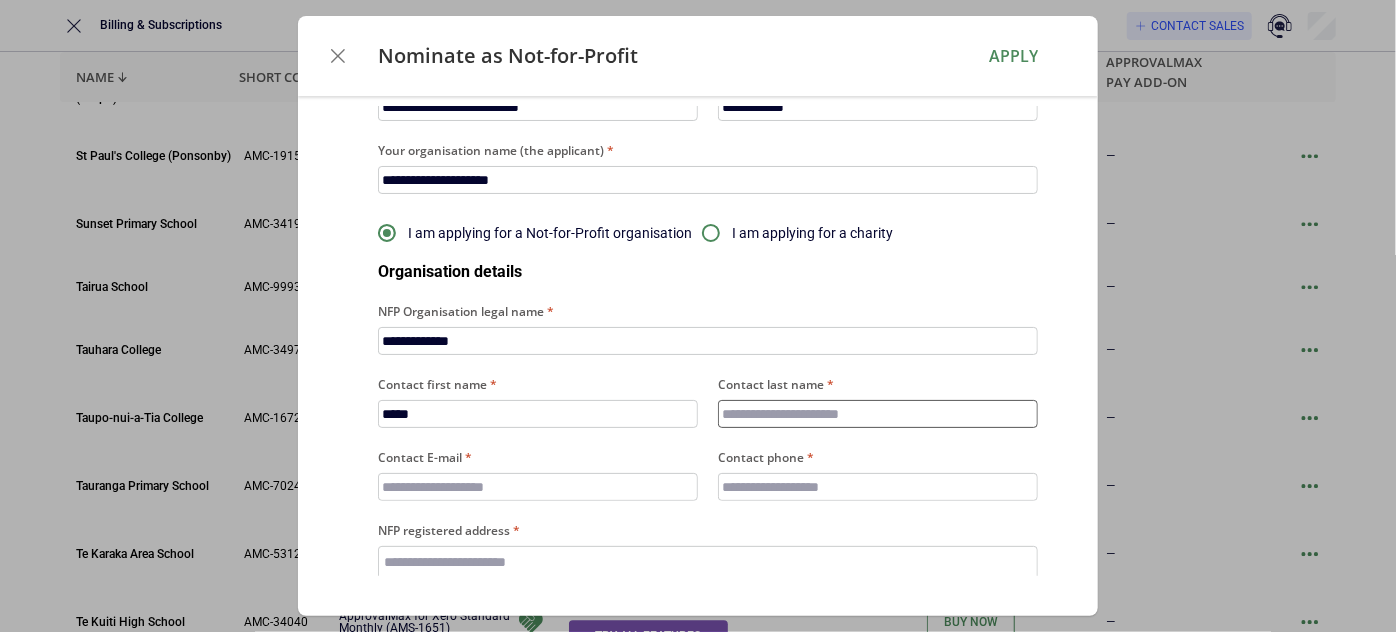 click on "Contact last name" at bounding box center (878, 414) 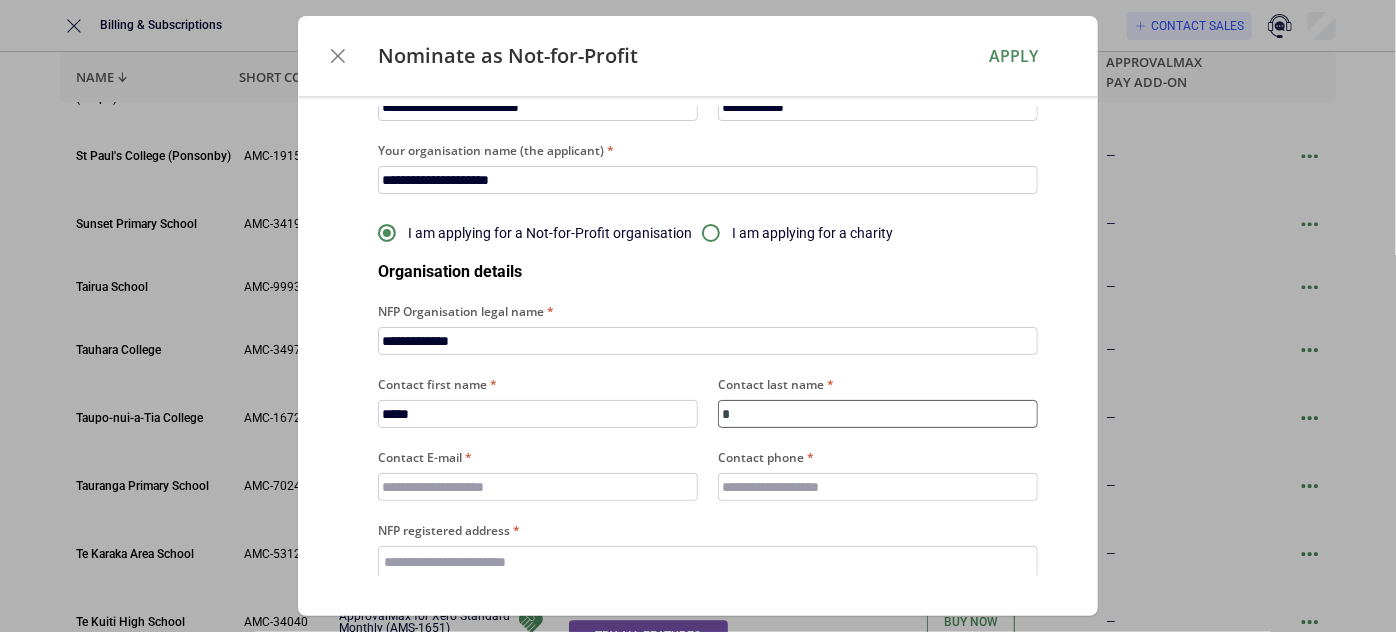 type on "*" 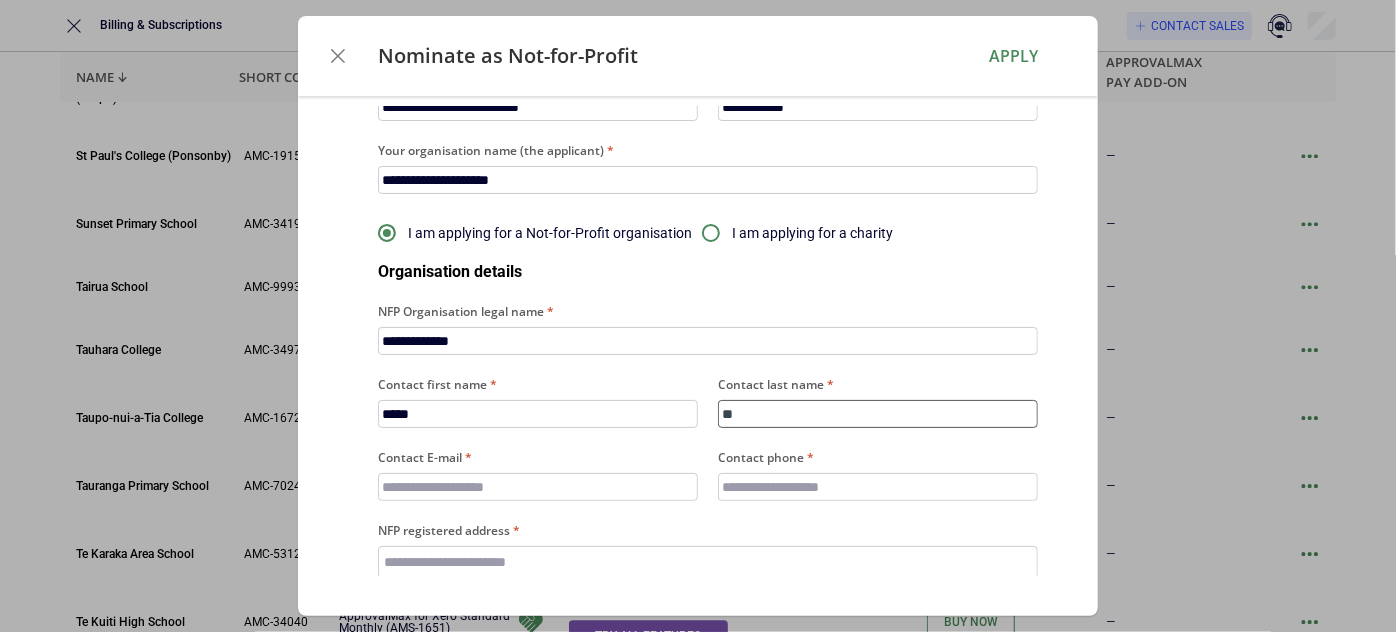 type on "***" 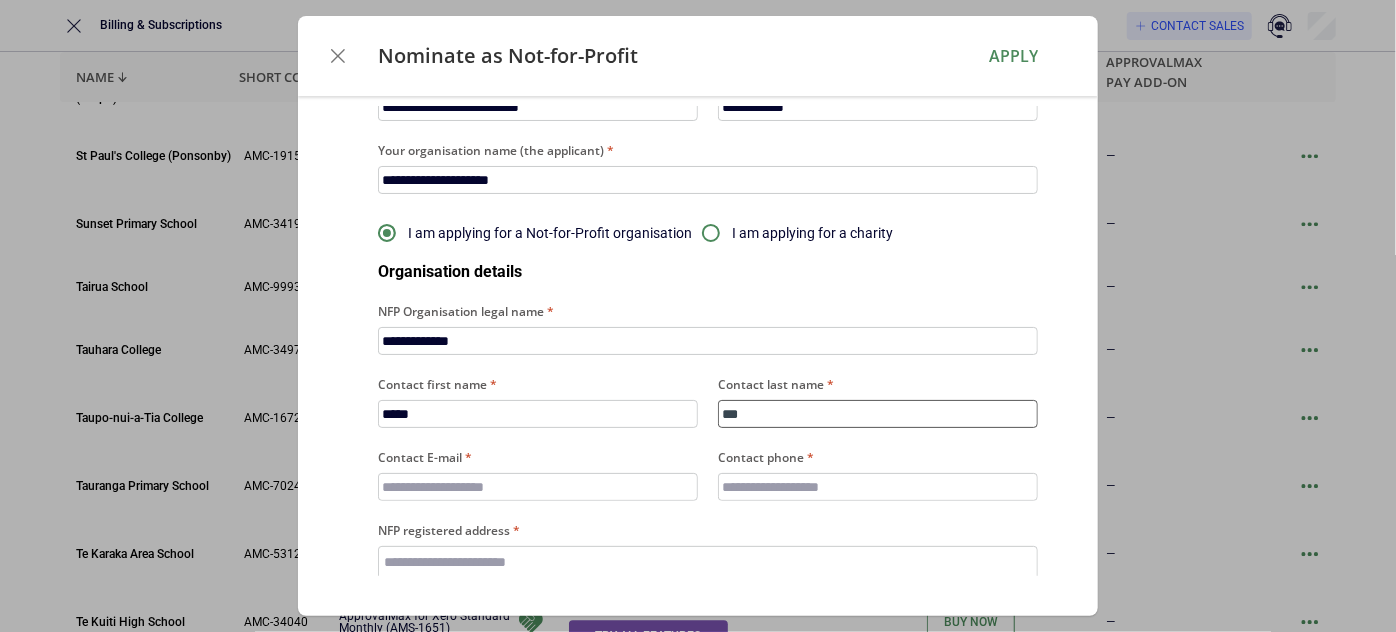 type on "****" 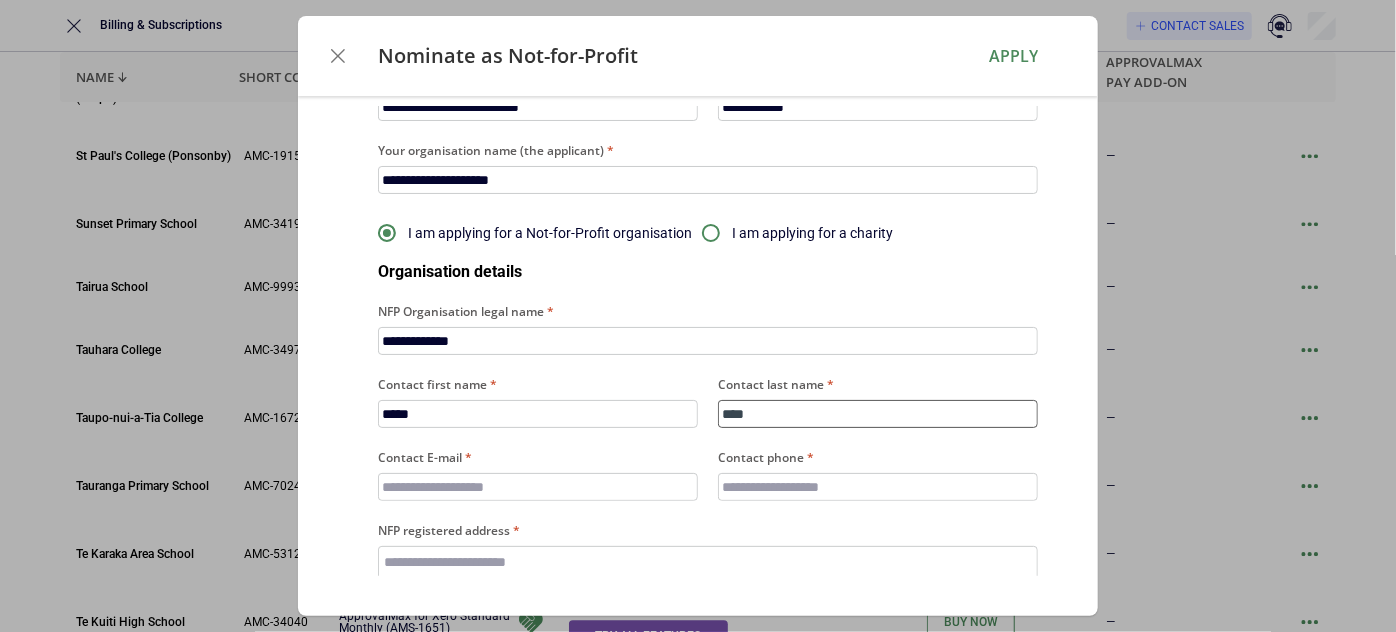 type on "****" 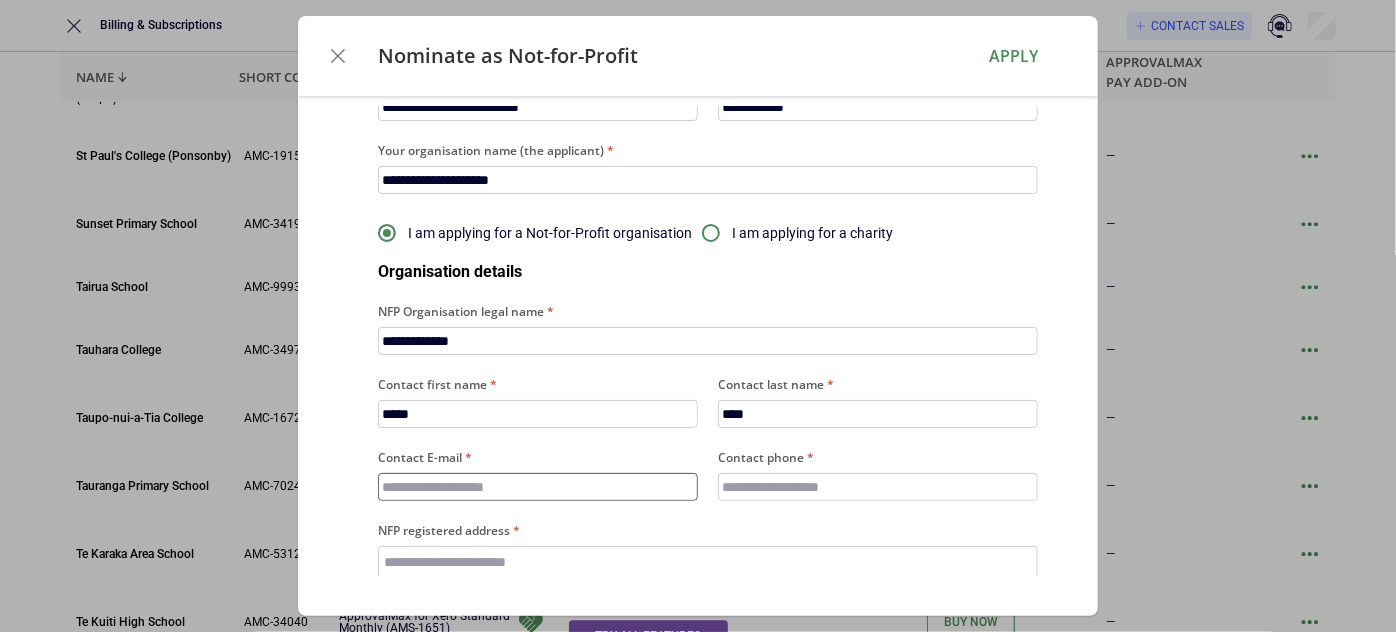 type on "*" 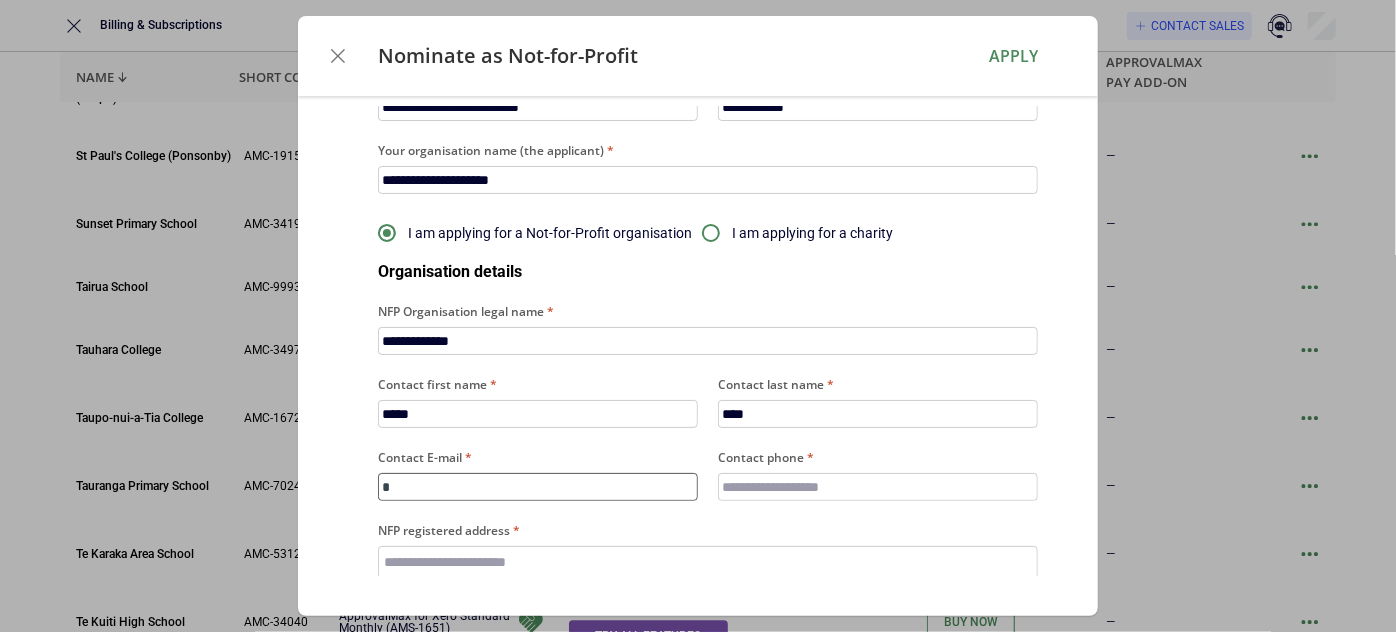 type on "**" 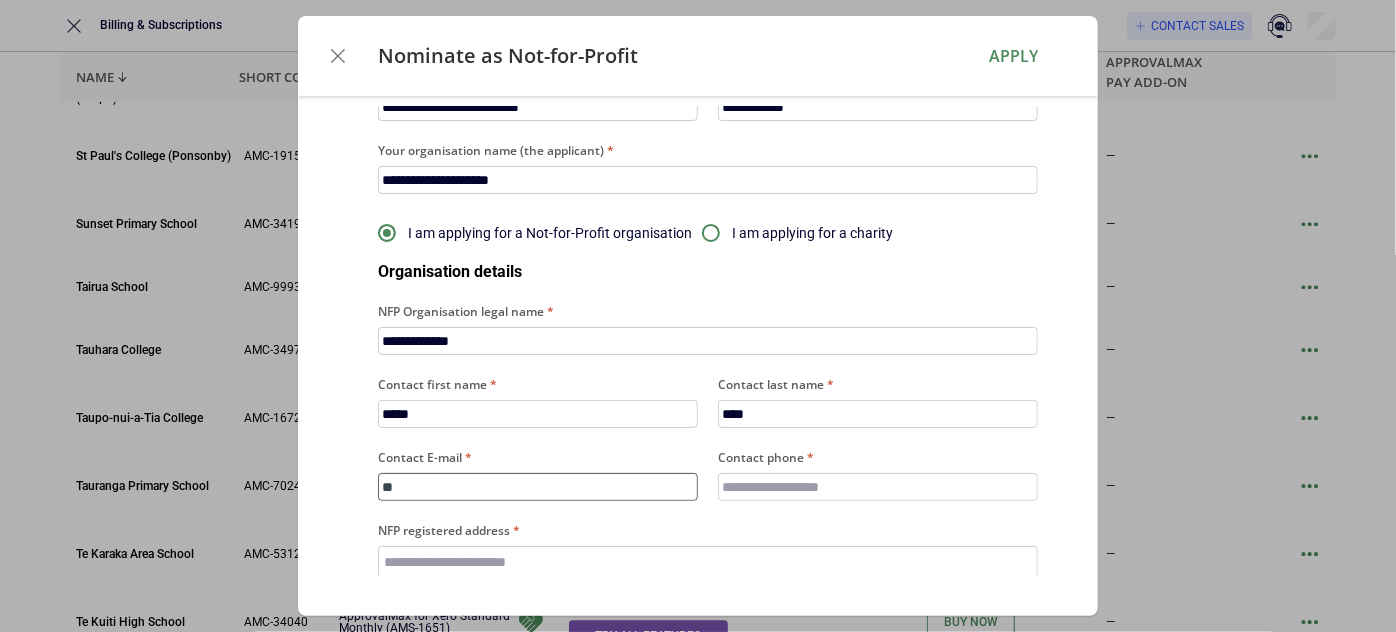type on "***" 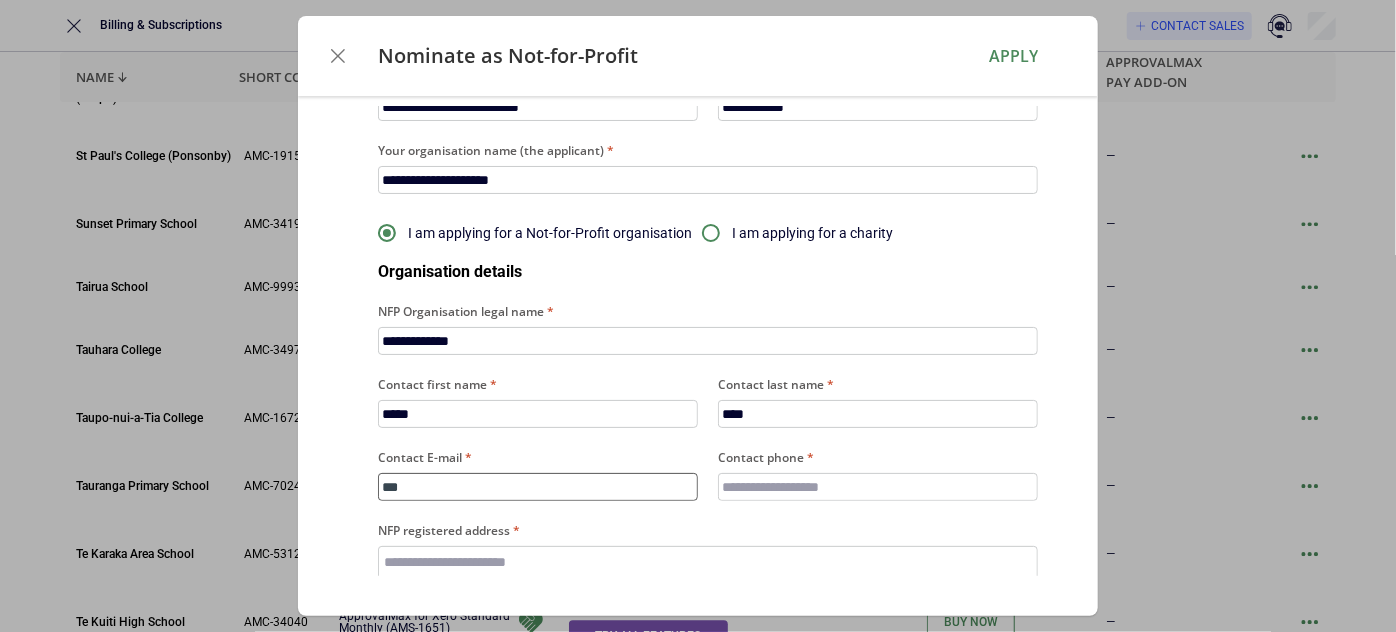 type on "****" 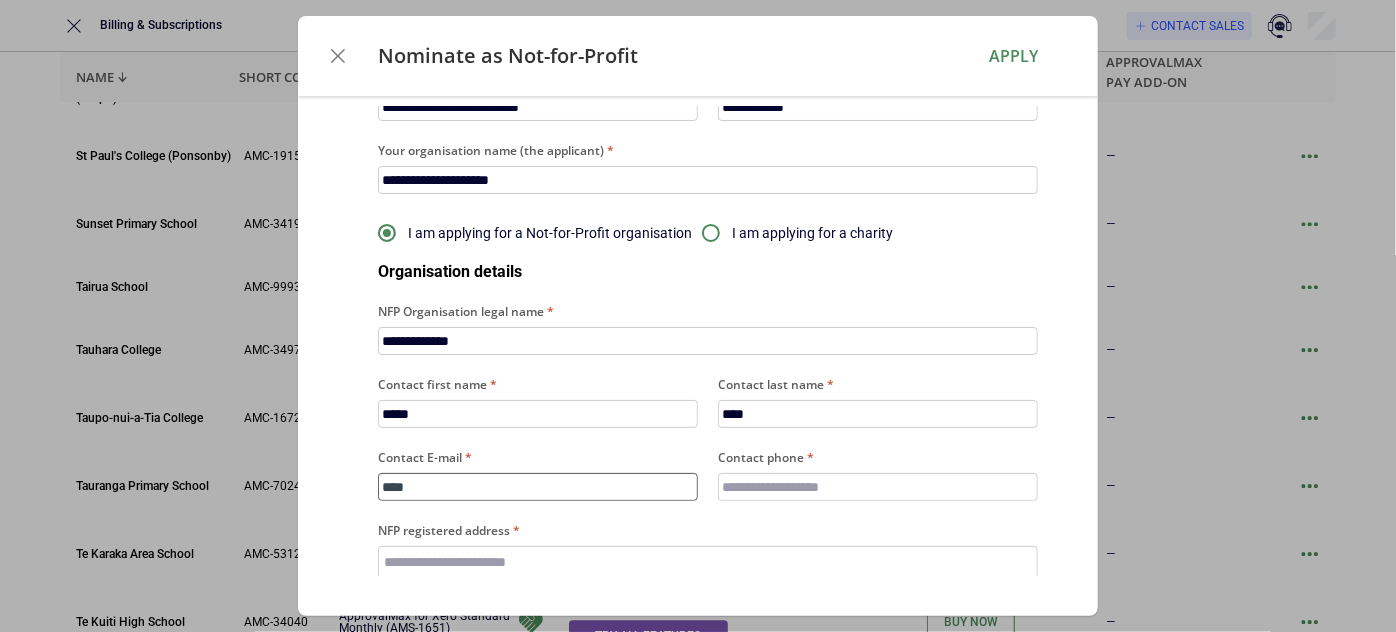 type on "*****" 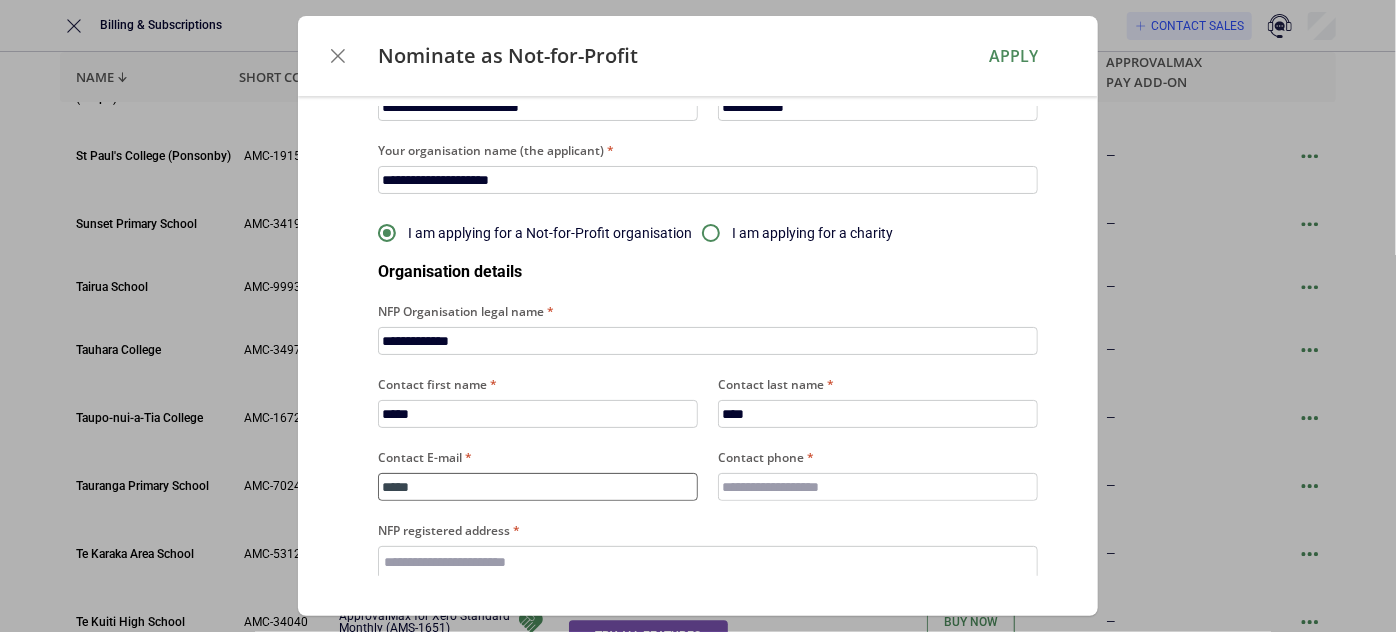 type on "******" 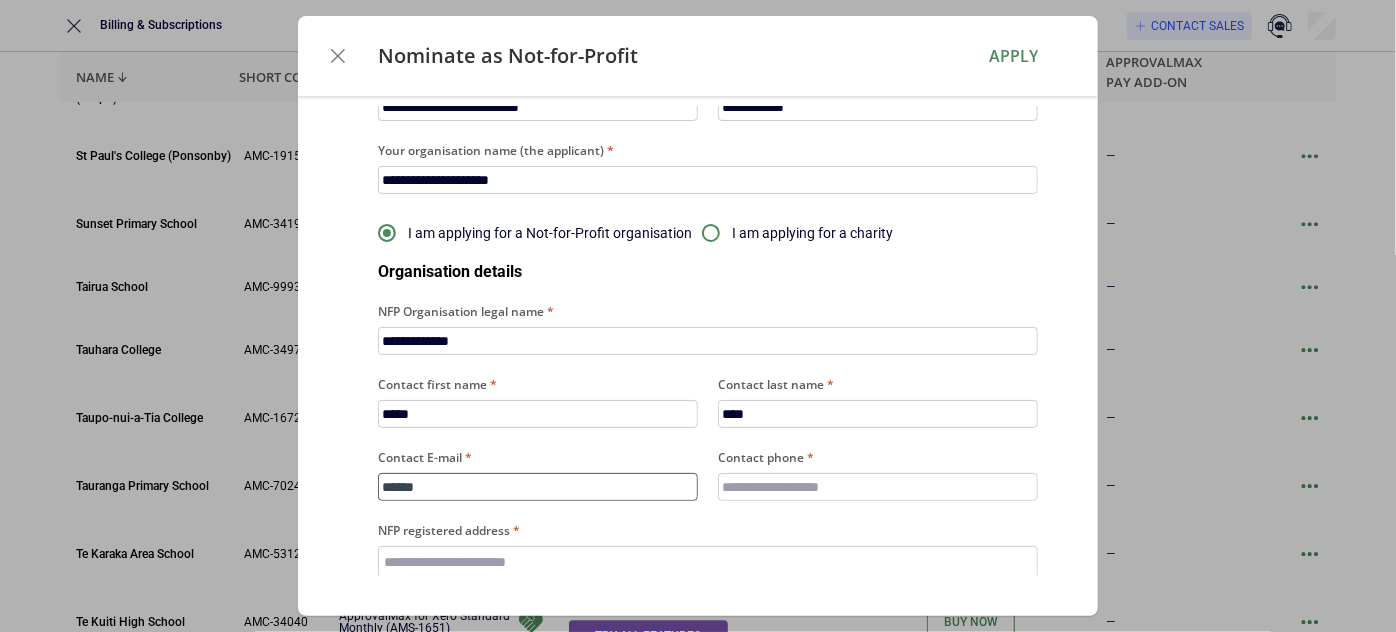 type on "*******" 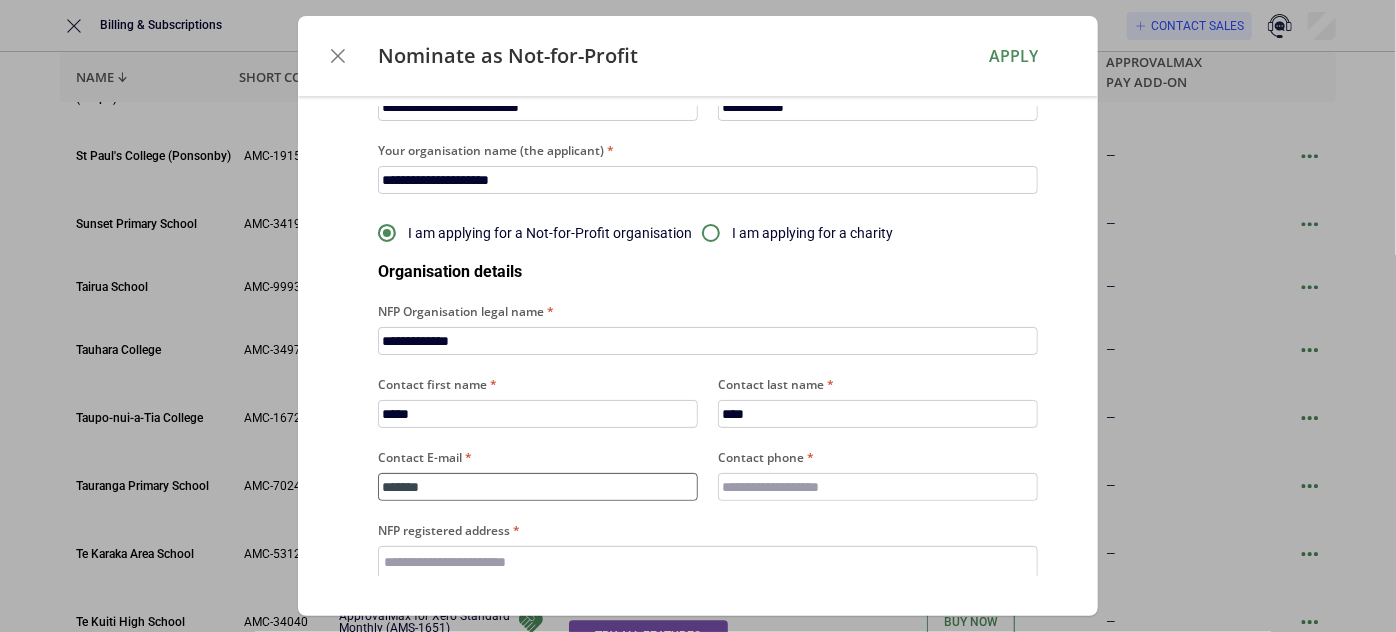 type on "********" 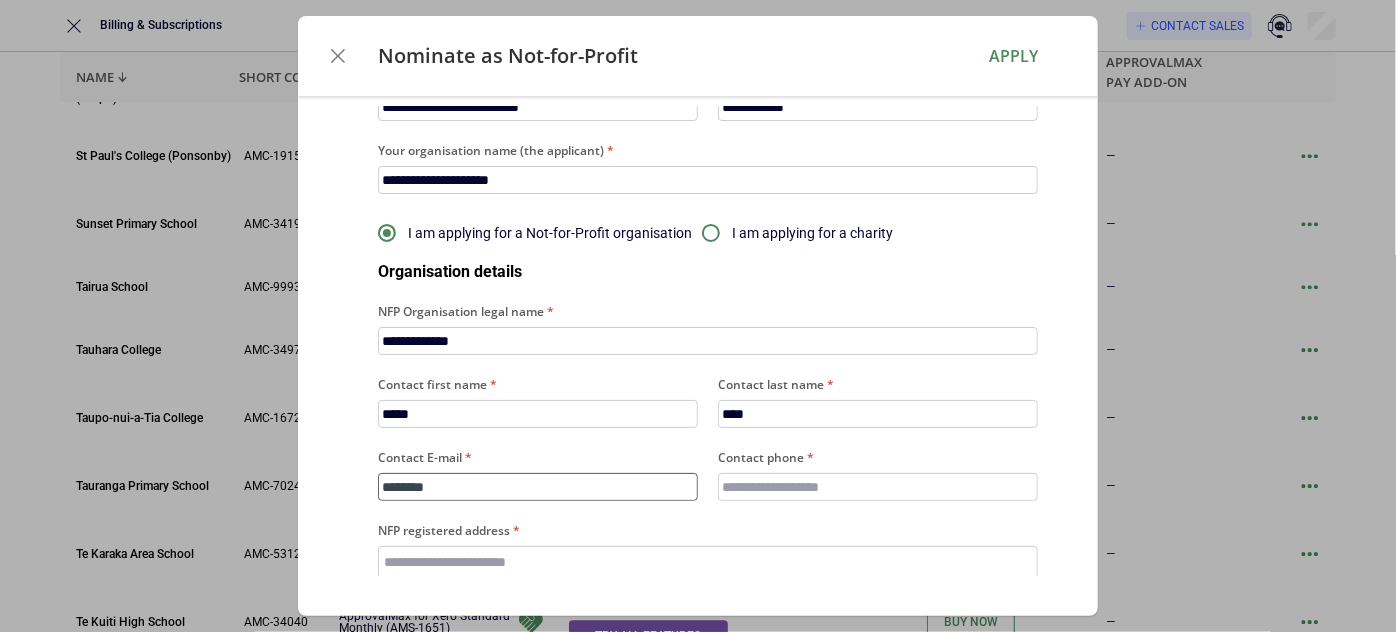 type on "*********" 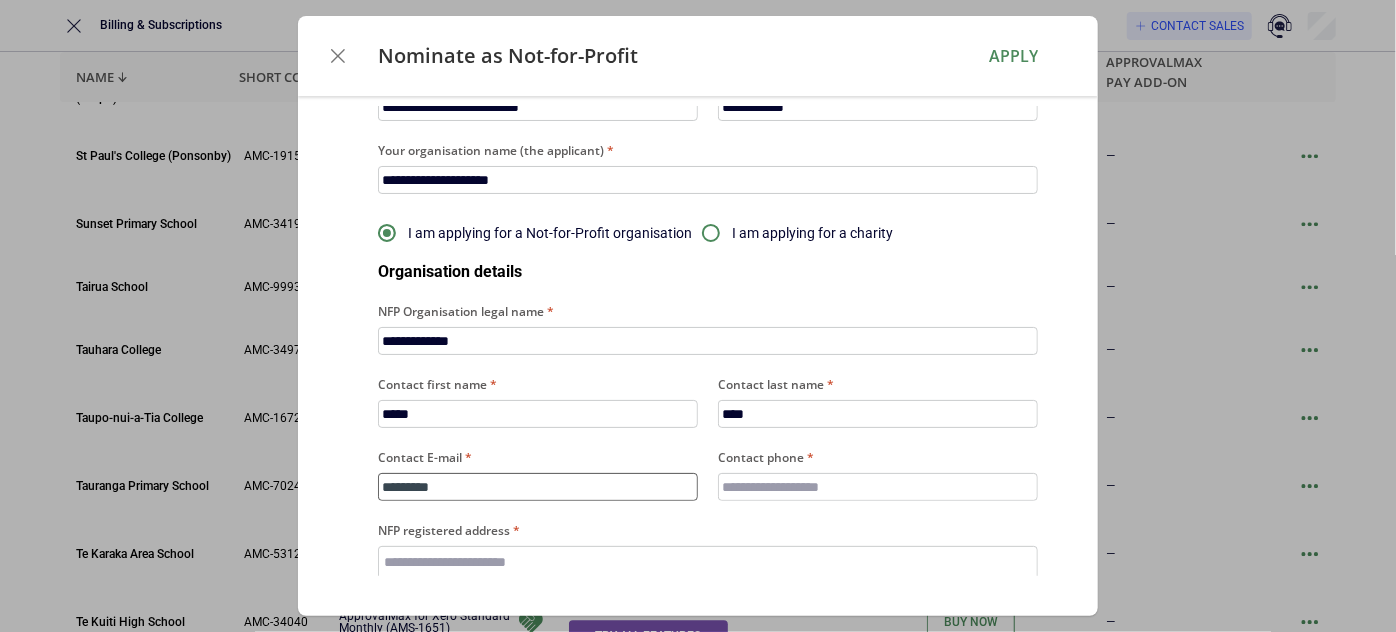 type on "**********" 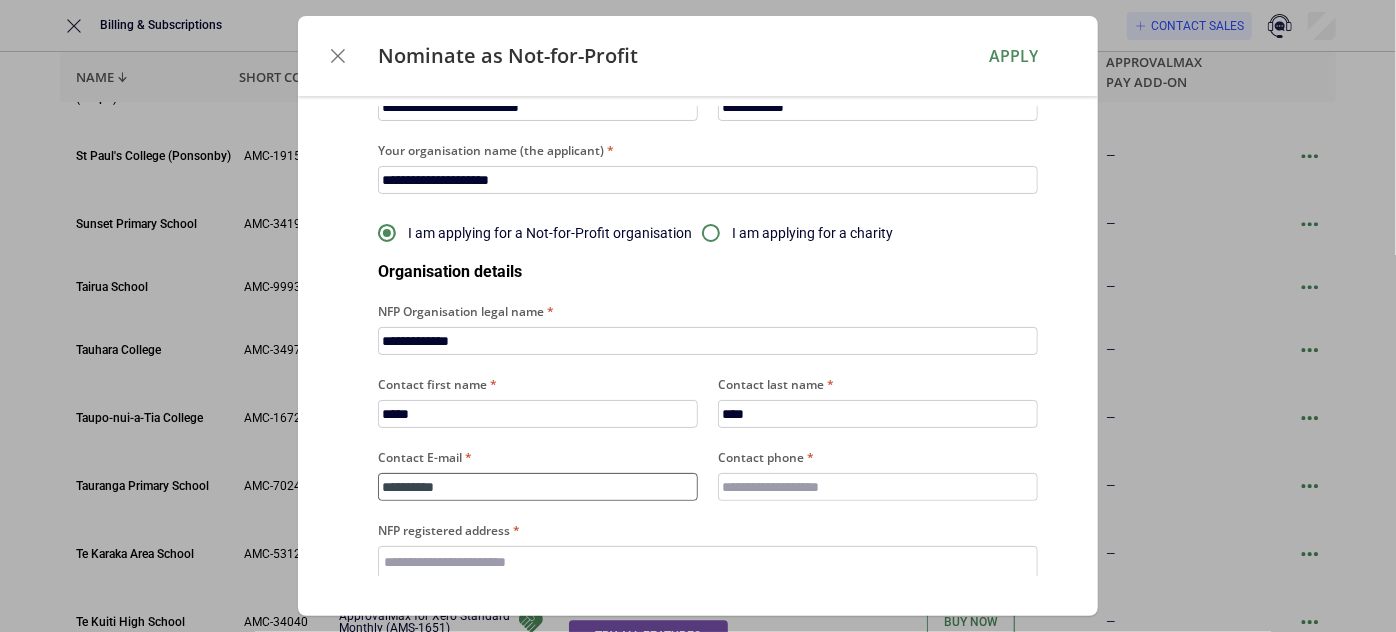 type on "**********" 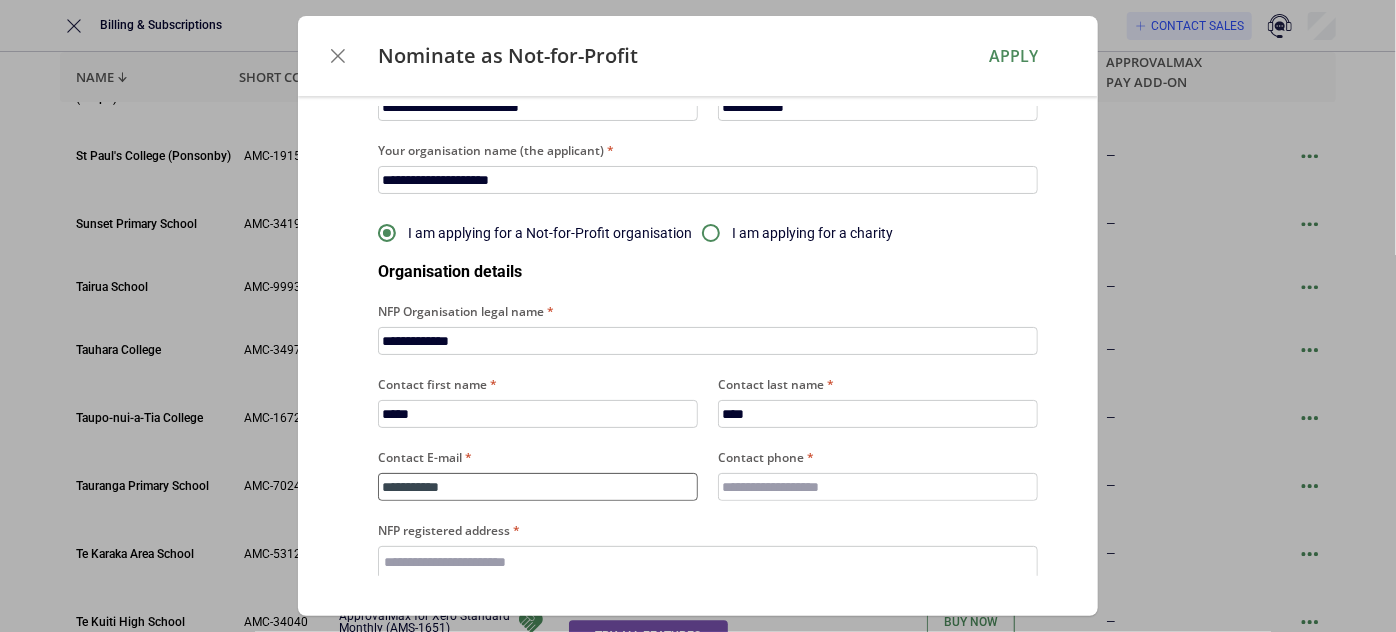 type on "**********" 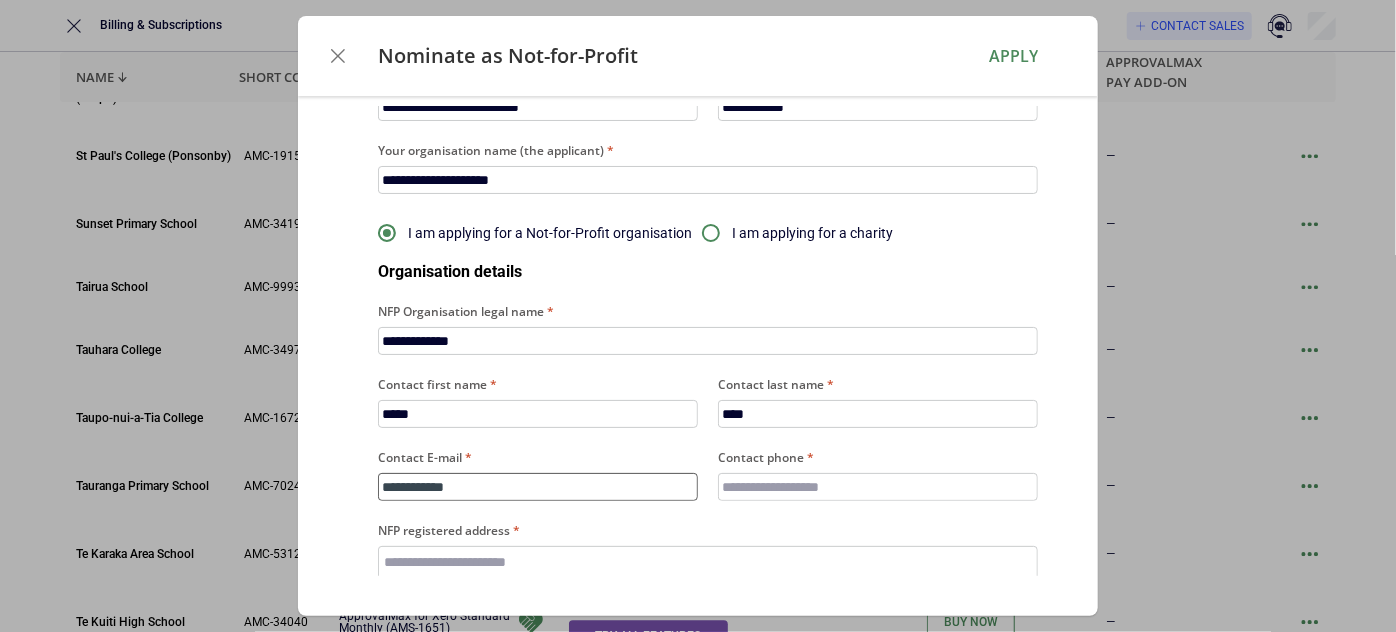 type on "**********" 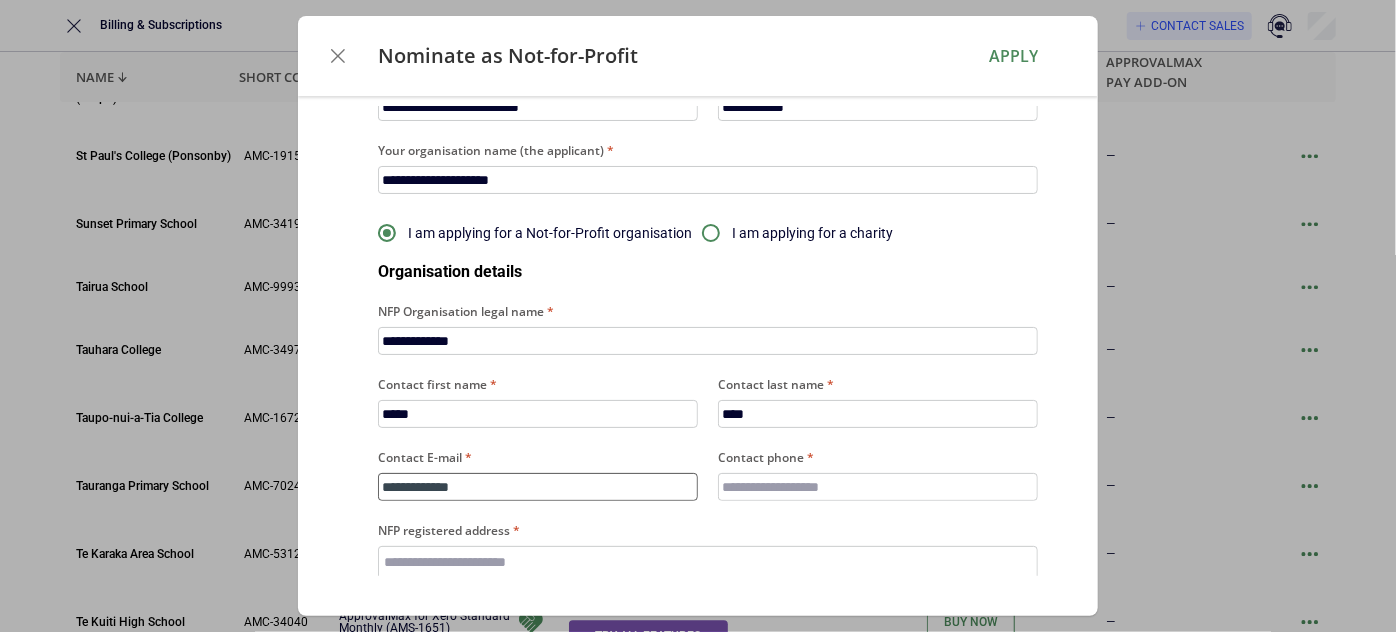 type on "**********" 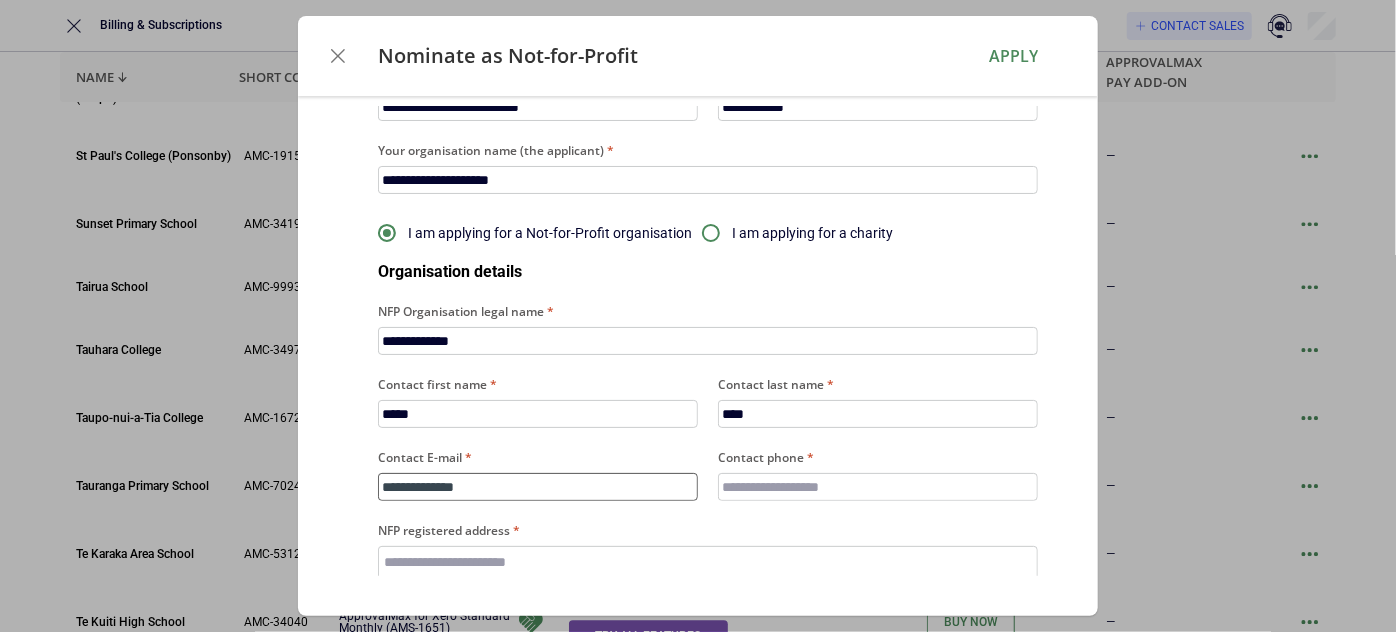 type on "**********" 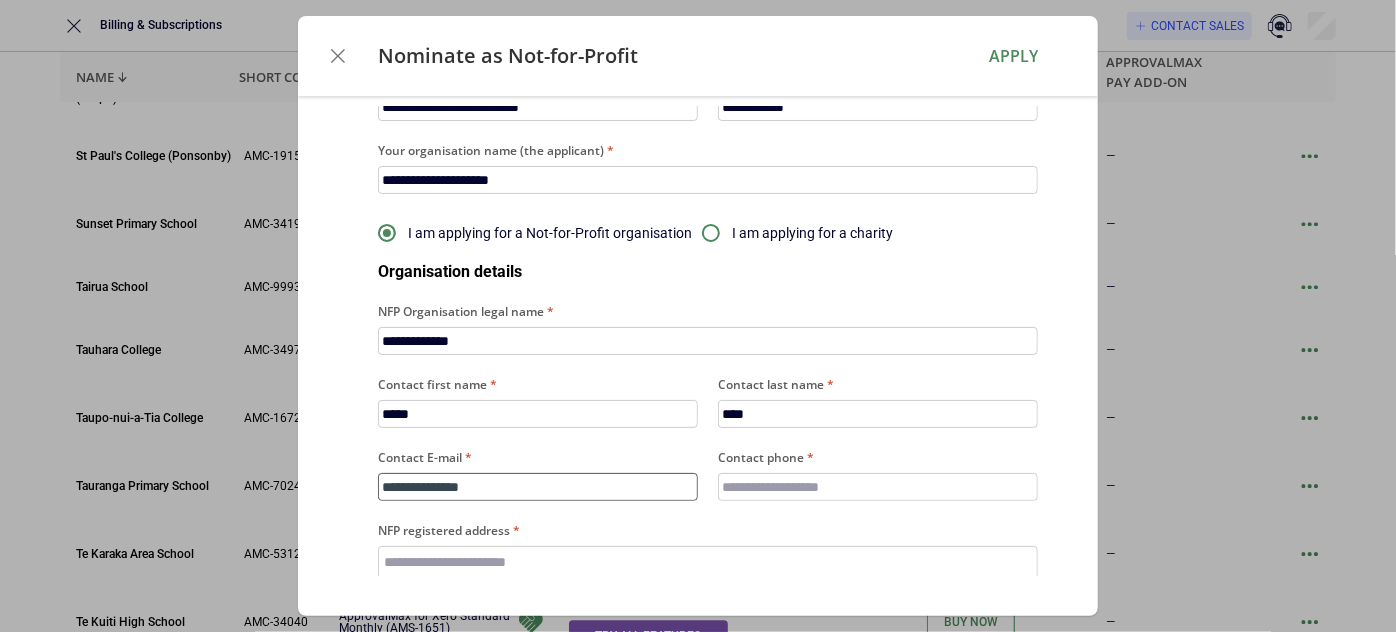 type on "**********" 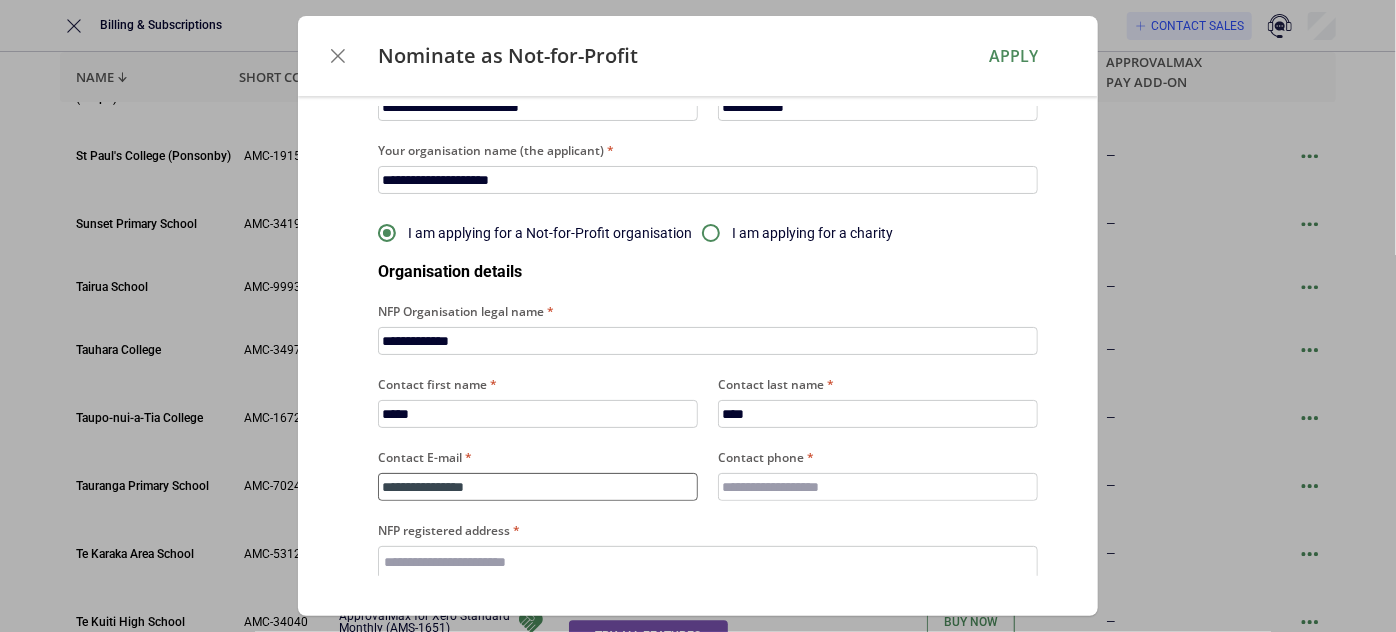 type on "**********" 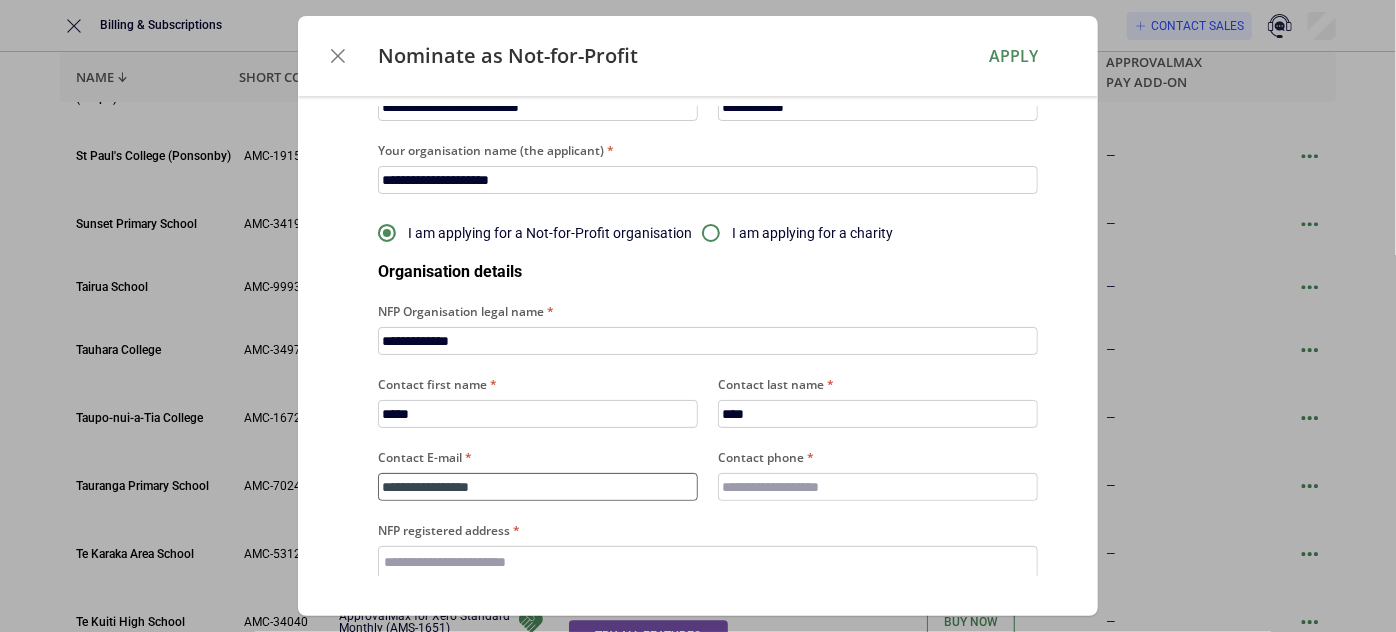 type on "**********" 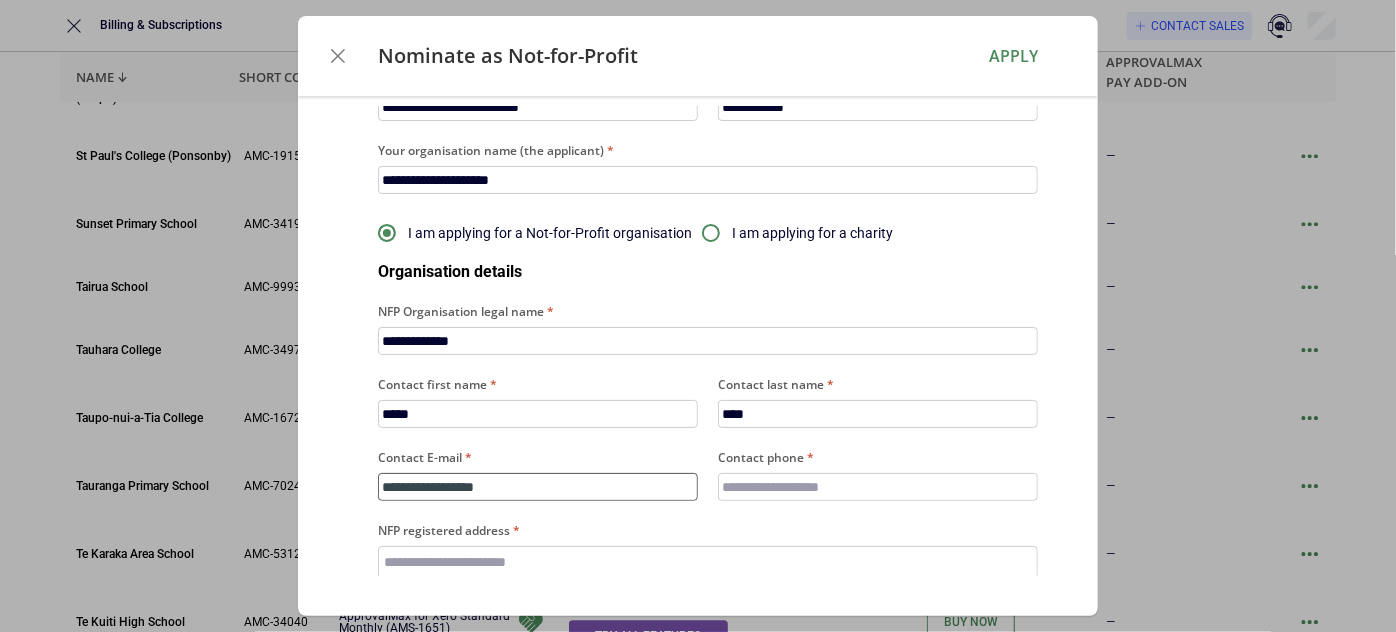 type on "**********" 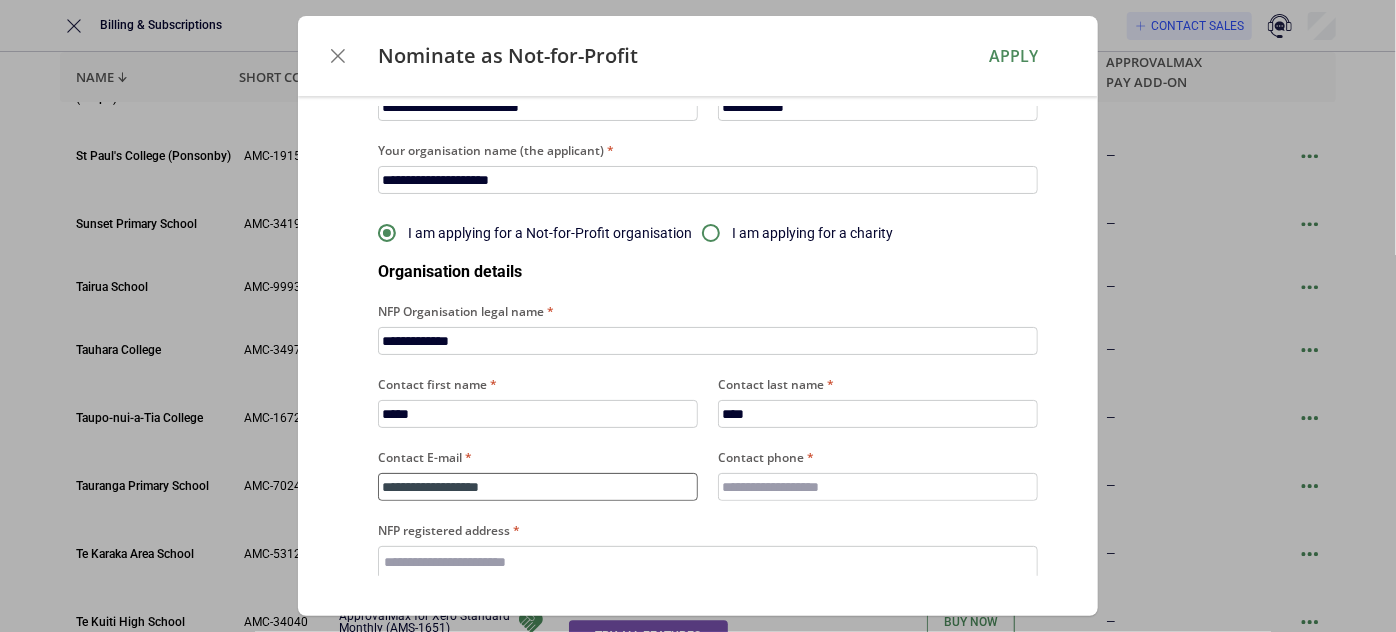 type on "**********" 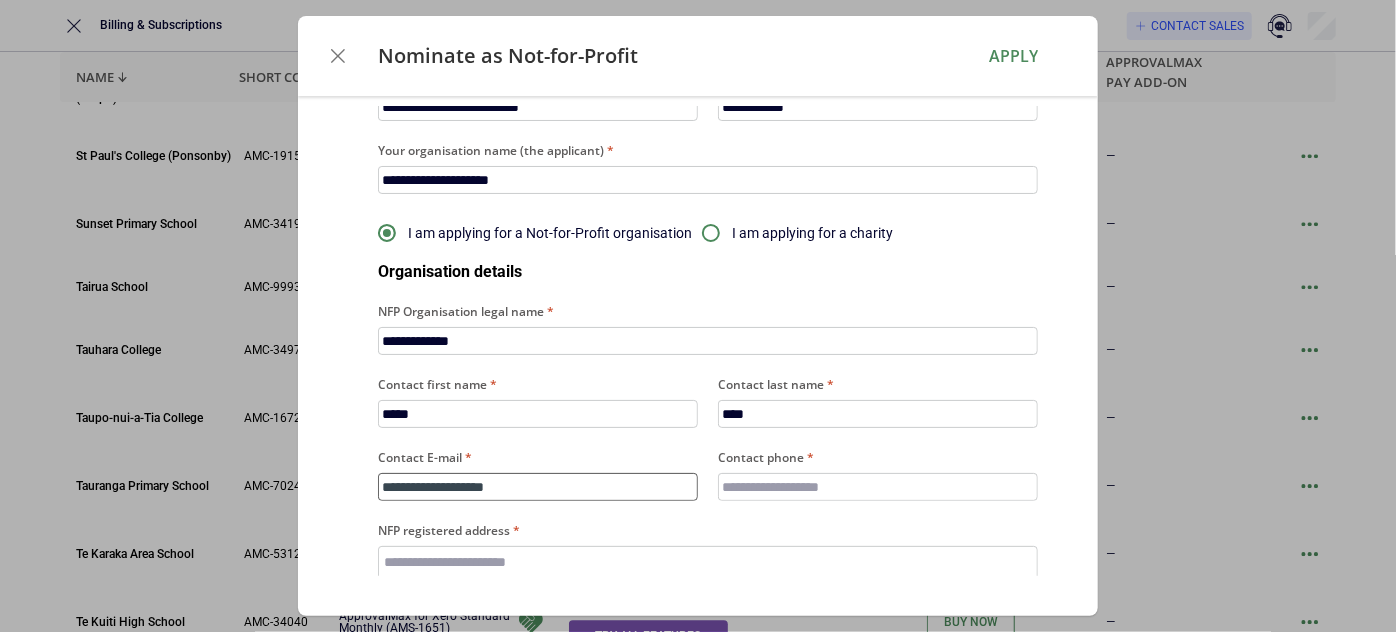 type on "**********" 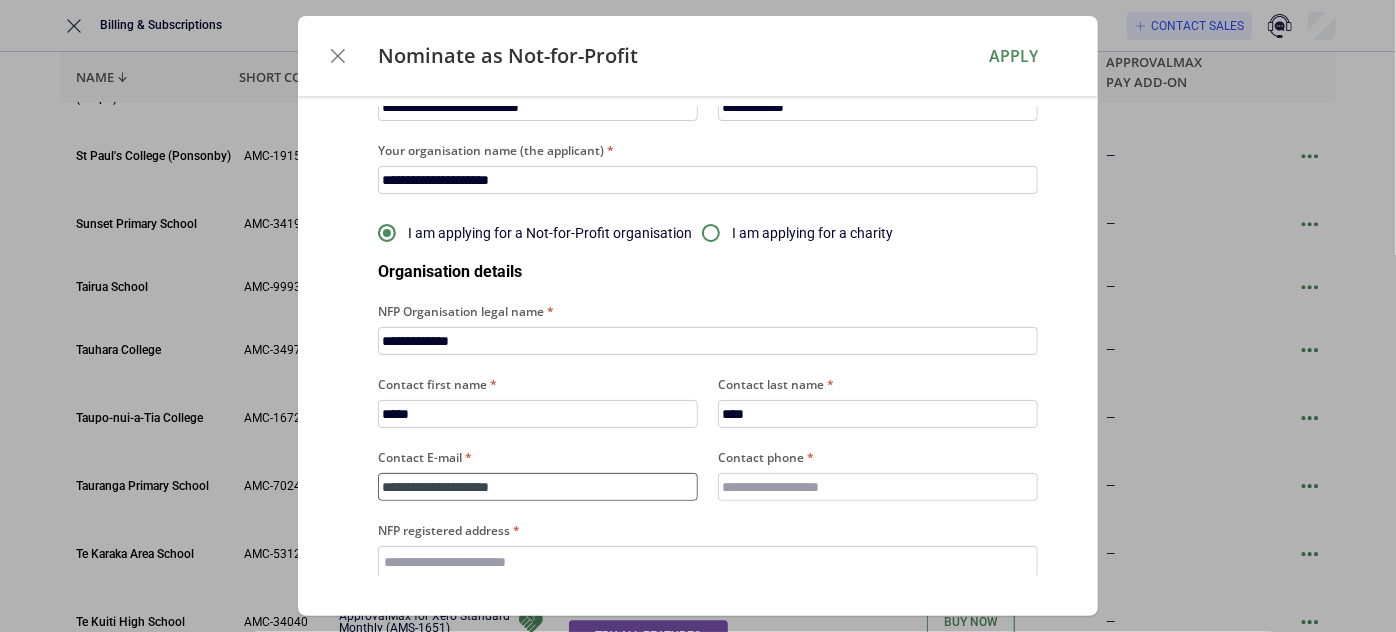 type on "**********" 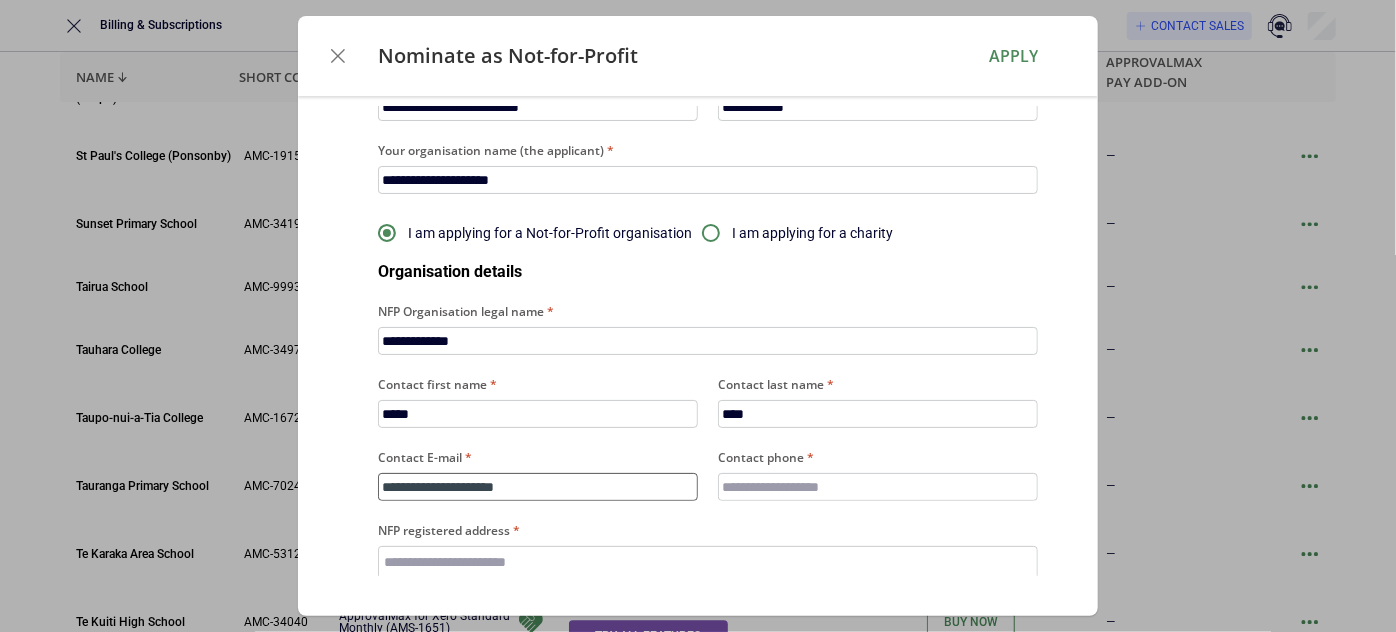 type on "**********" 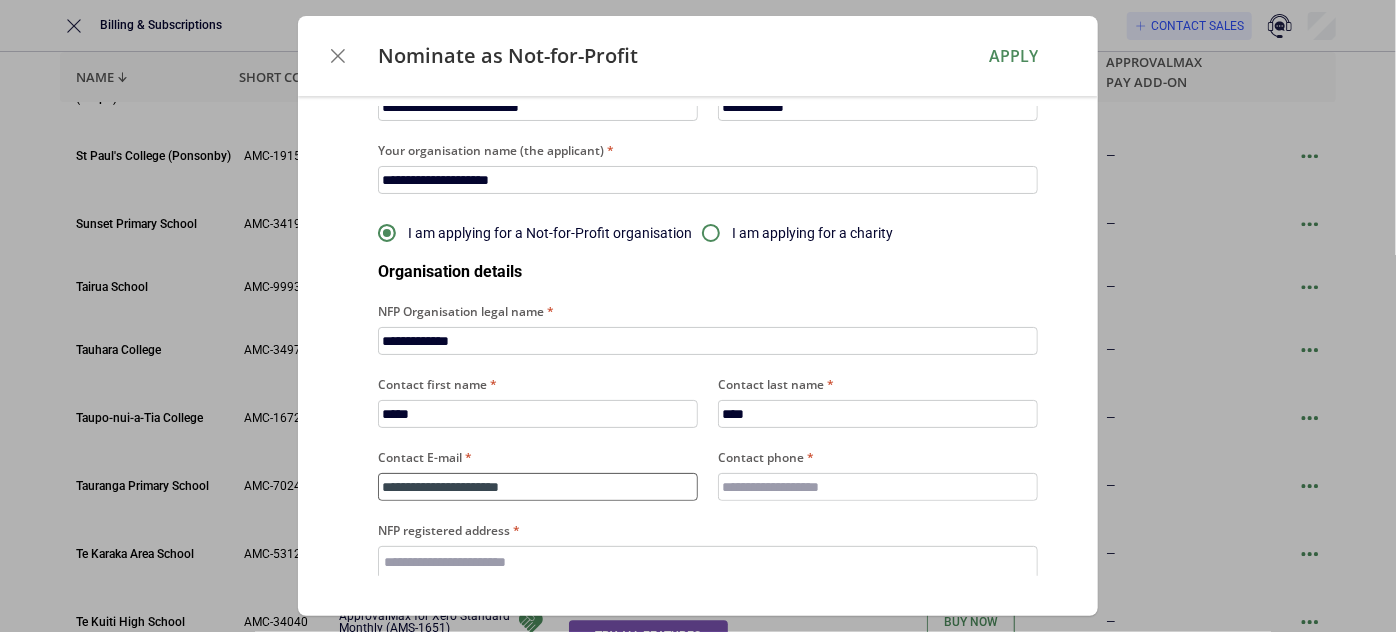 type on "**********" 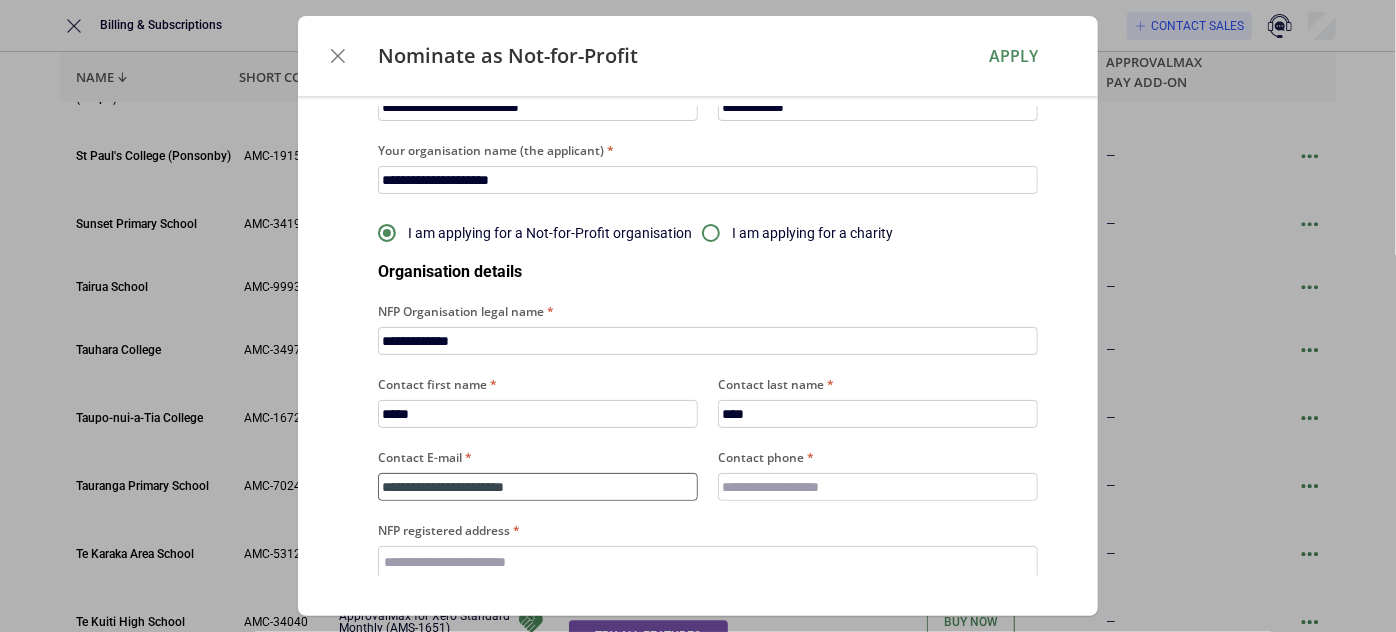 type on "**********" 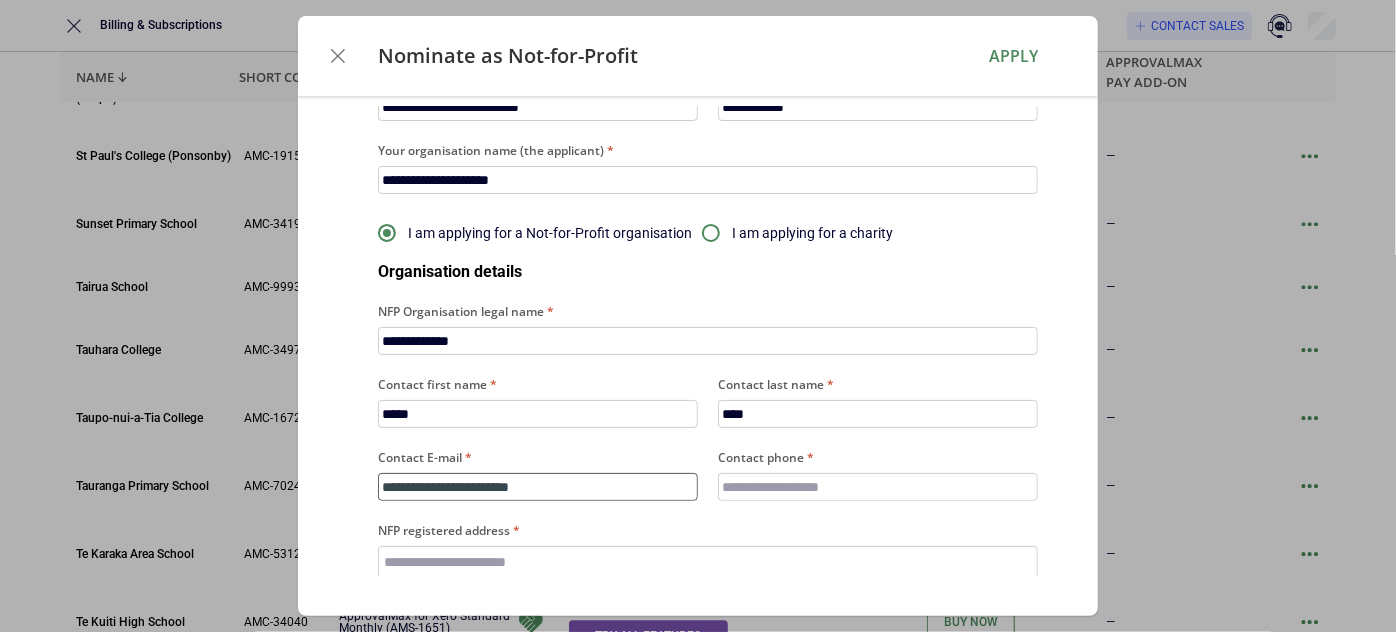 type on "*" 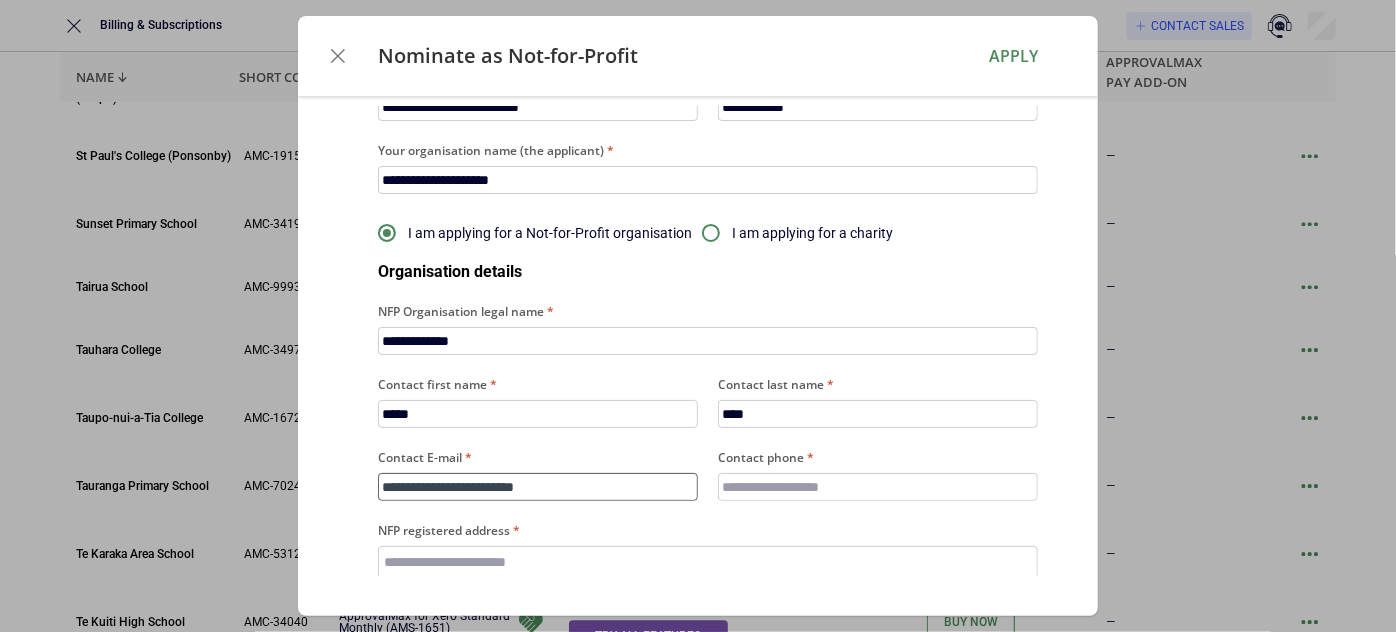 type on "**********" 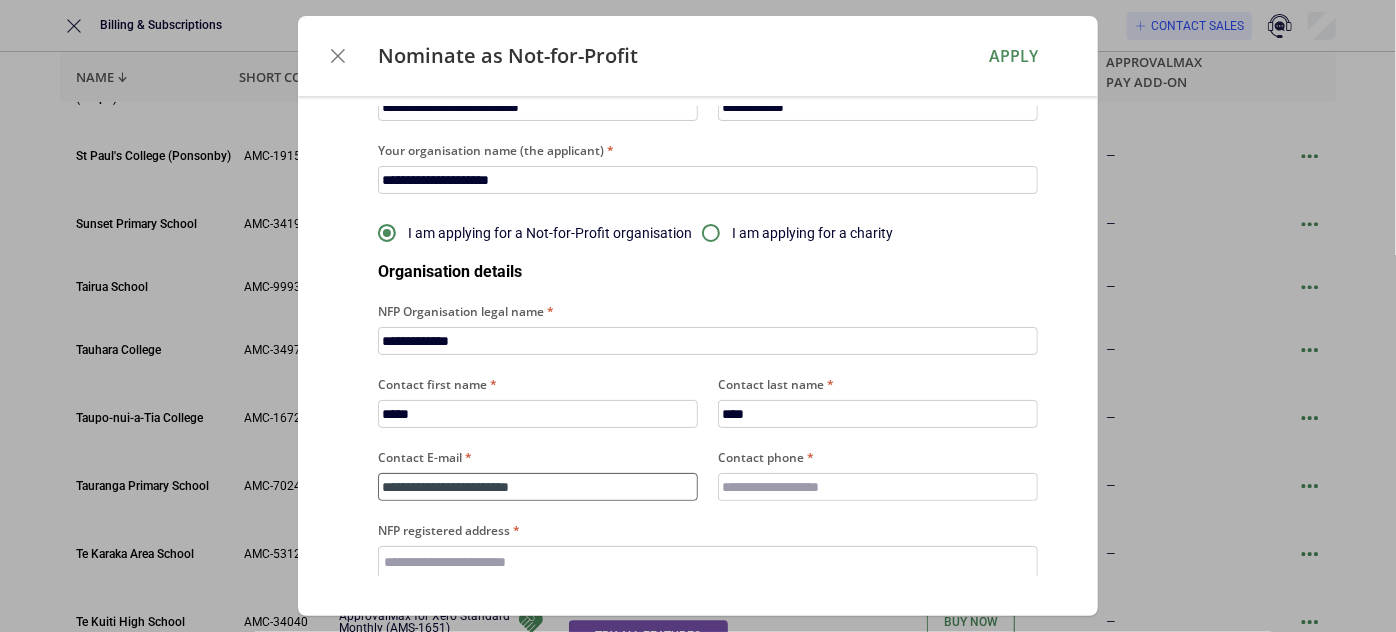 type on "**********" 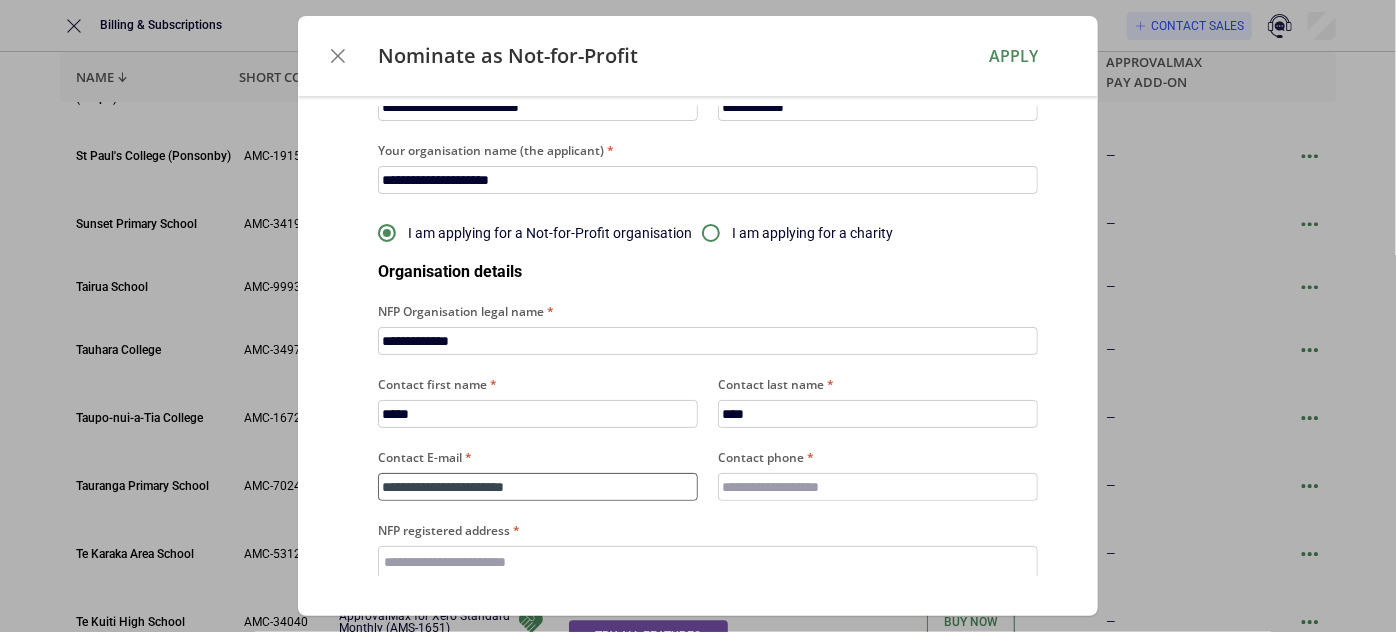 type on "**********" 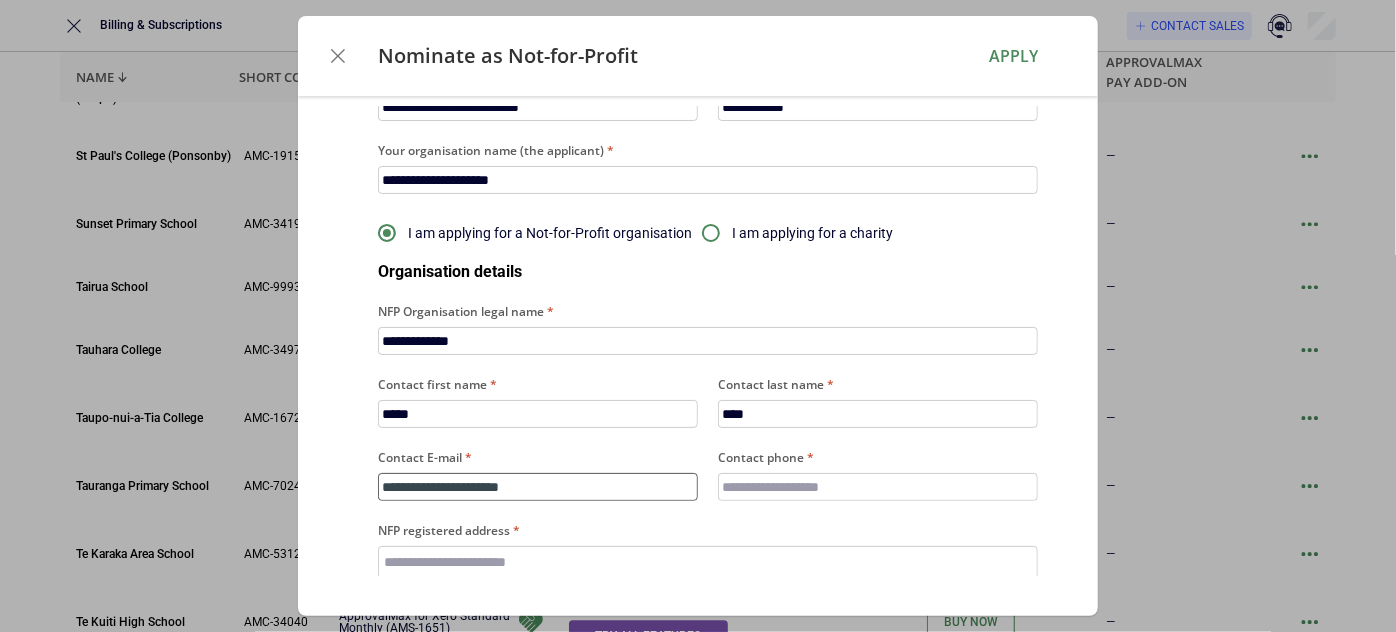 type on "**********" 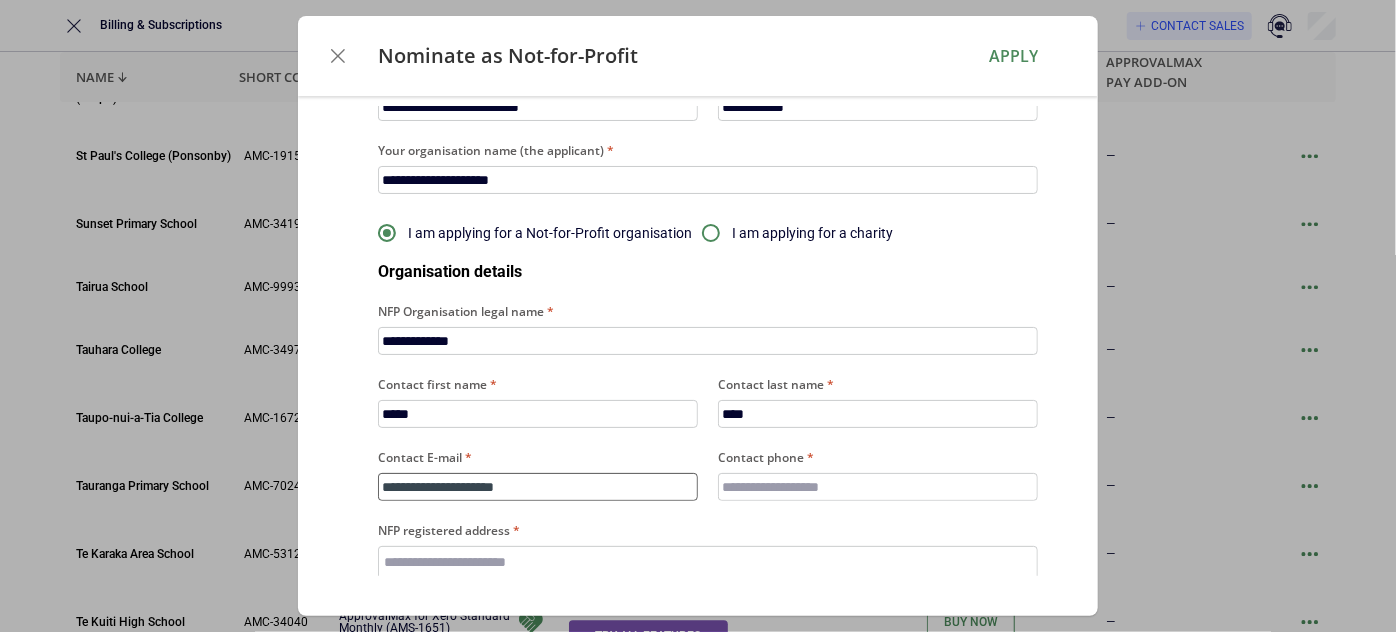type on "**********" 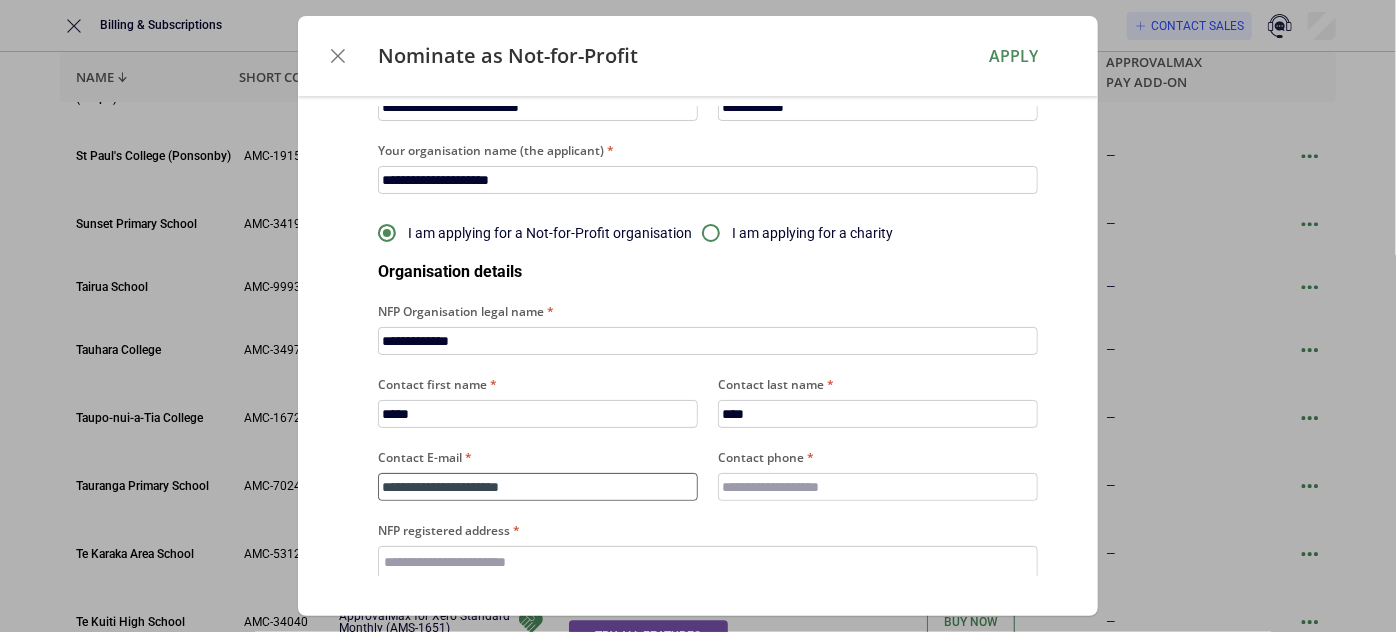 type on "**********" 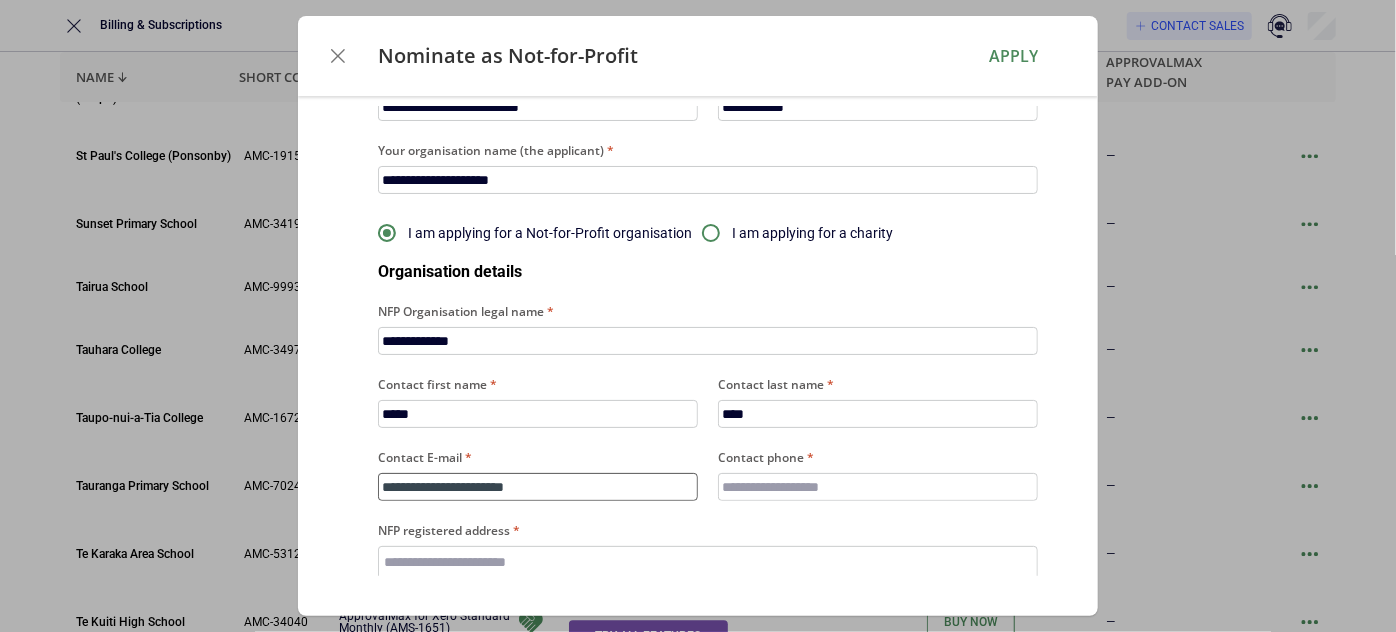 type on "**********" 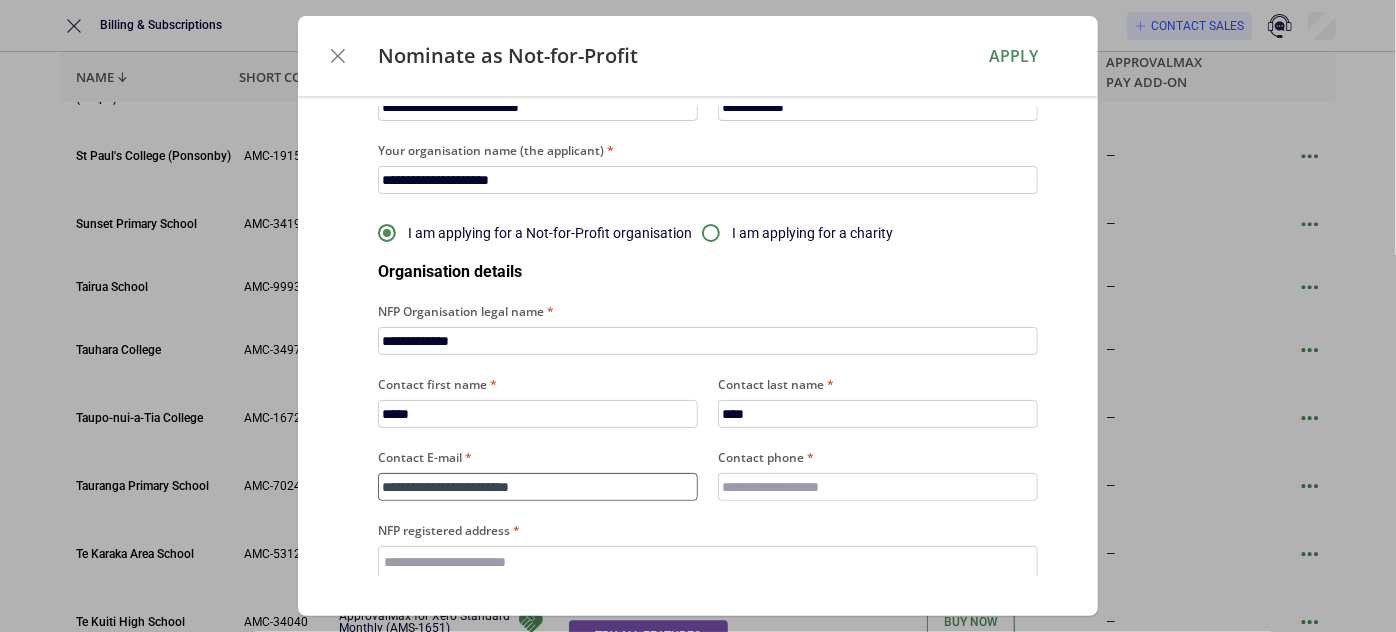 type on "**********" 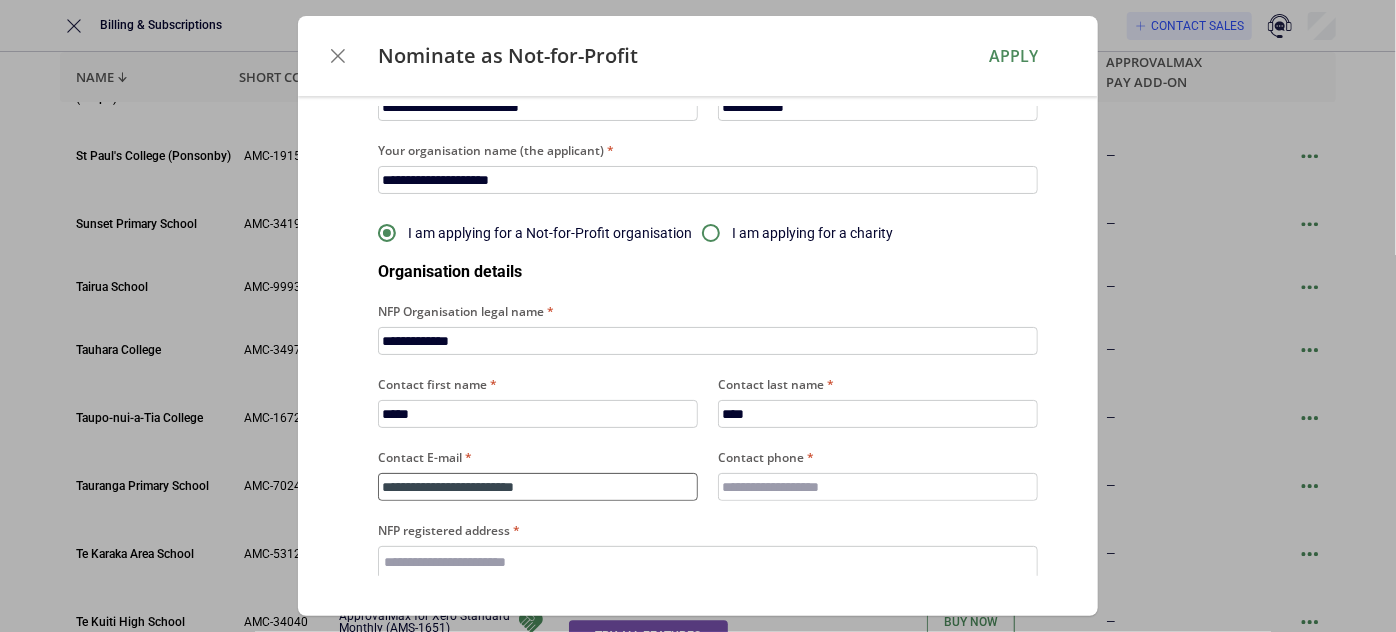 type on "**********" 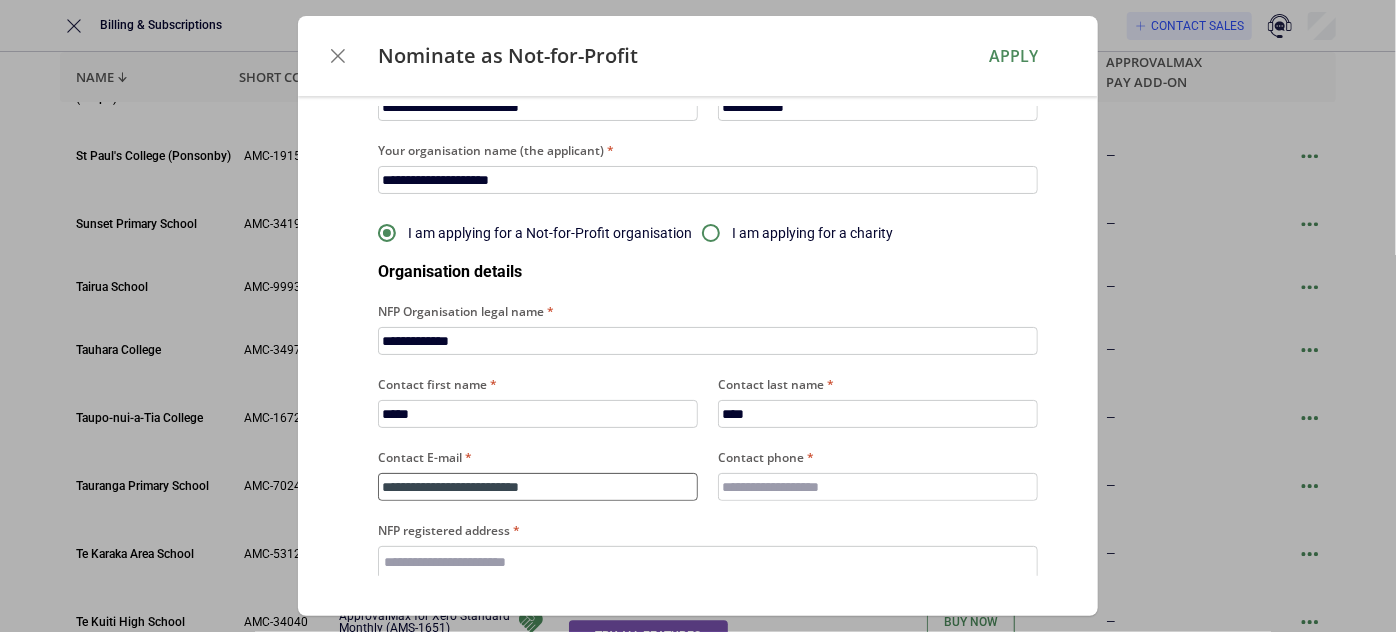 type on "**********" 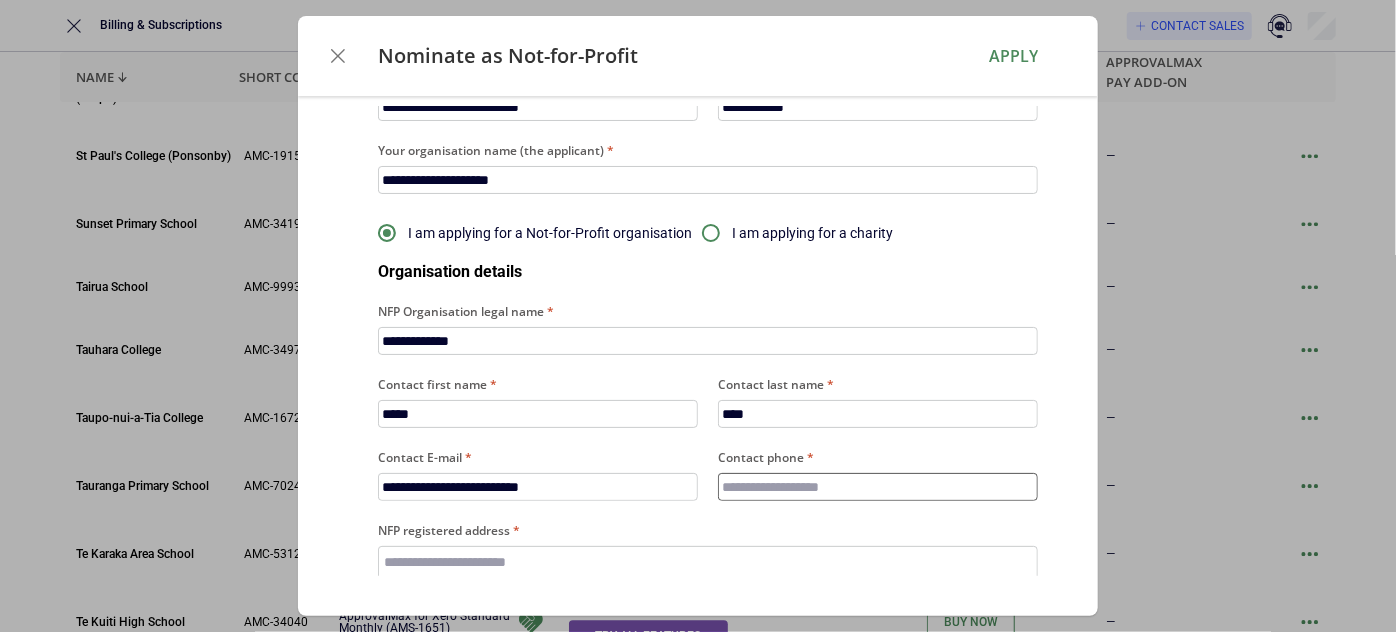 click on "Contact phone" at bounding box center [878, 487] 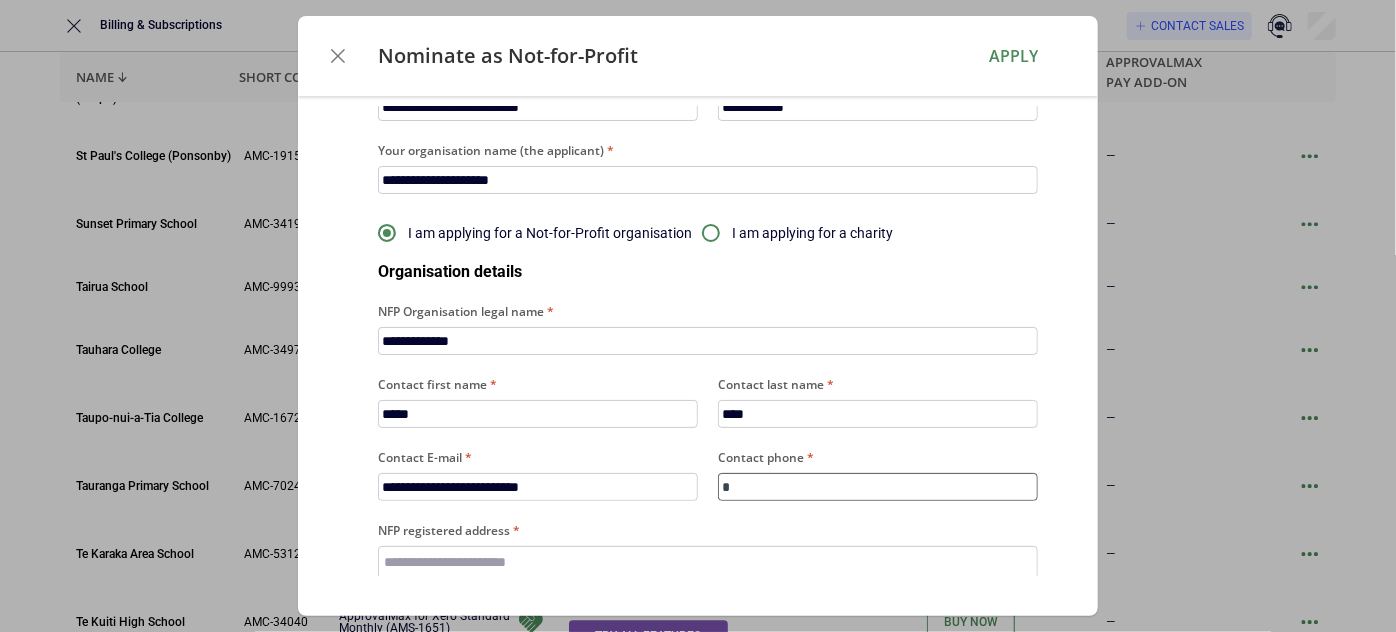 type on "**" 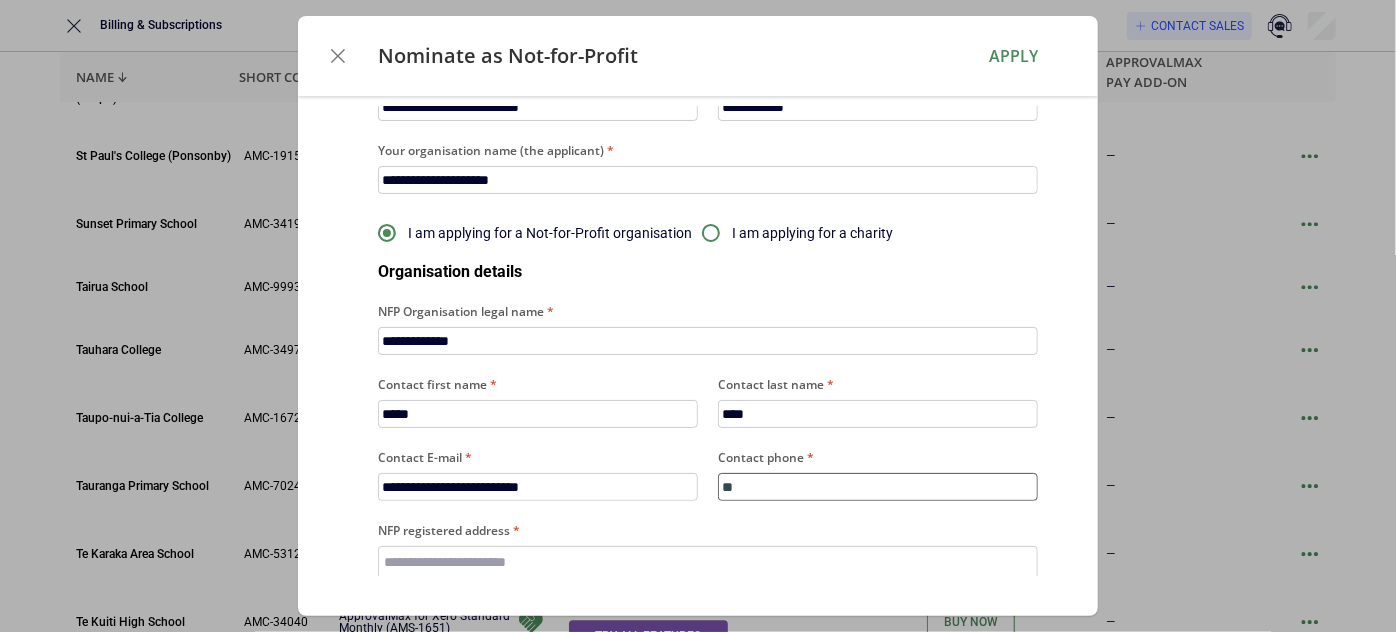 type on "***" 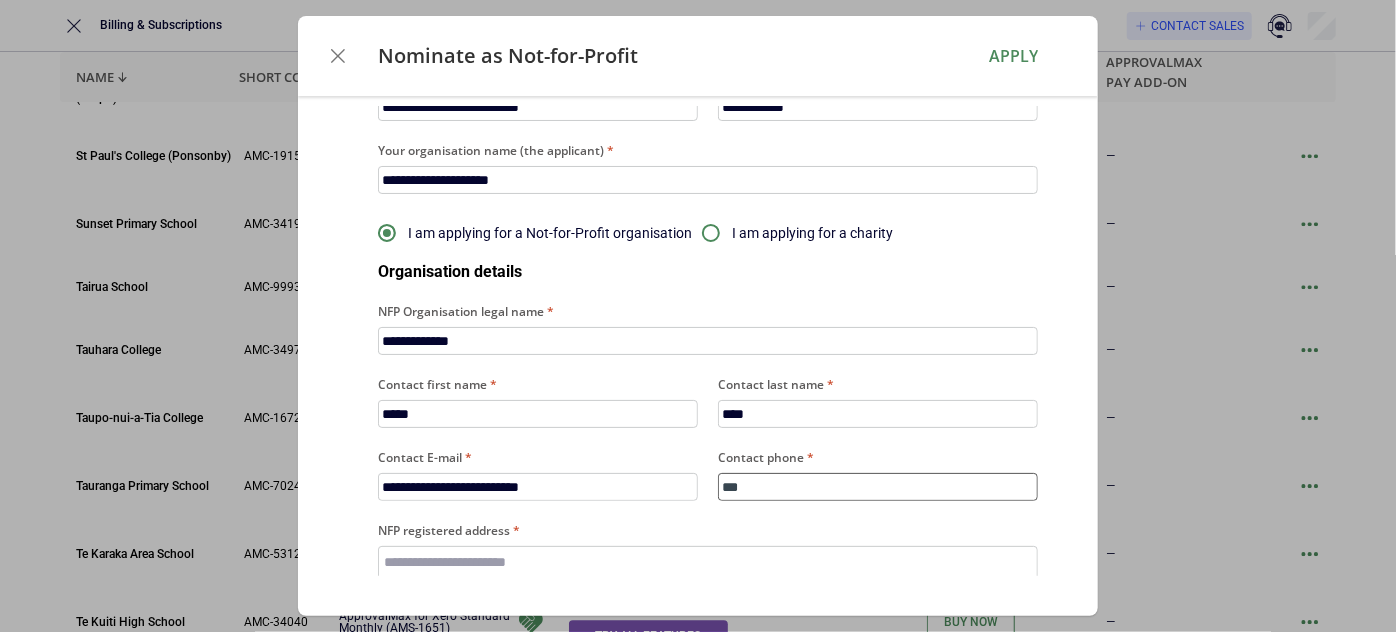 type on "****" 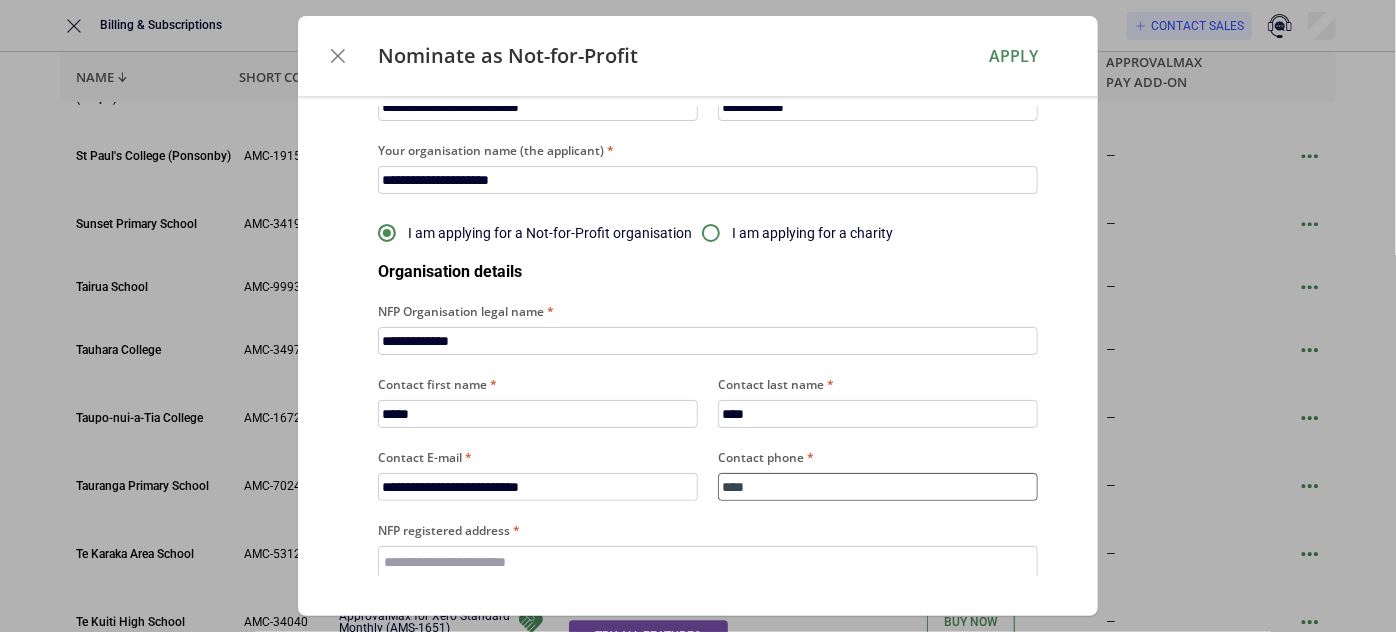 type on "*****" 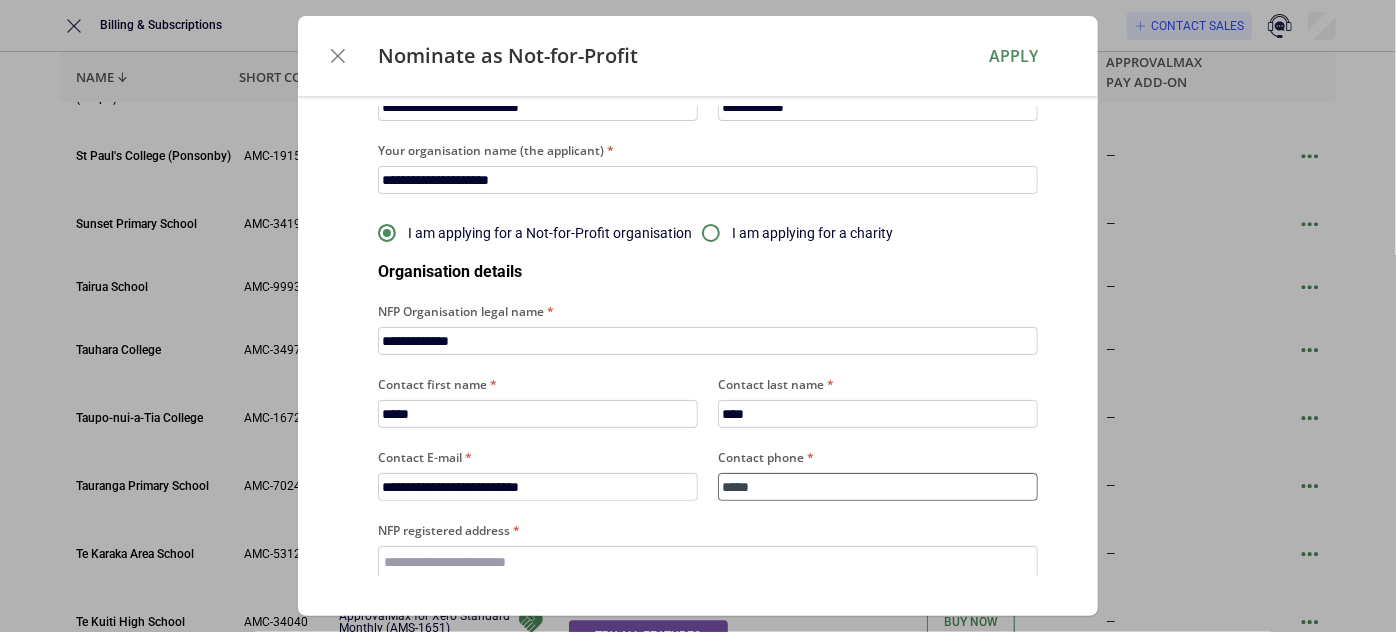 type on "******" 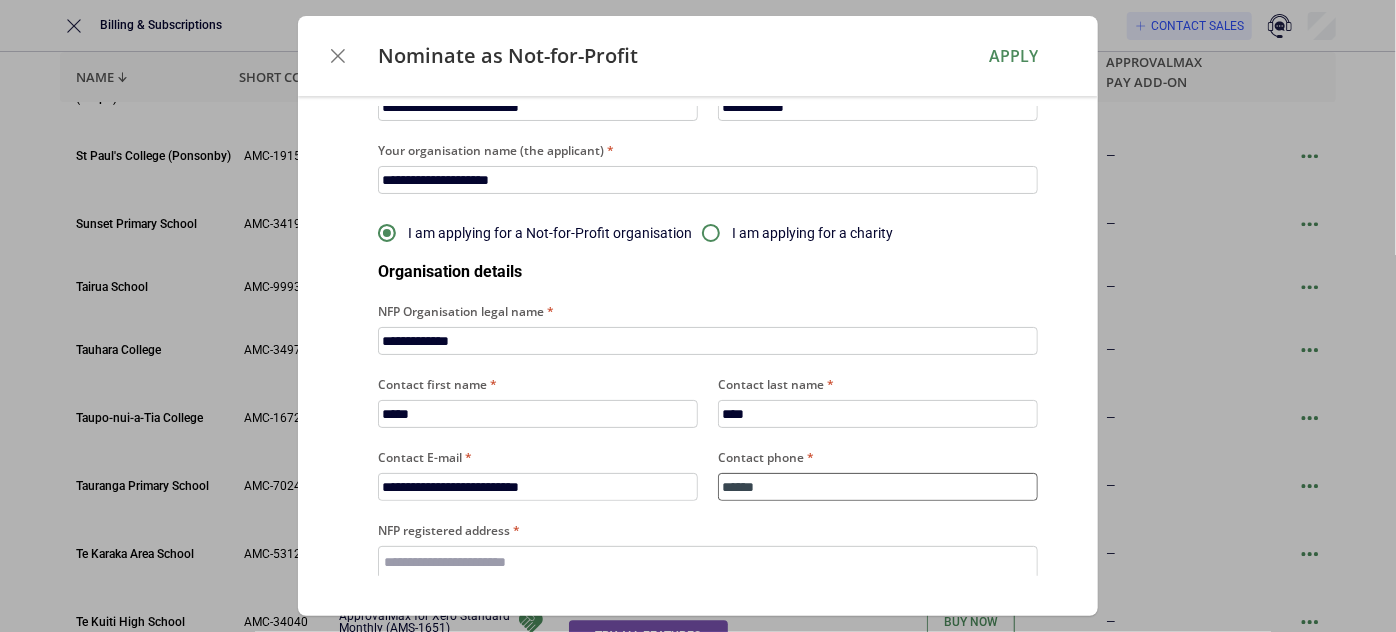 type on "*******" 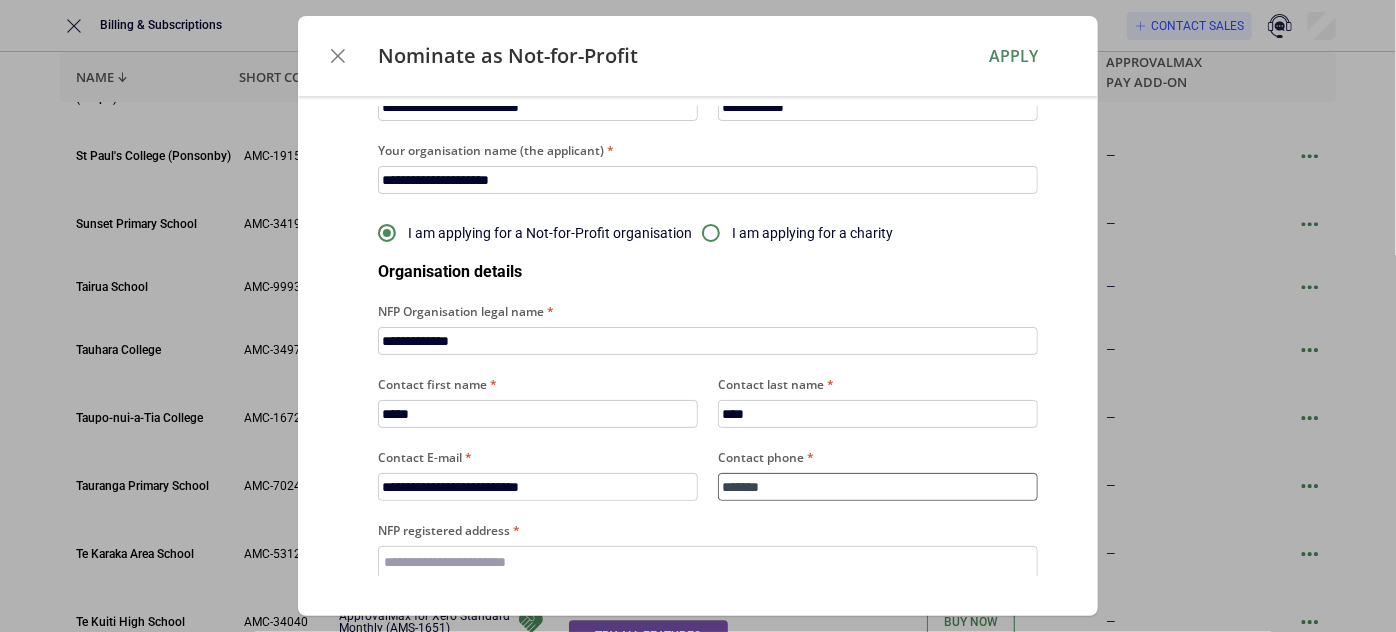 type on "*" 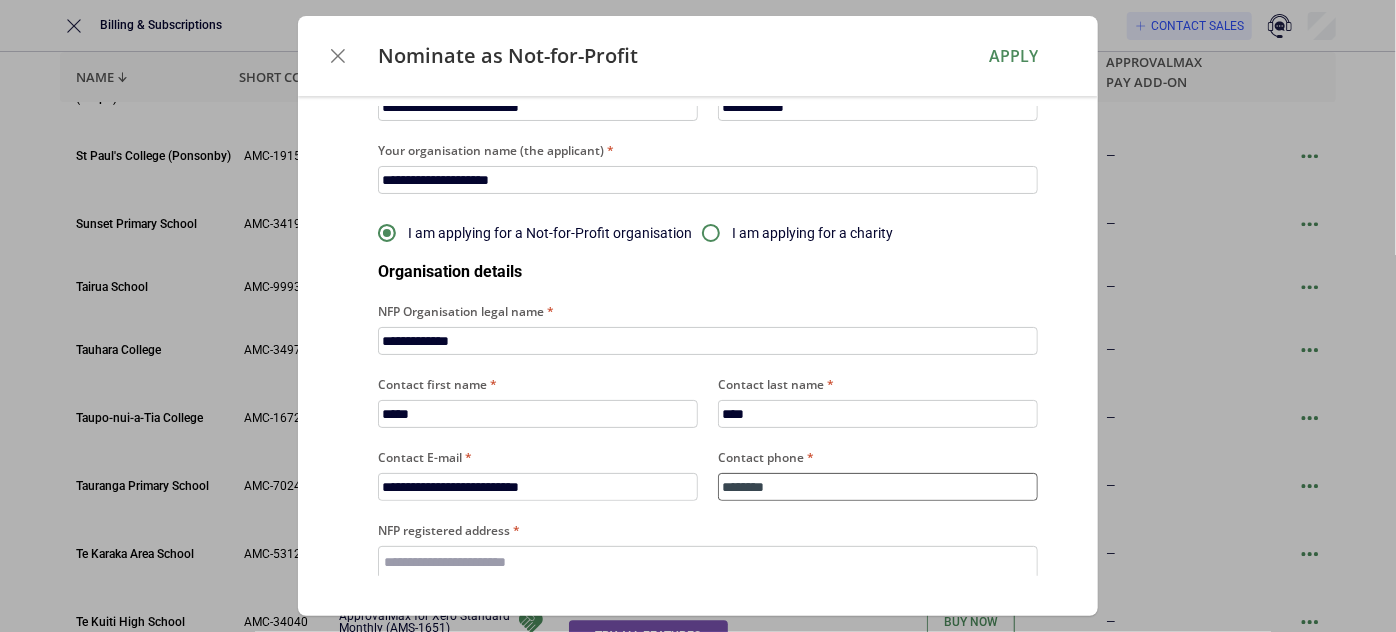 type on "*********" 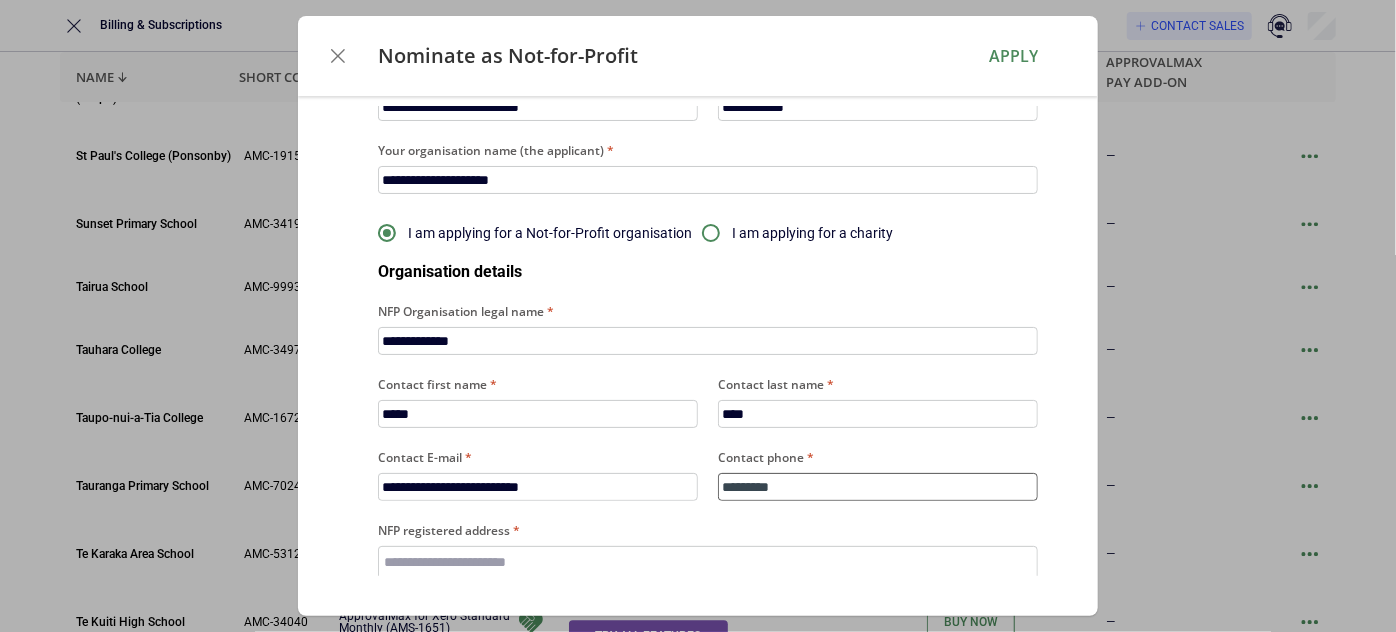 type on "**********" 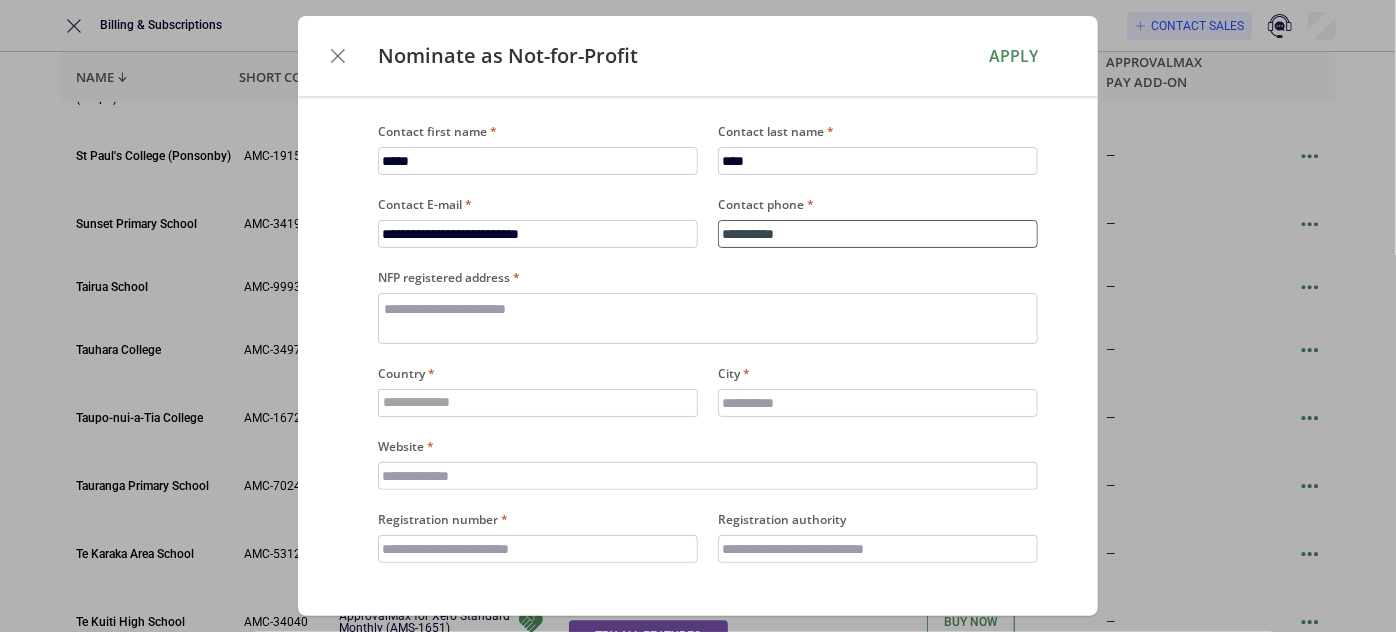 scroll, scrollTop: 454, scrollLeft: 0, axis: vertical 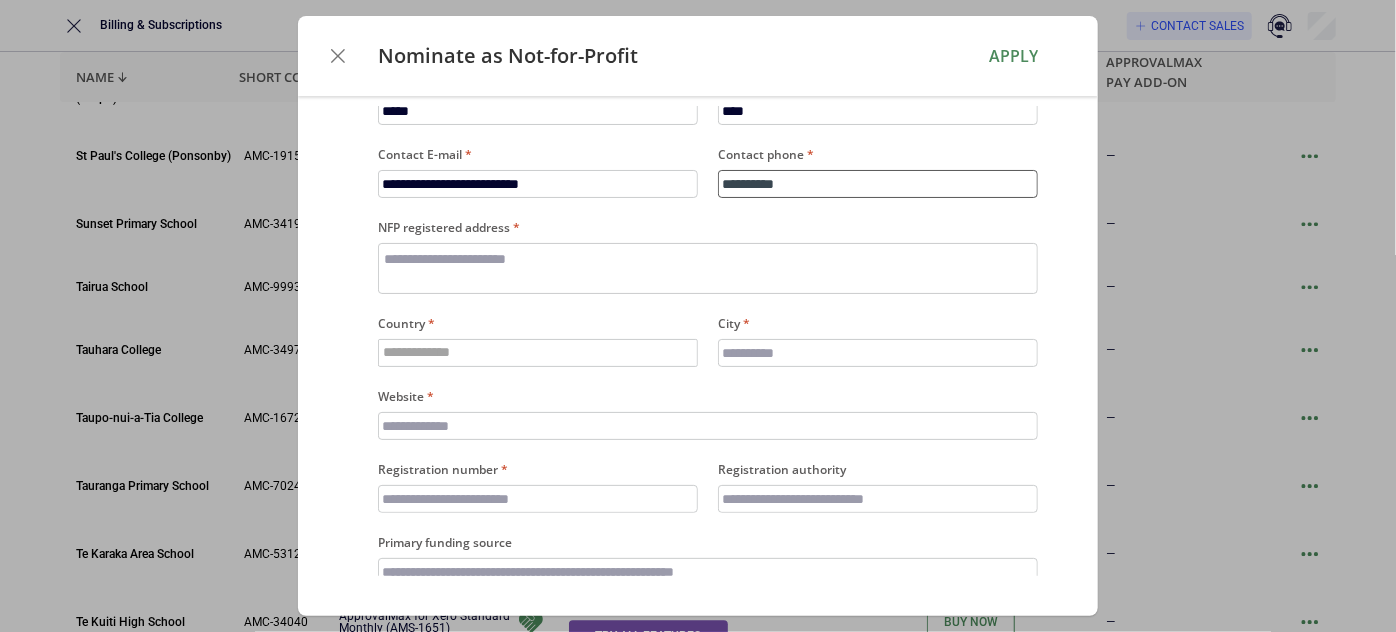 type on "**********" 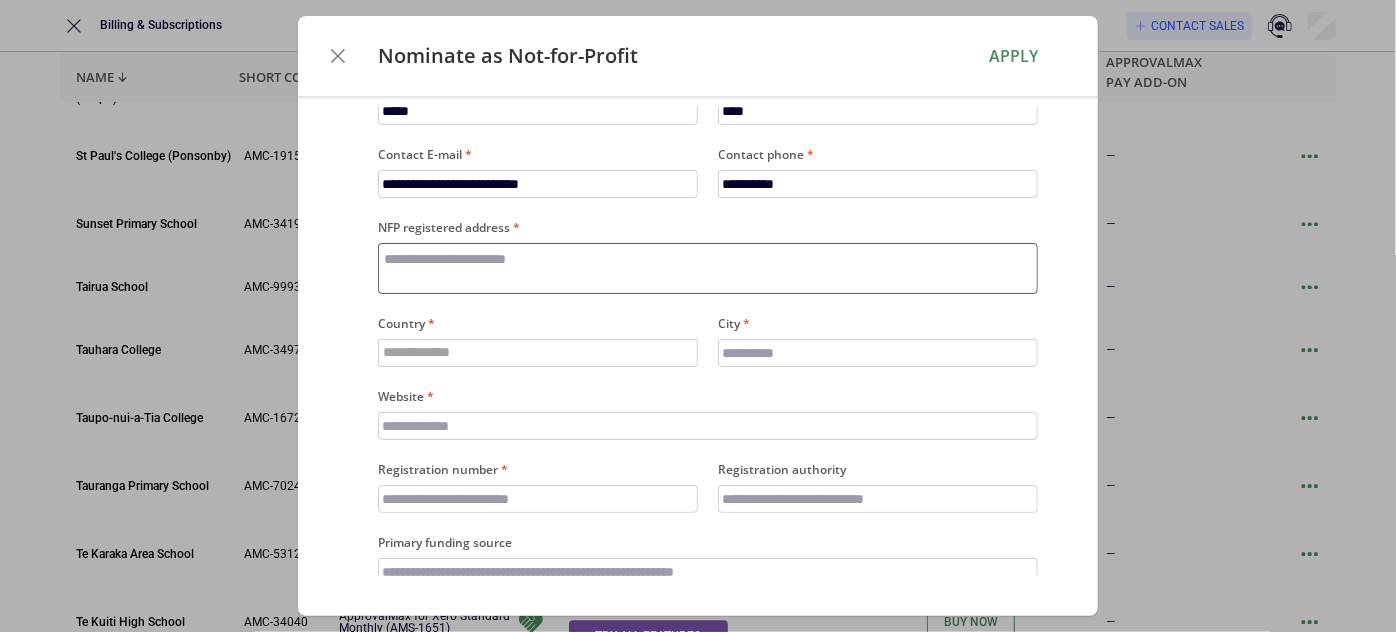 click on "NFP registered address" at bounding box center [708, 268] 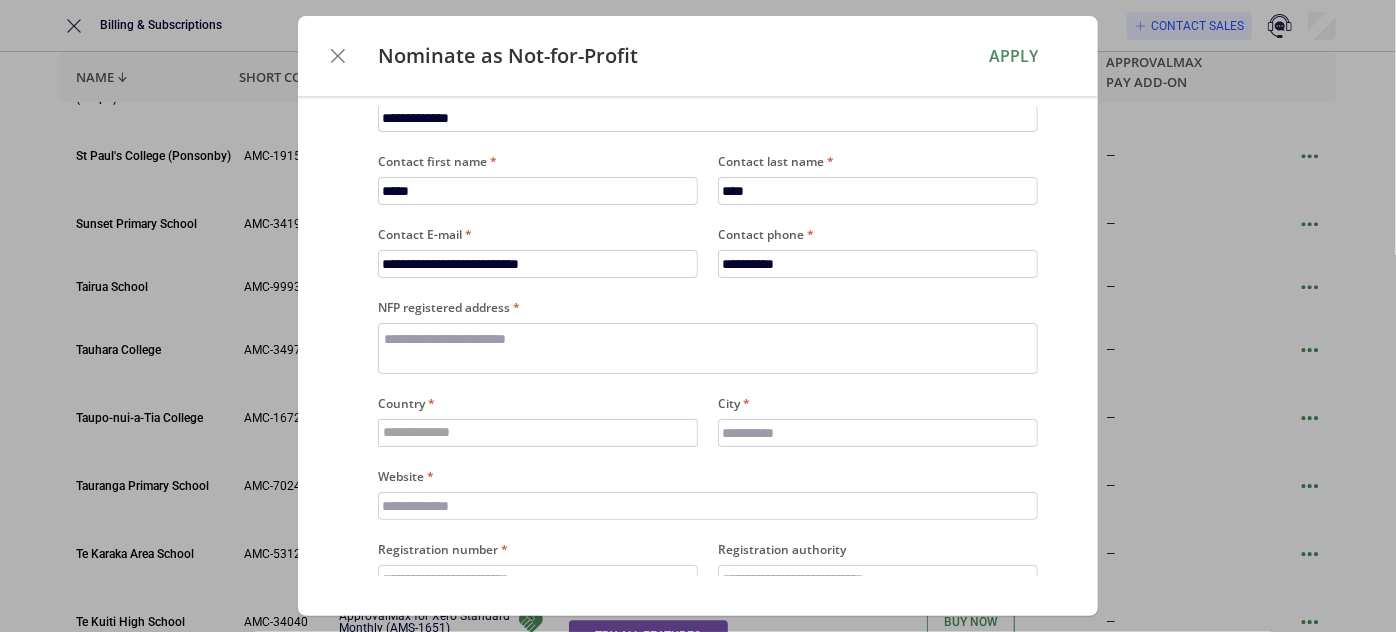 scroll, scrollTop: 363, scrollLeft: 0, axis: vertical 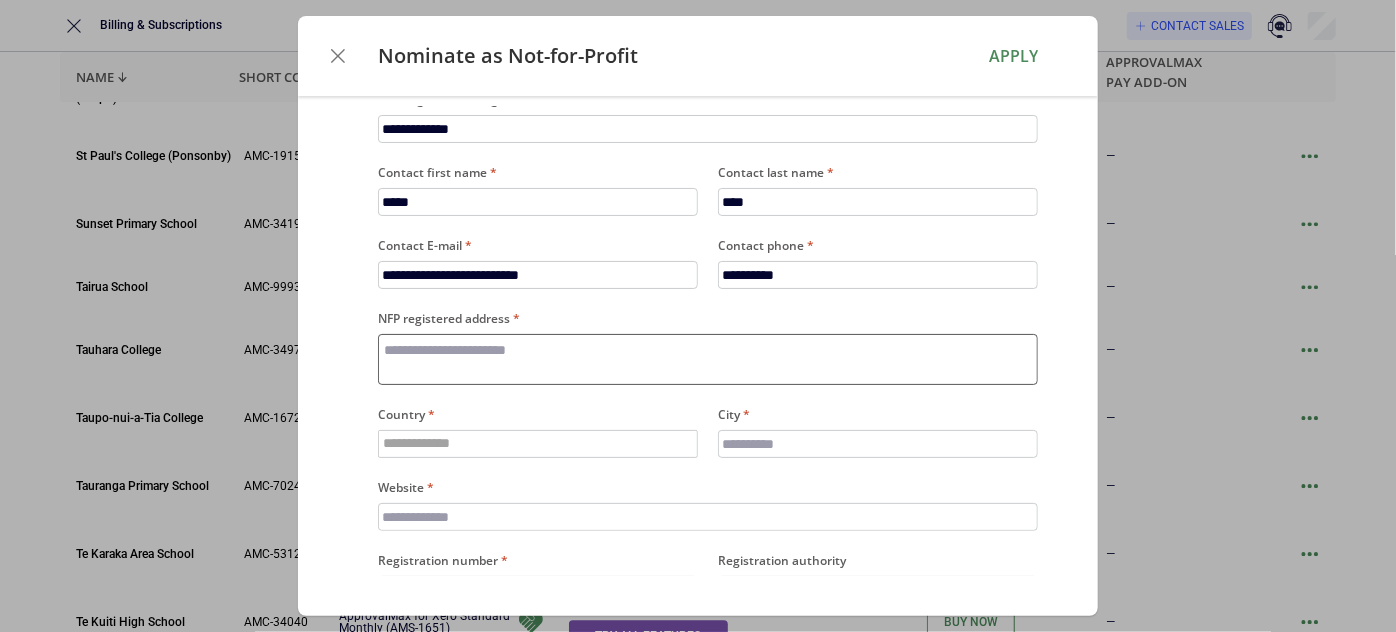 click on "NFP registered address" at bounding box center (708, 359) 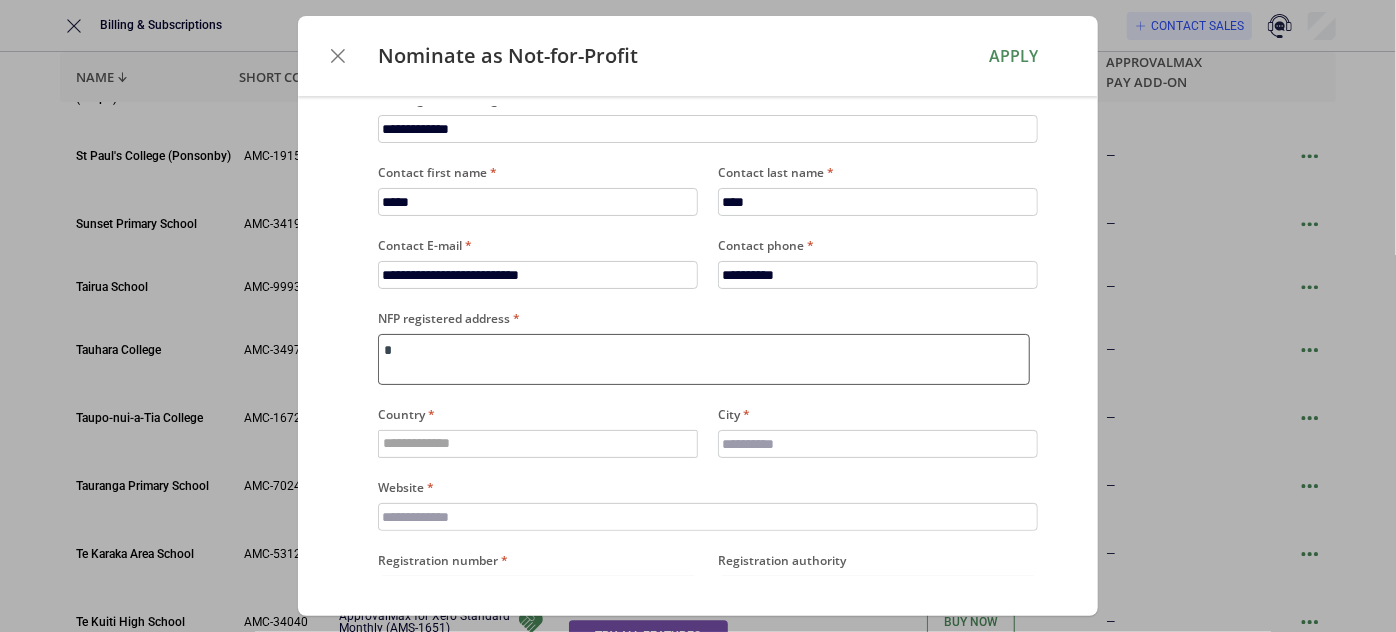 type on "**" 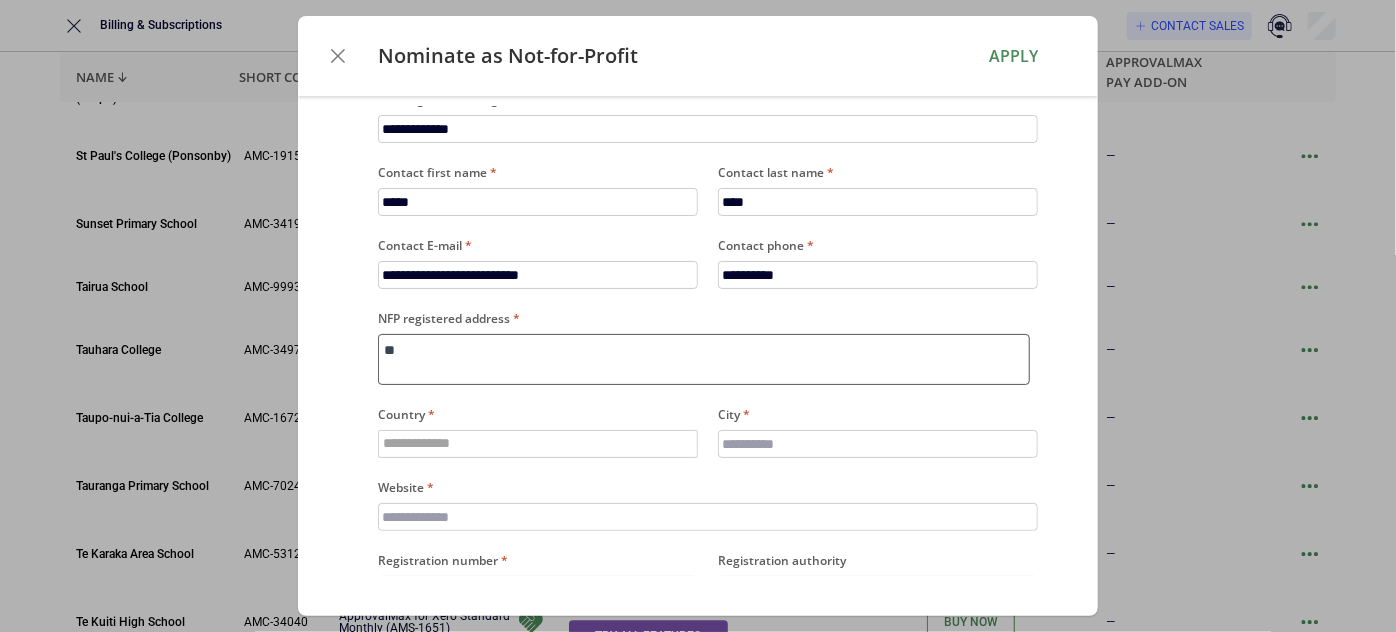 type on "***" 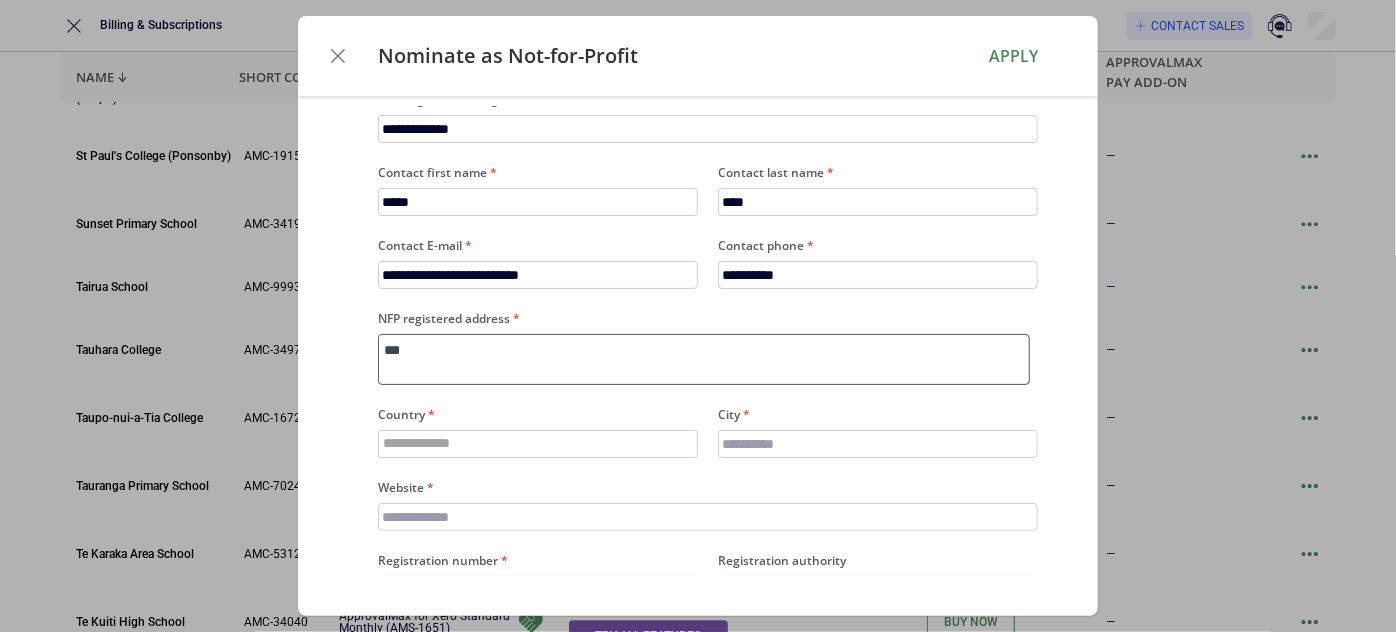 type on "***" 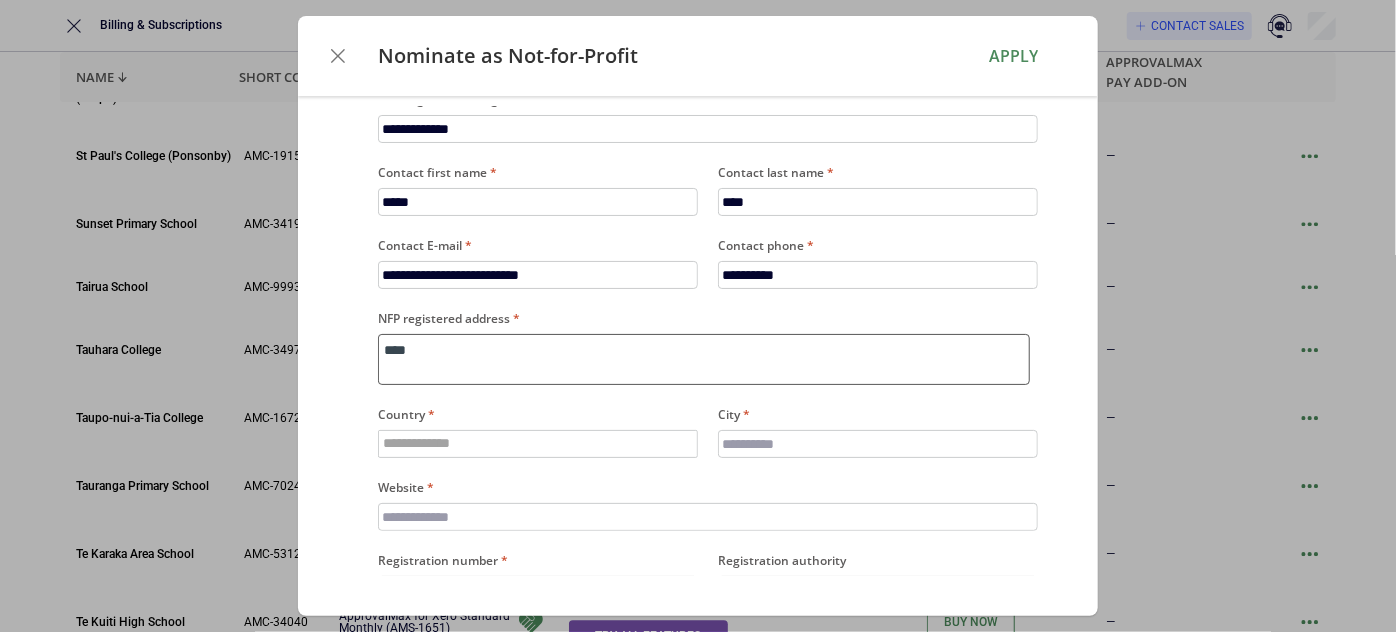 type on "*****" 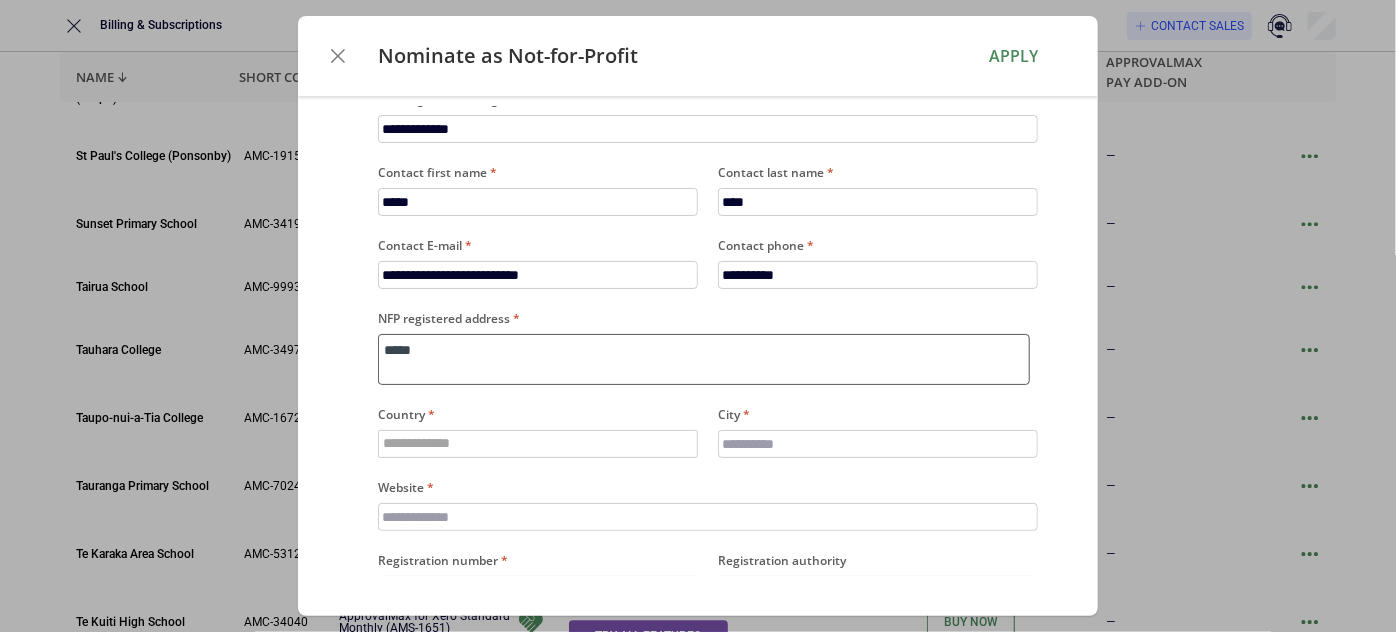 type on "******" 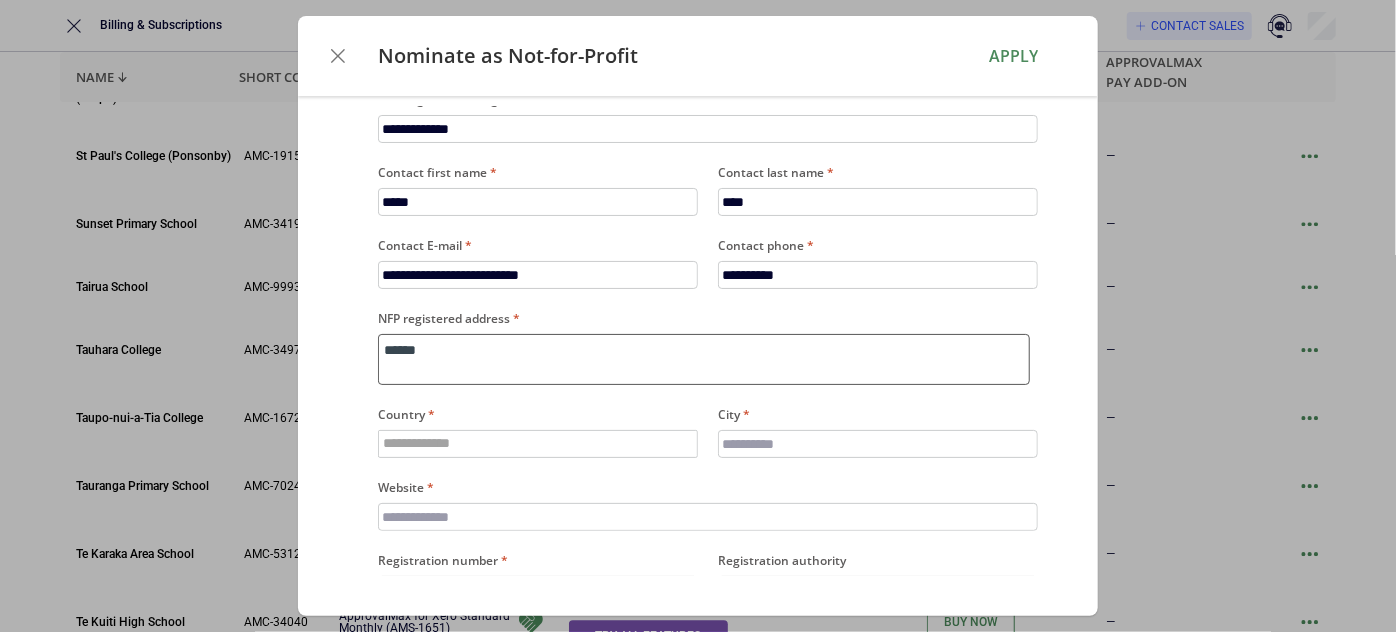 type on "*******" 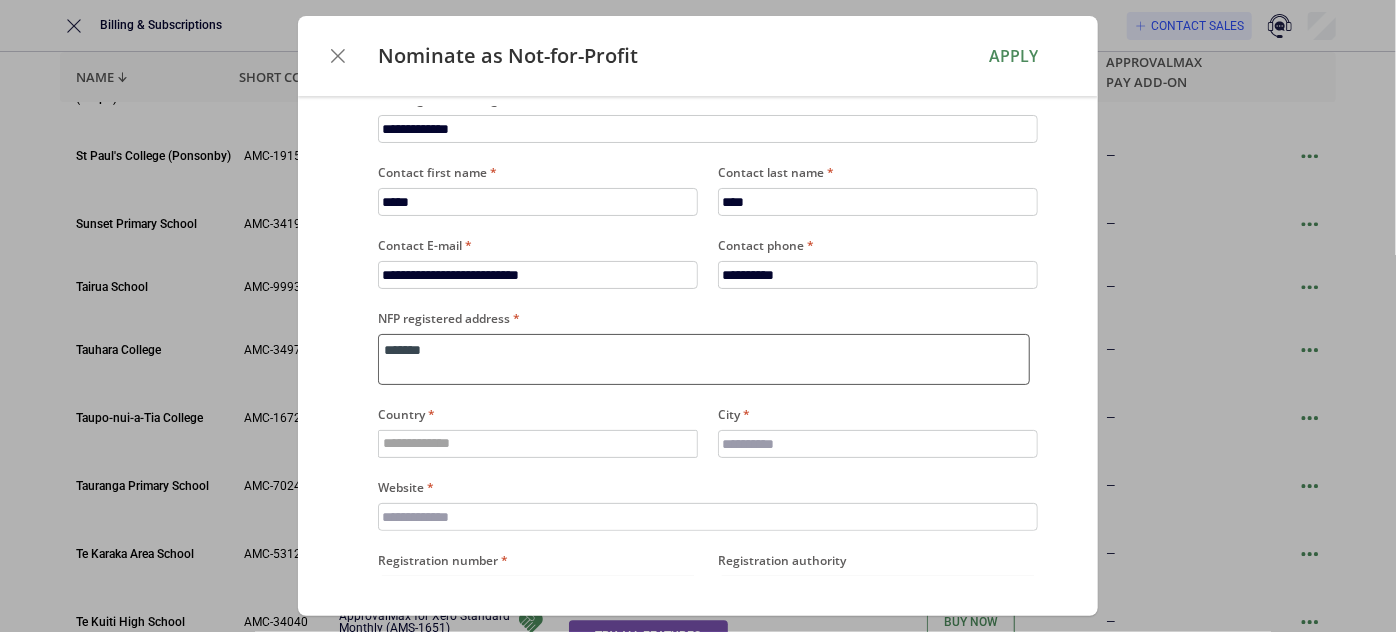 type on "********" 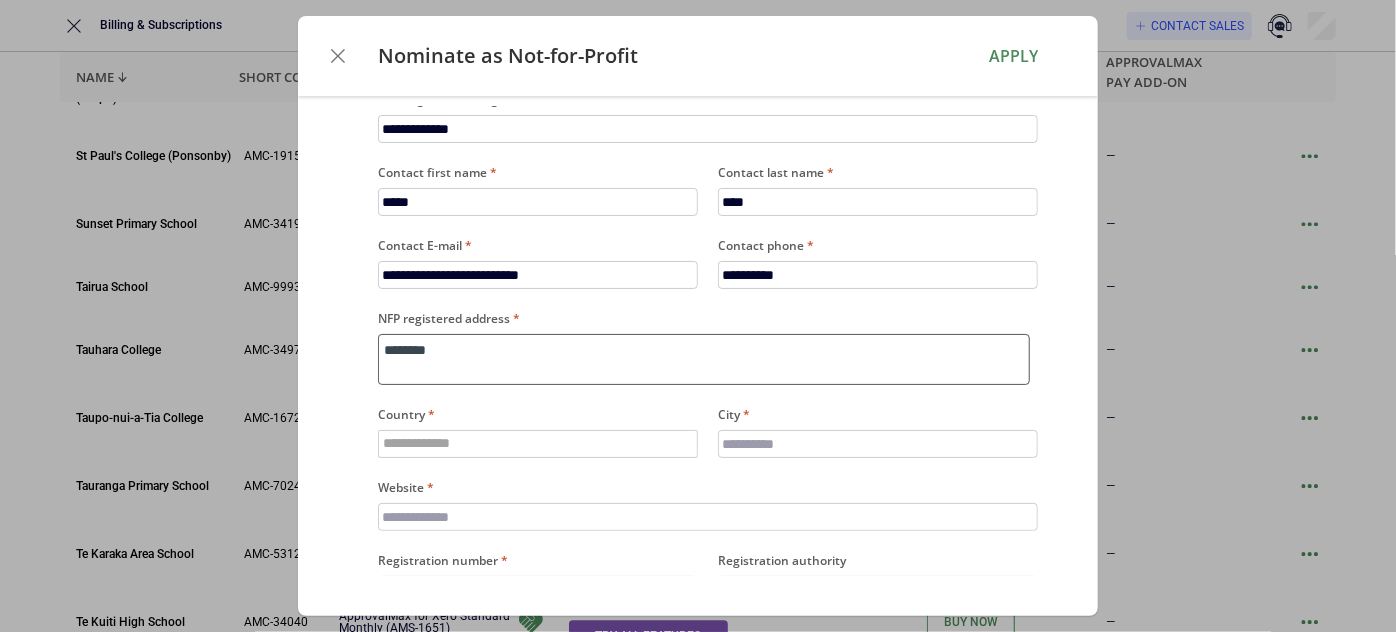 type on "********" 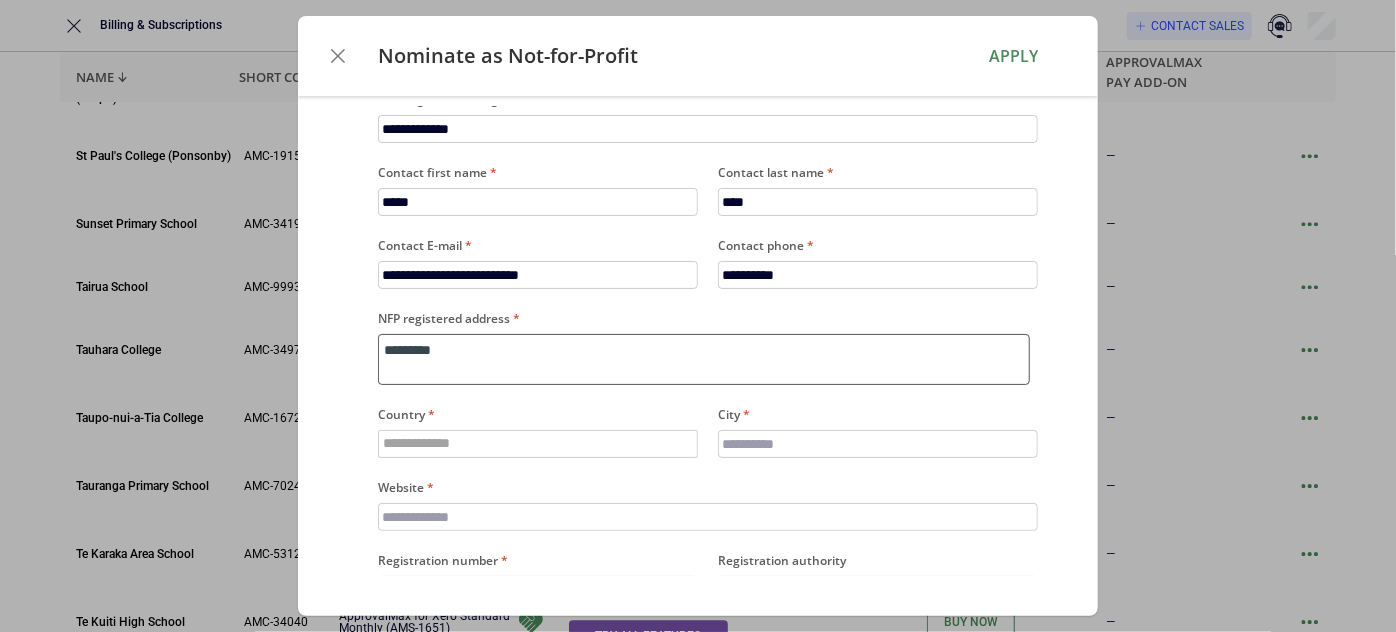 type on "**********" 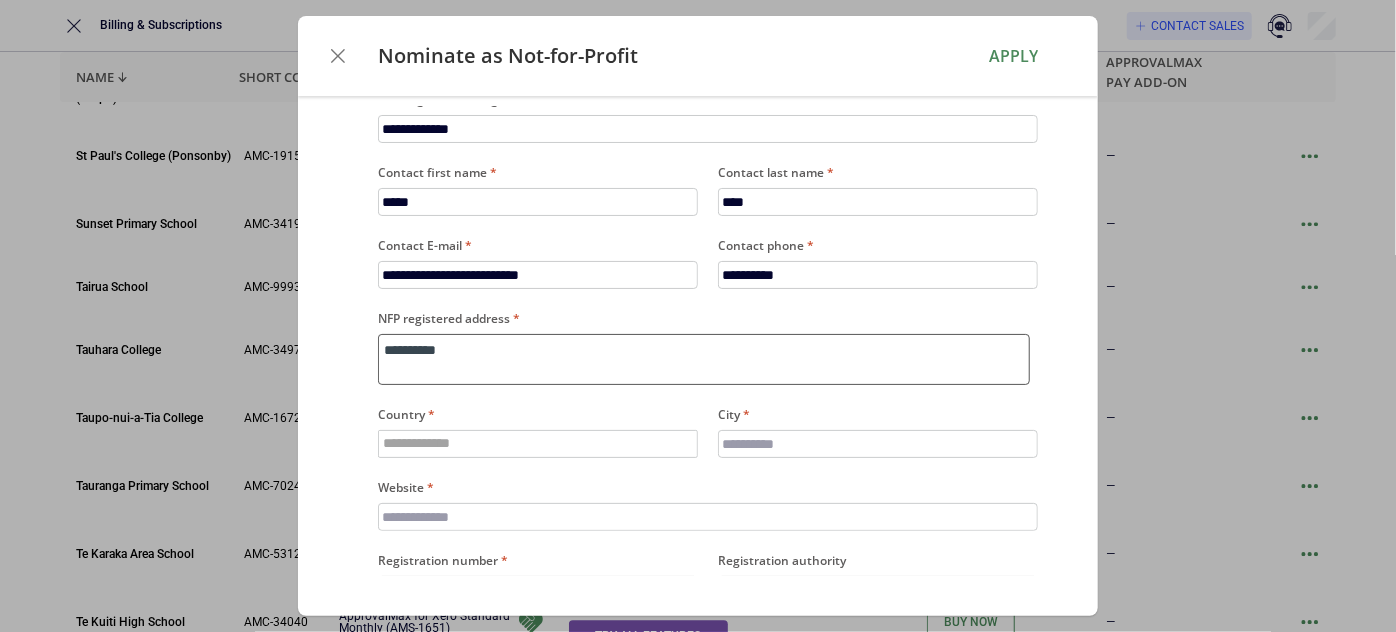 type on "**********" 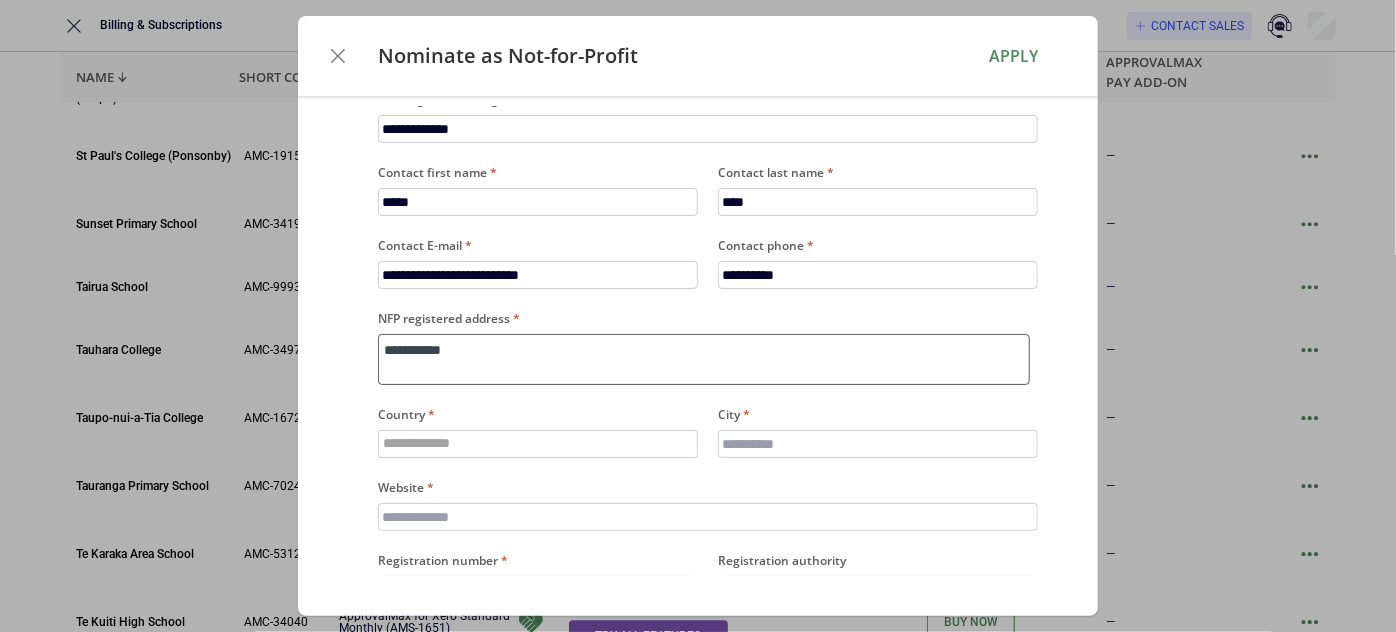 type on "**********" 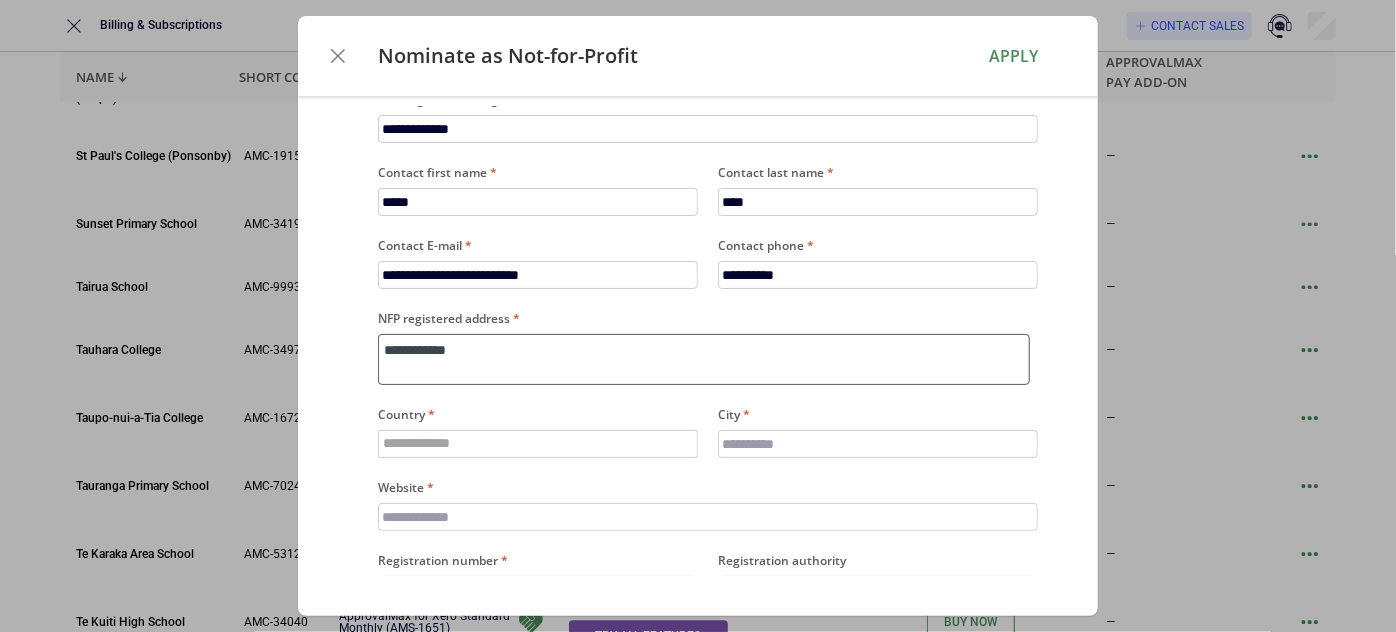 type on "**********" 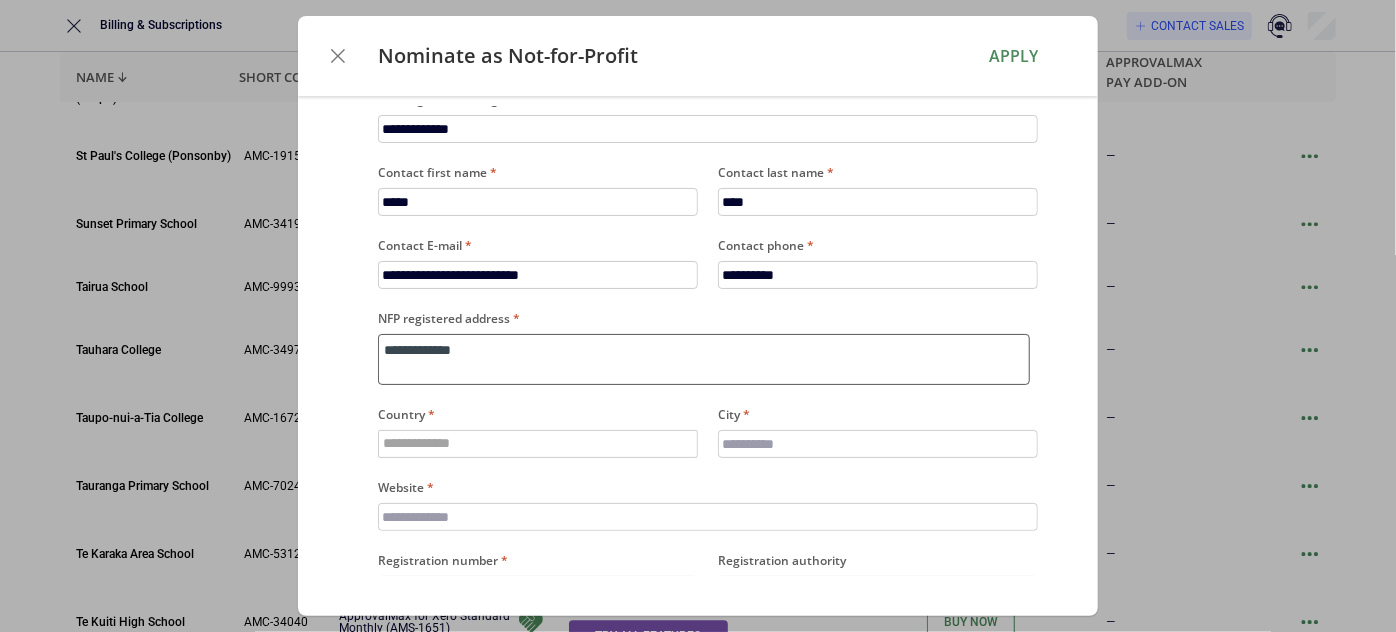 type on "**********" 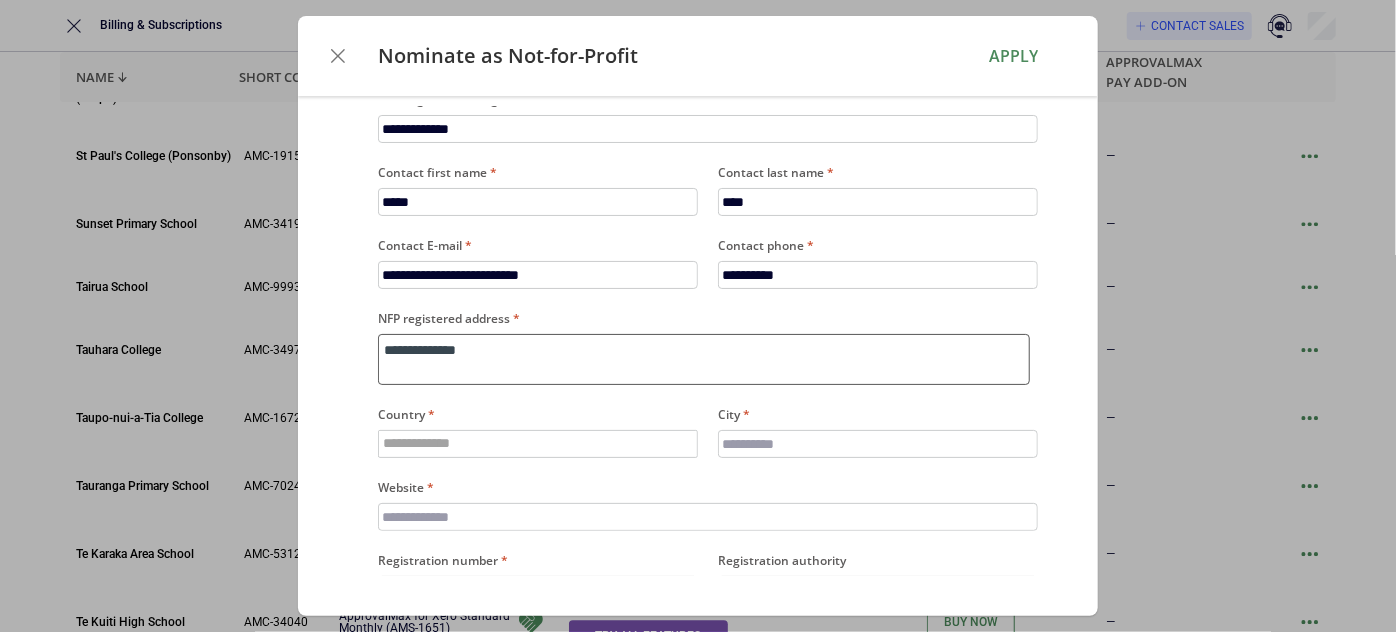 type on "**********" 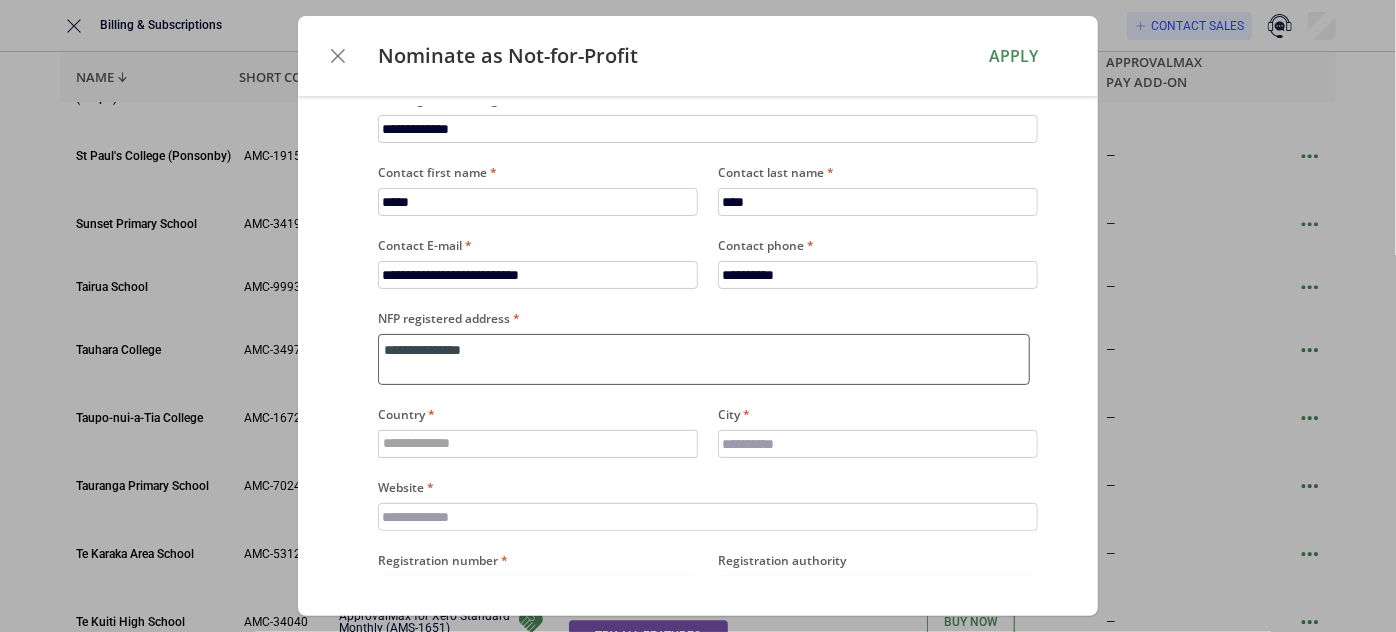 type on "**********" 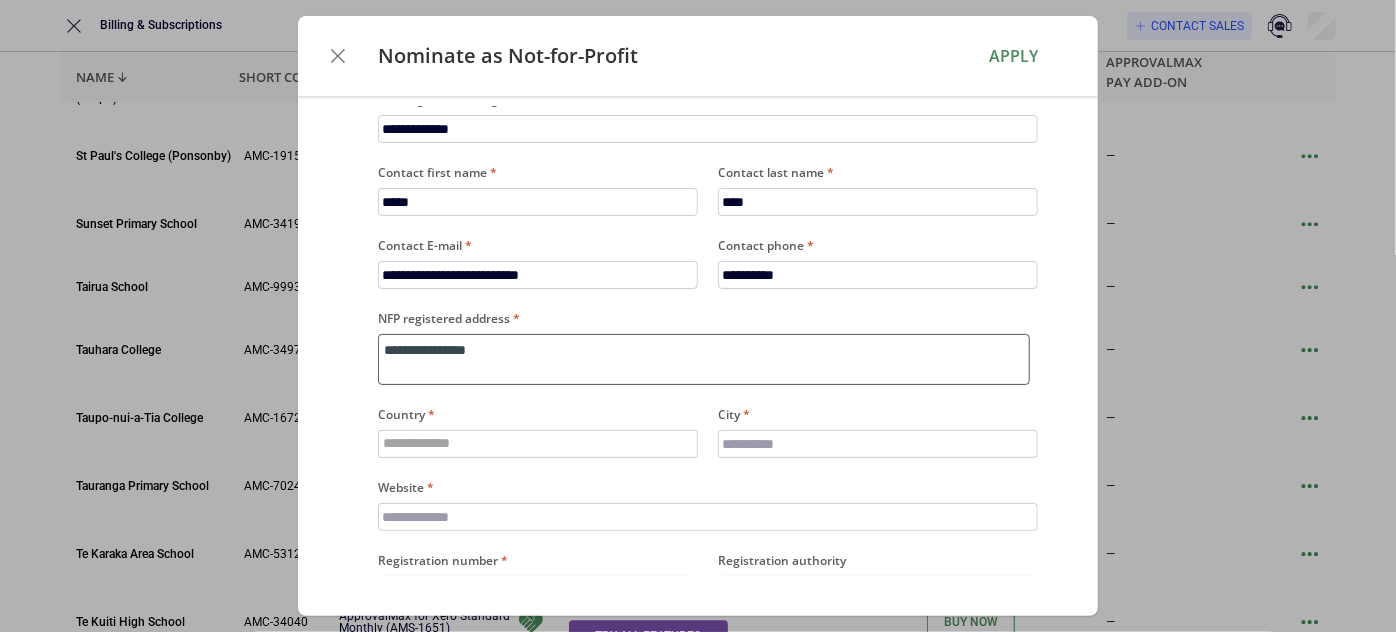type on "**********" 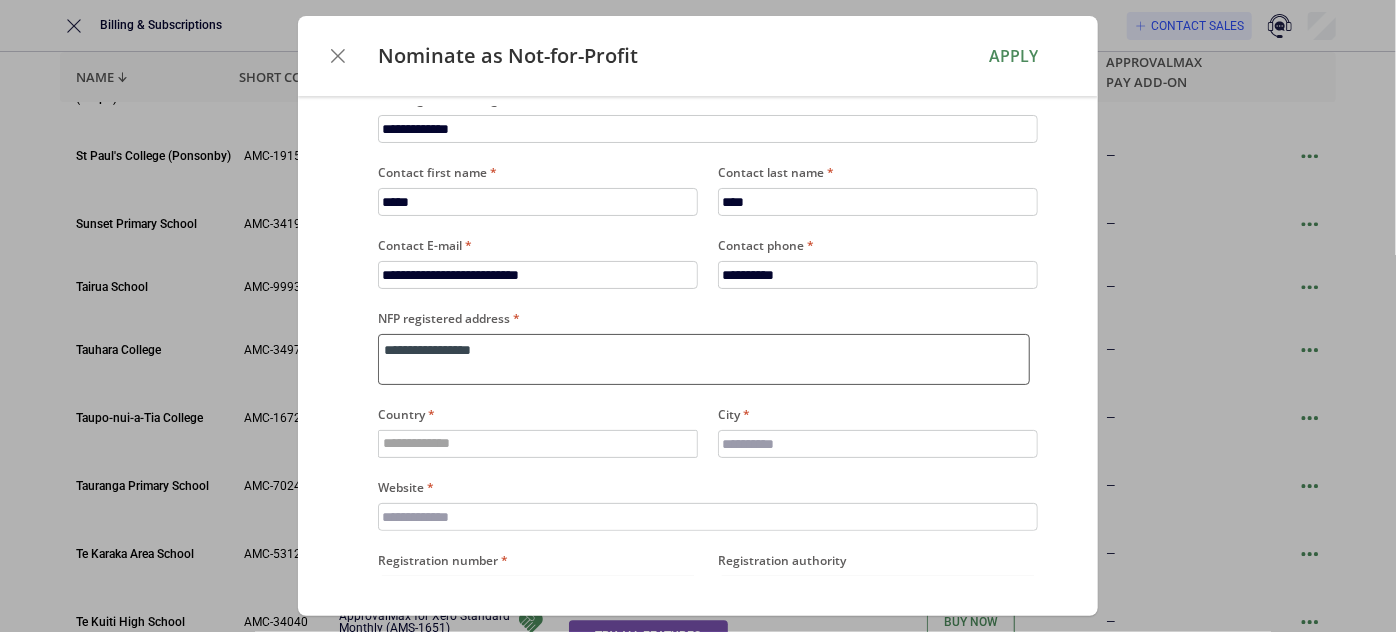 type on "**********" 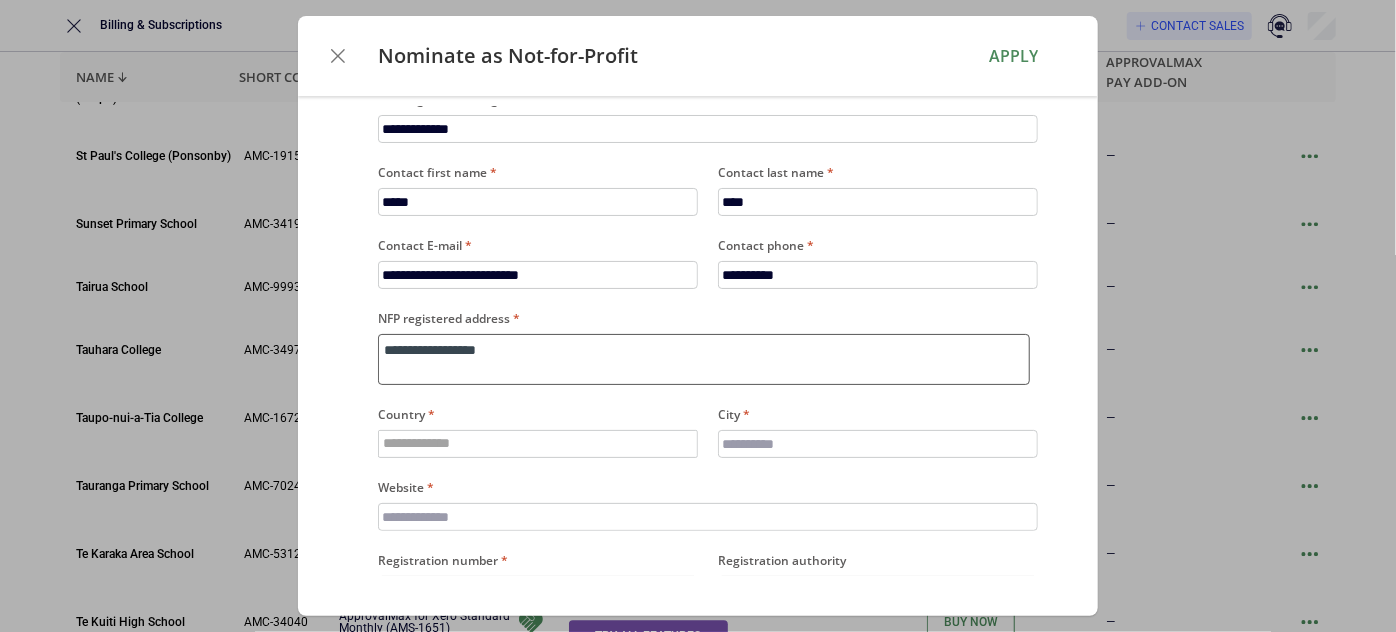 type on "**********" 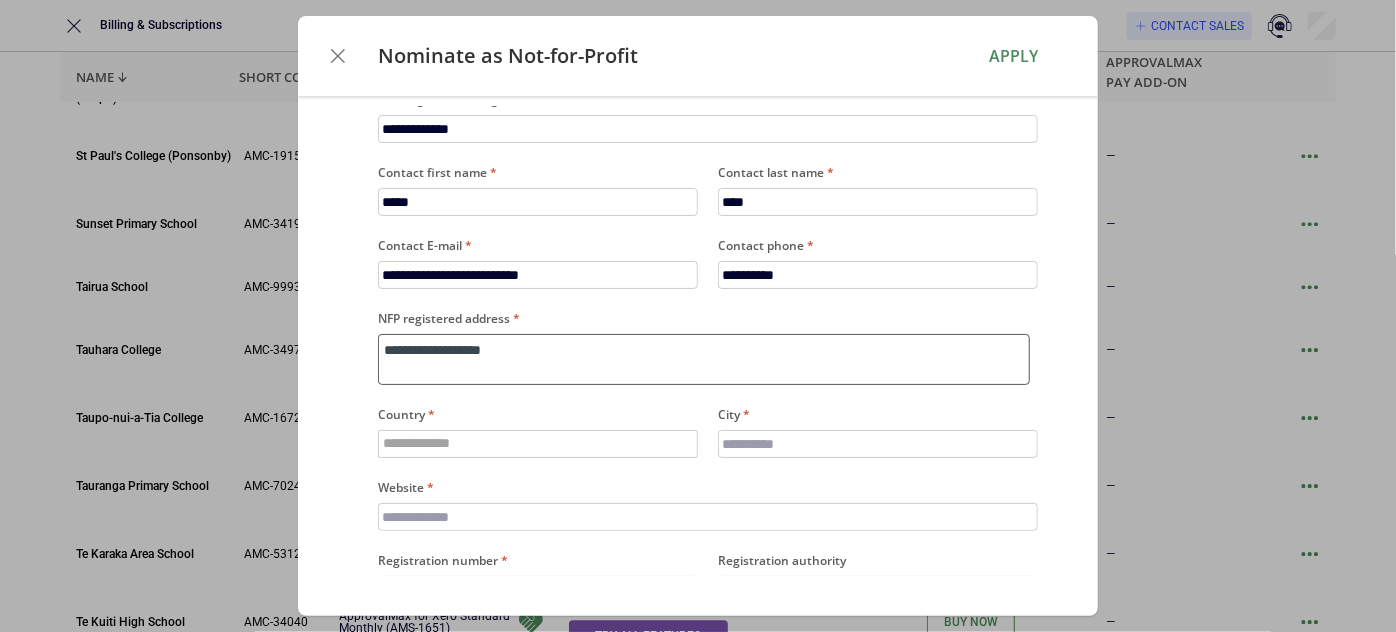 type on "**********" 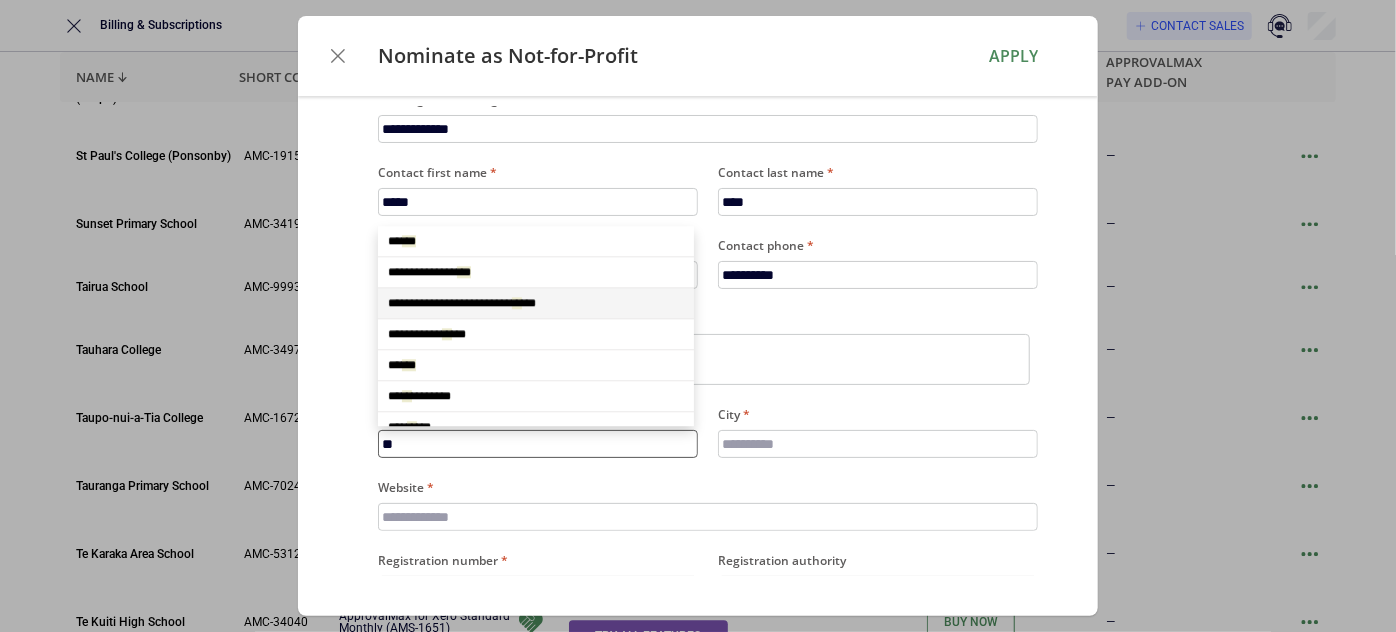 type on "***" 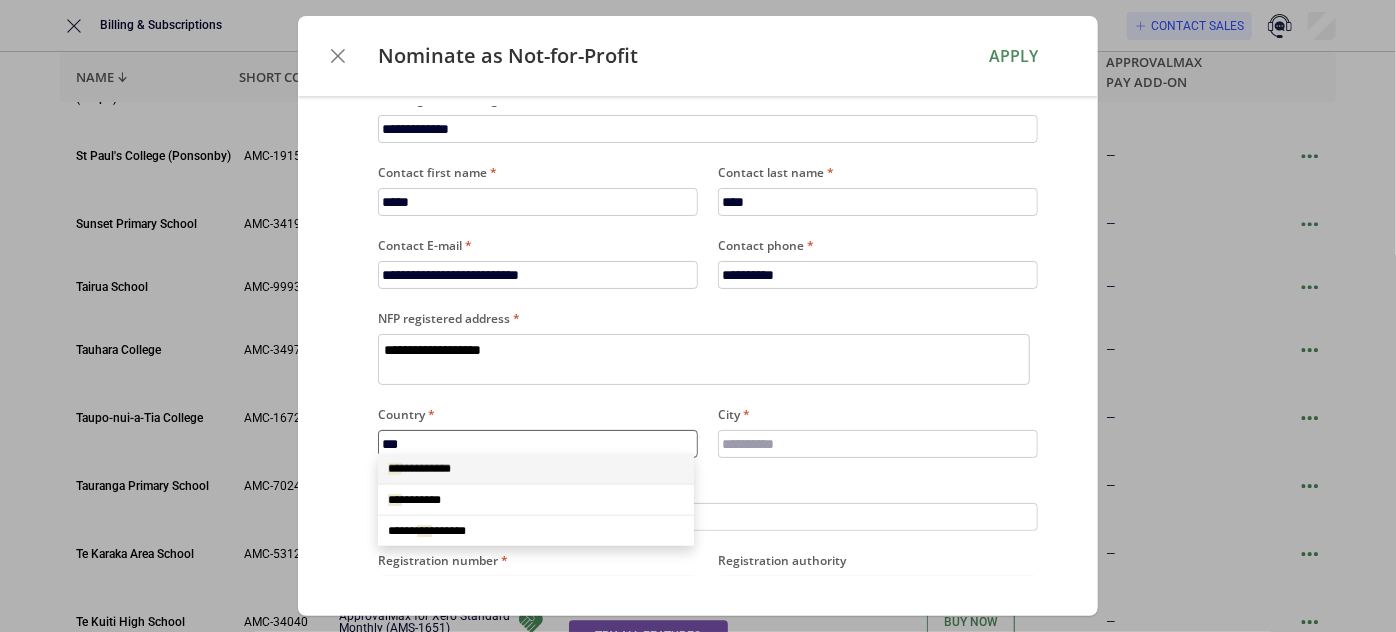 scroll, scrollTop: 0, scrollLeft: 0, axis: both 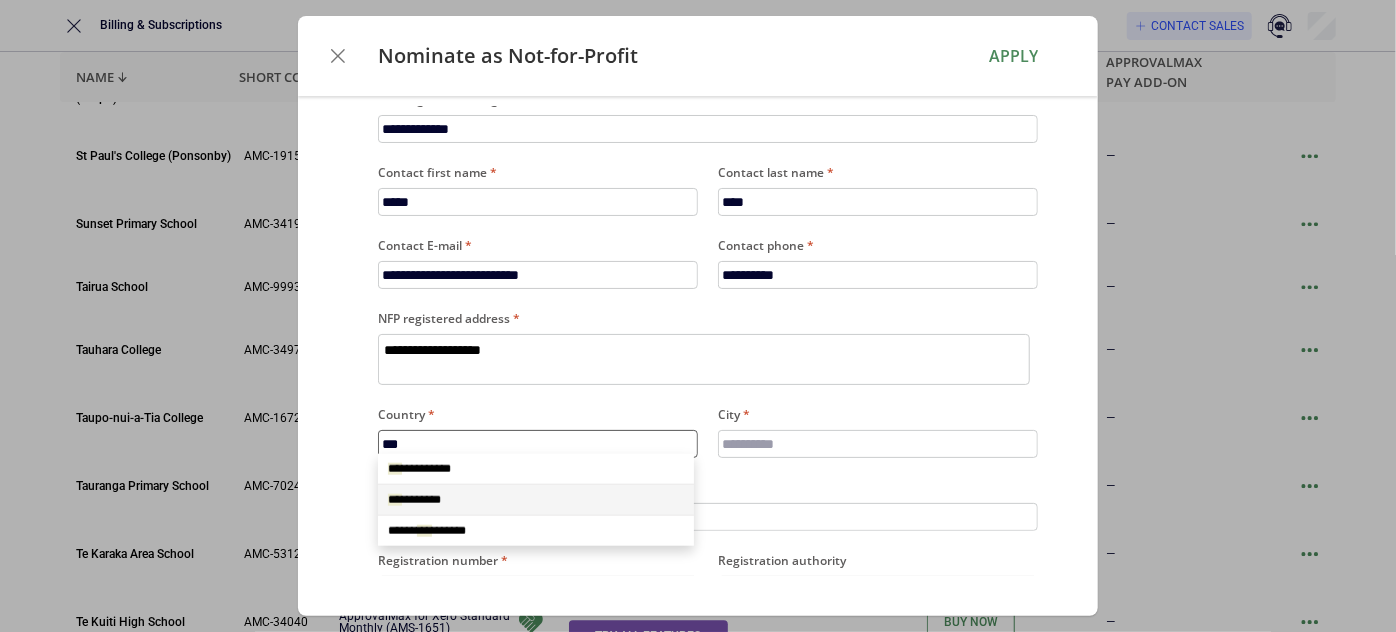 click on "***" at bounding box center (395, 500) 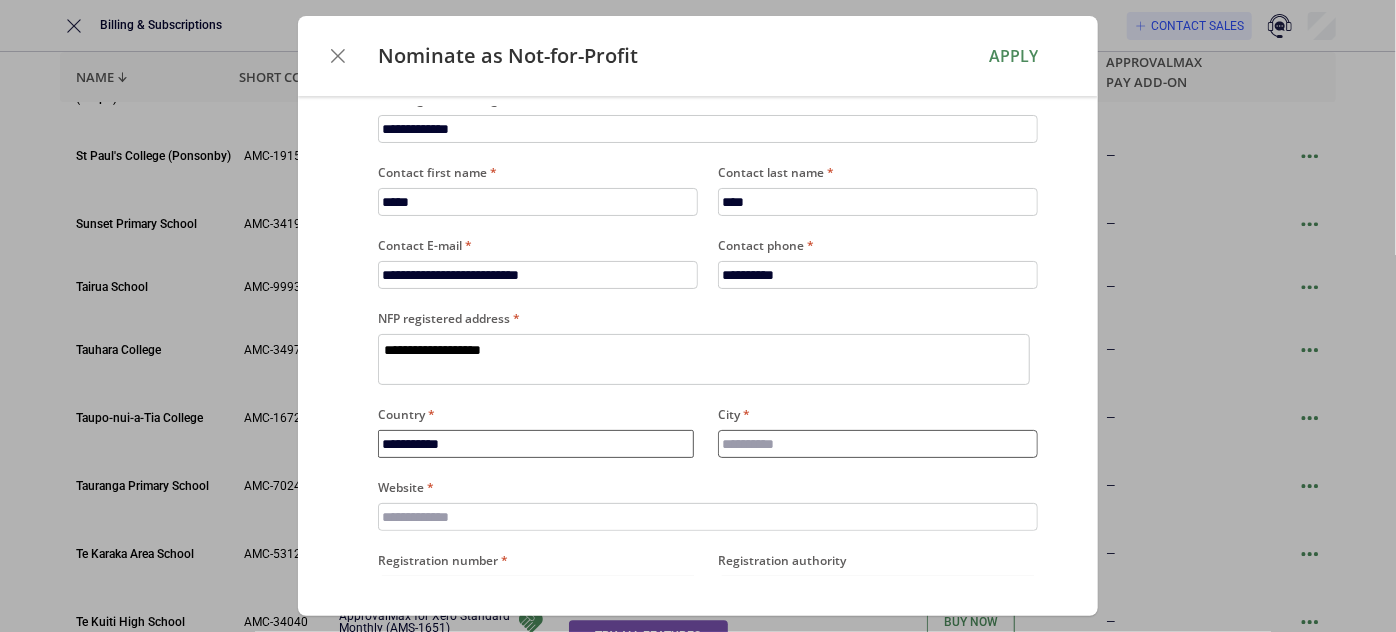 type on "**********" 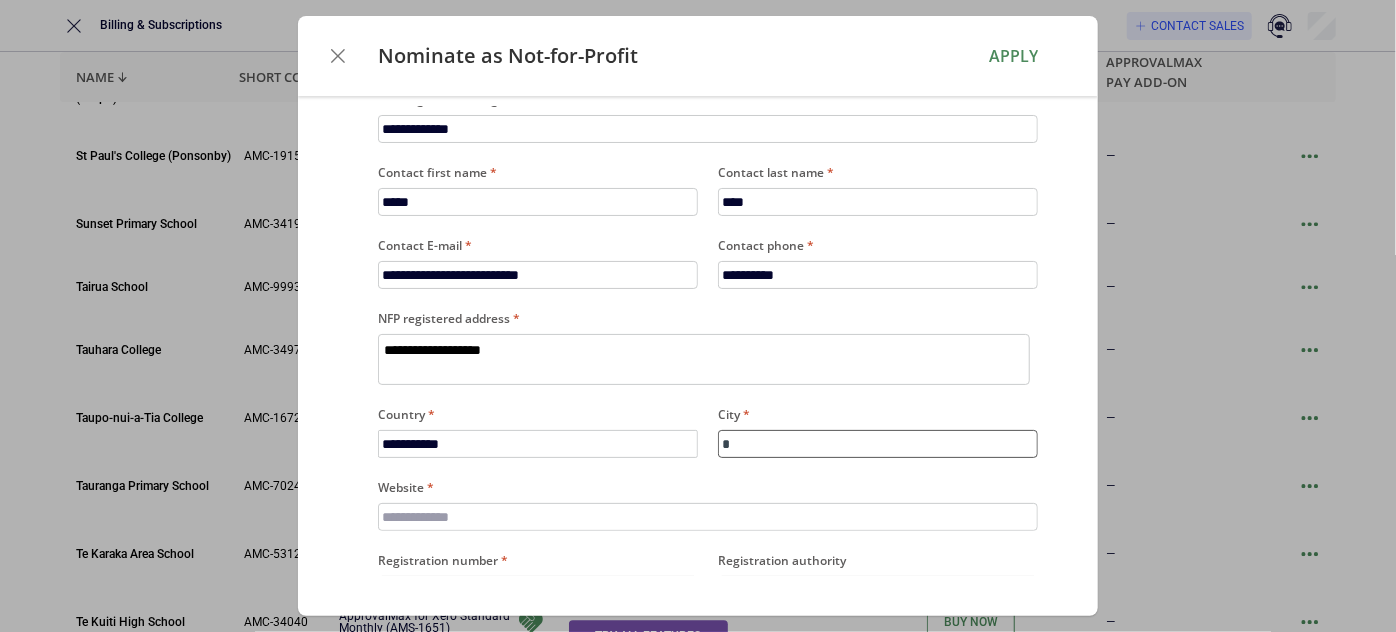 type on "*" 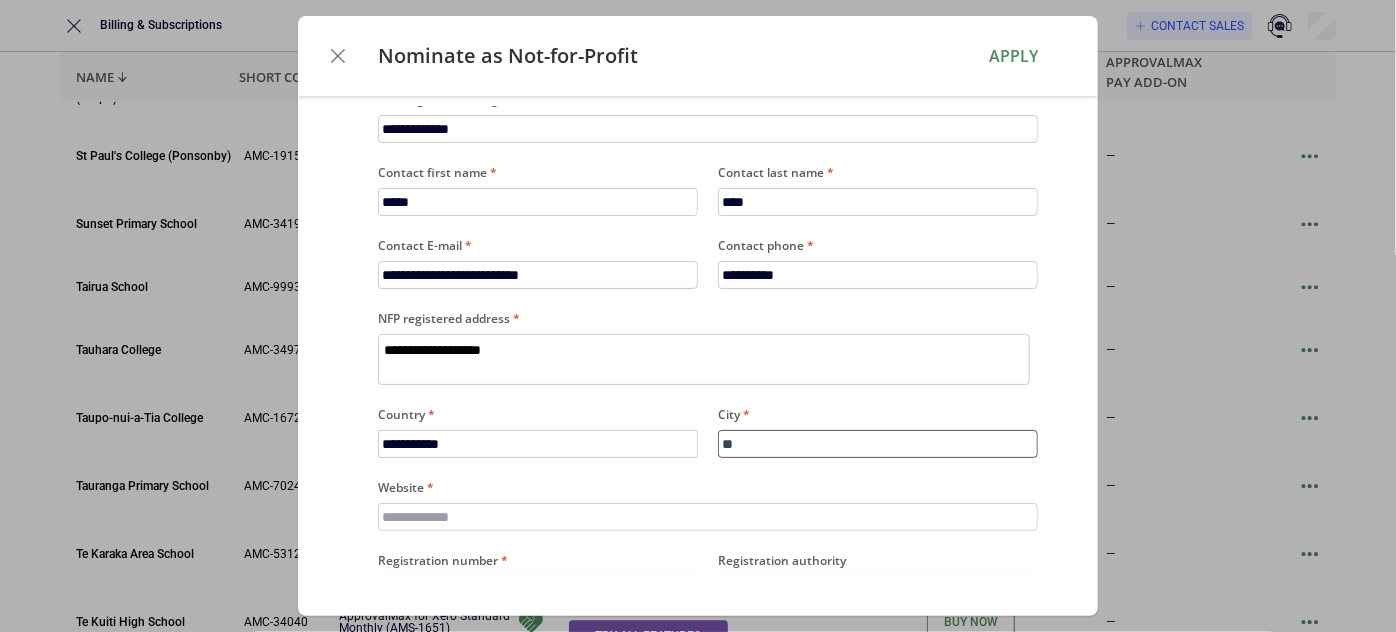 type on "*" 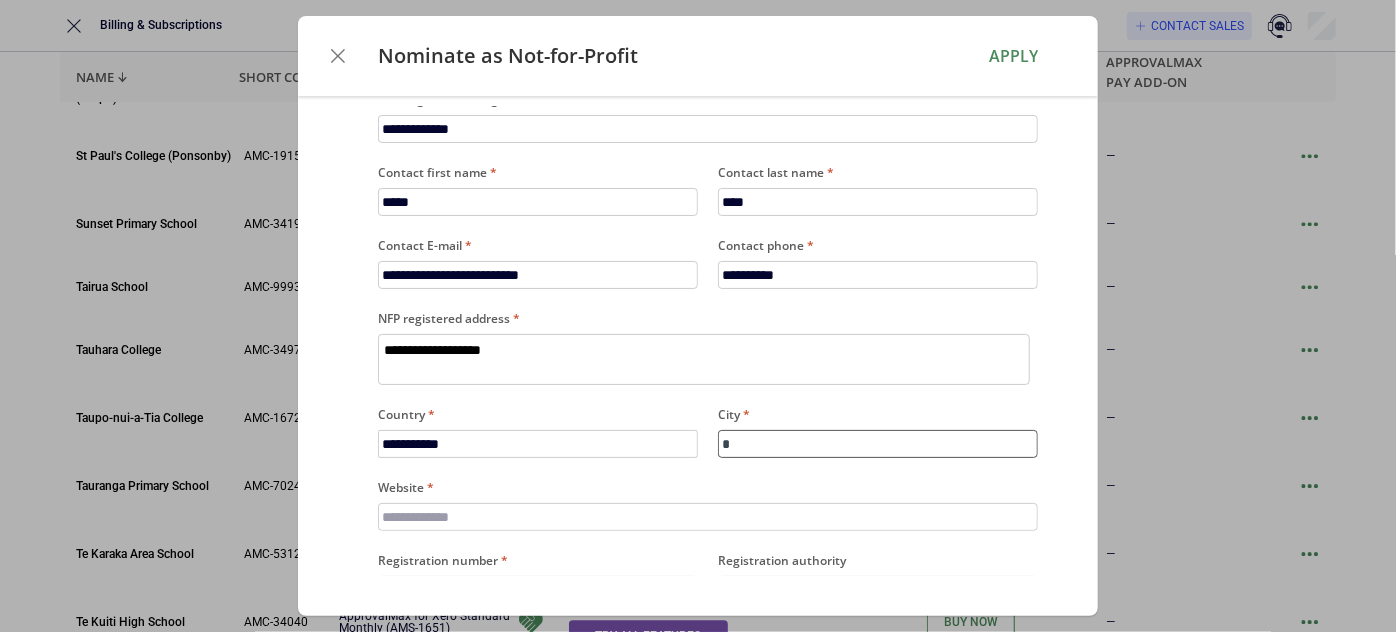 type on "**" 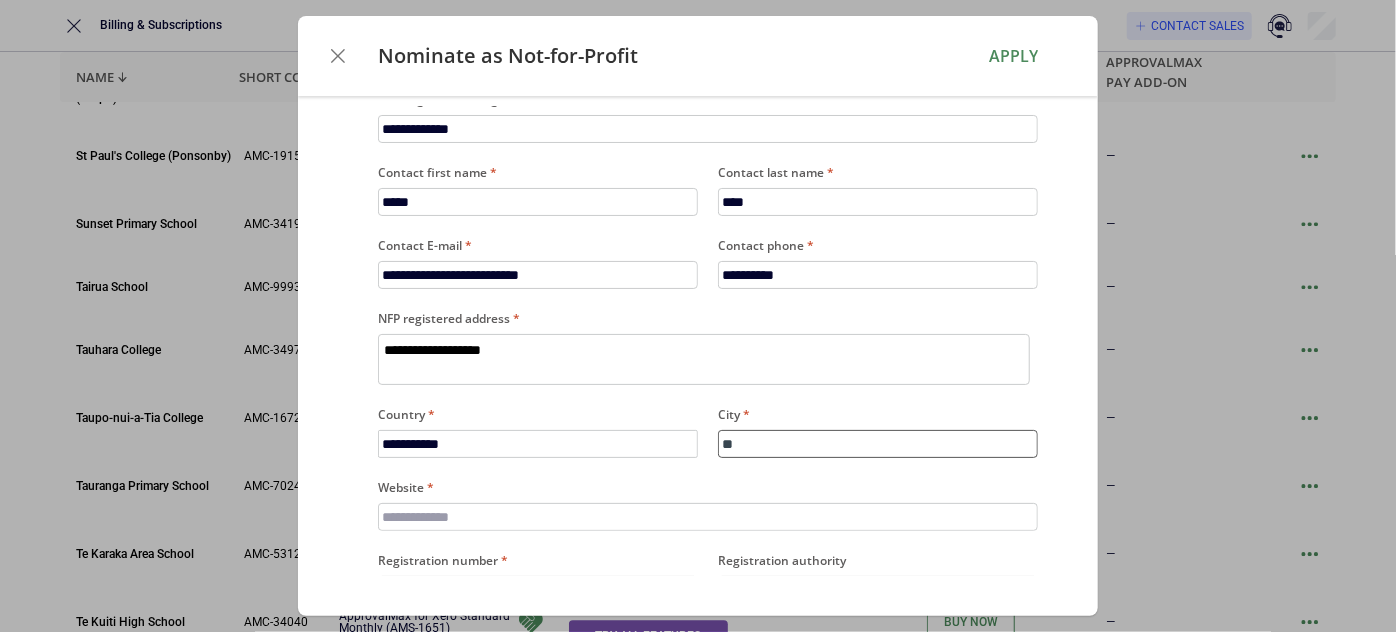 type on "***" 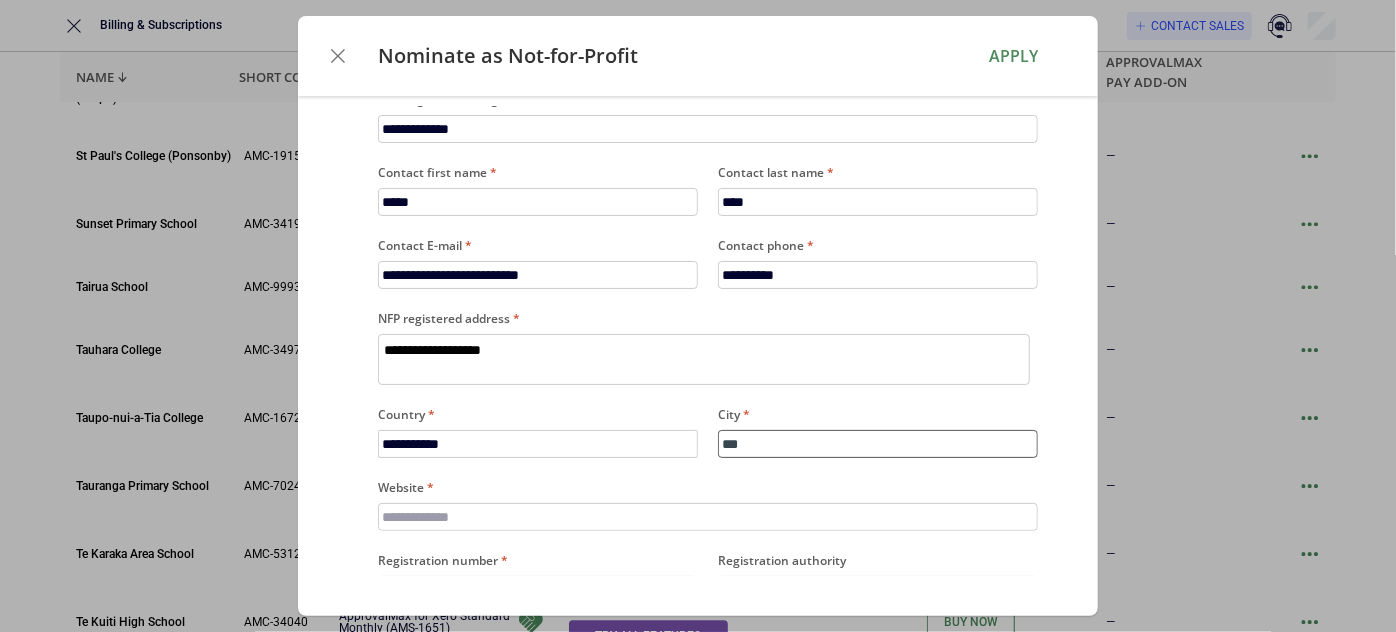 type on "**" 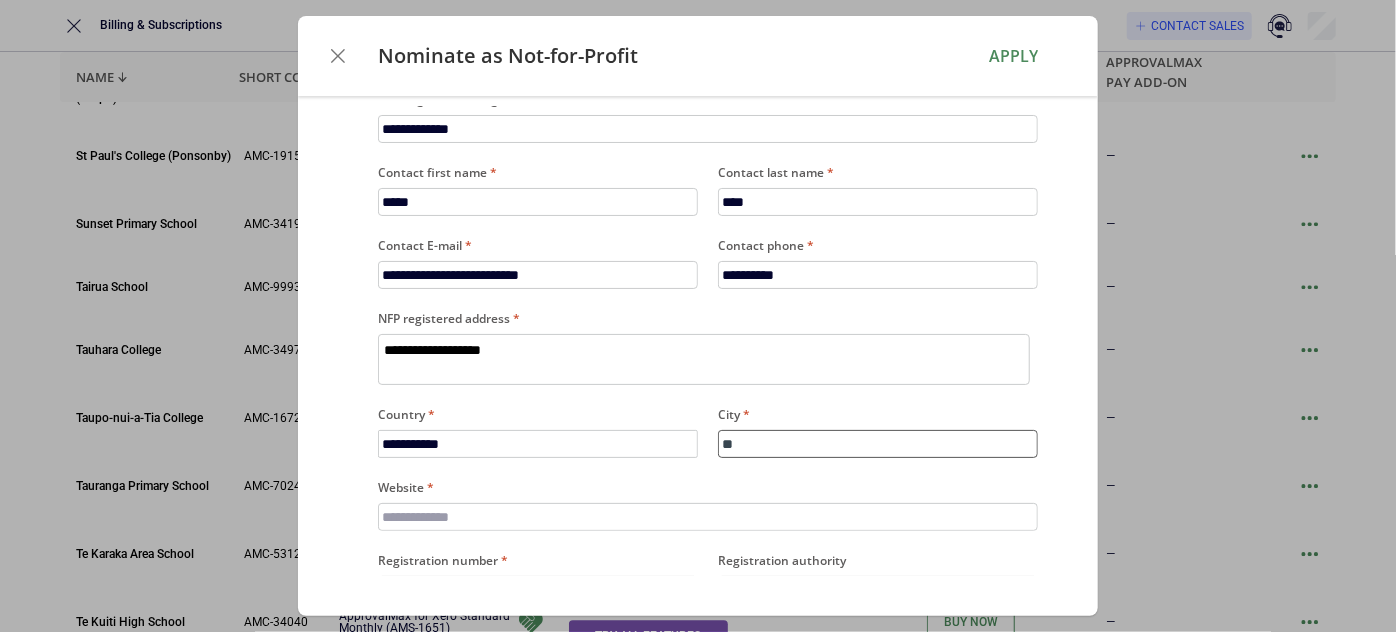 type on "***" 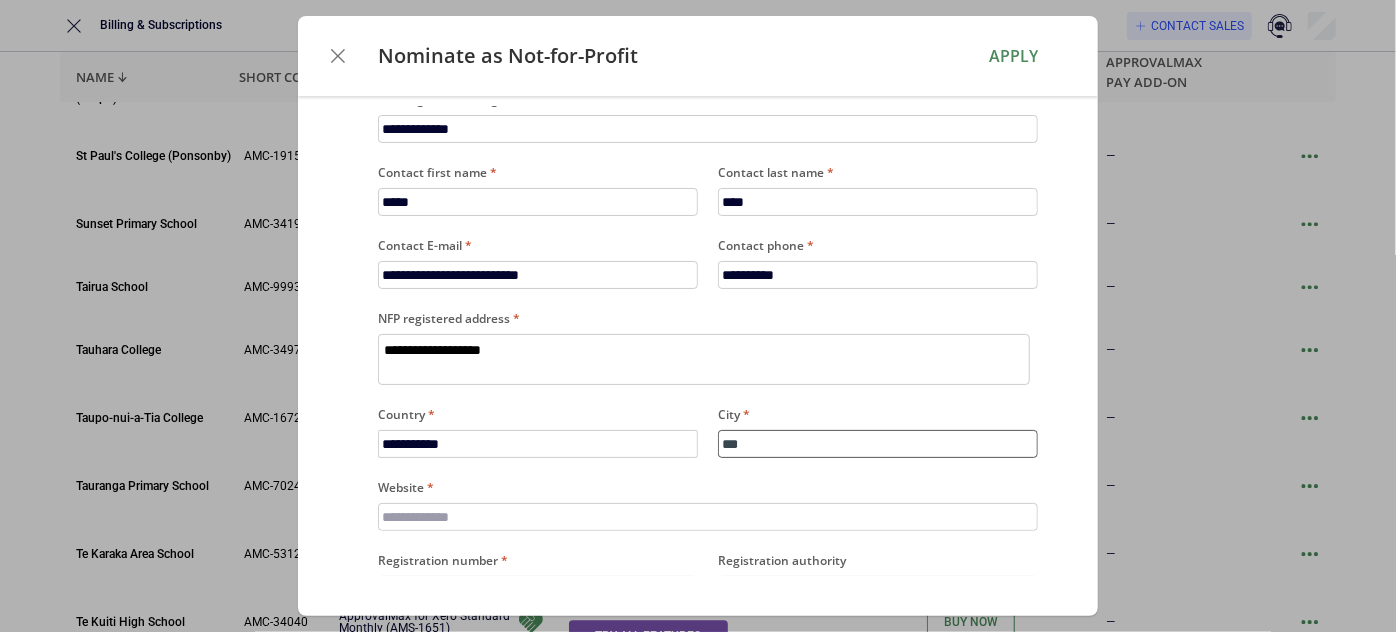 type on "****" 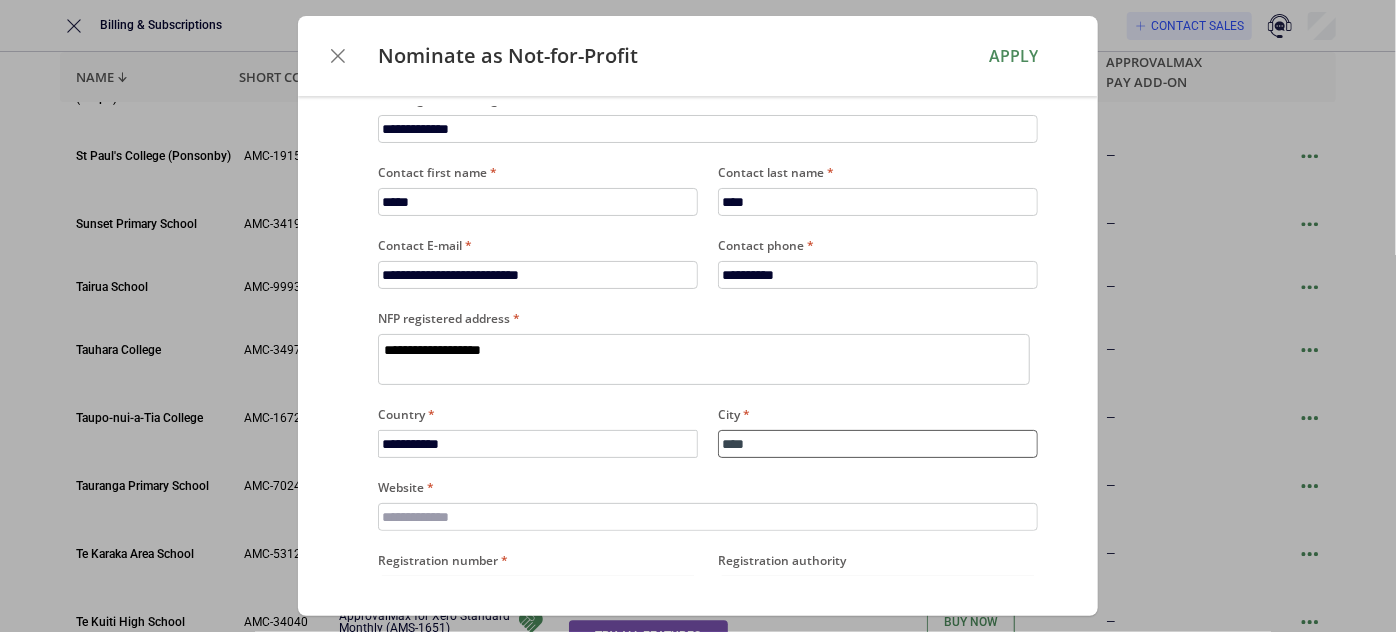 type on "*****" 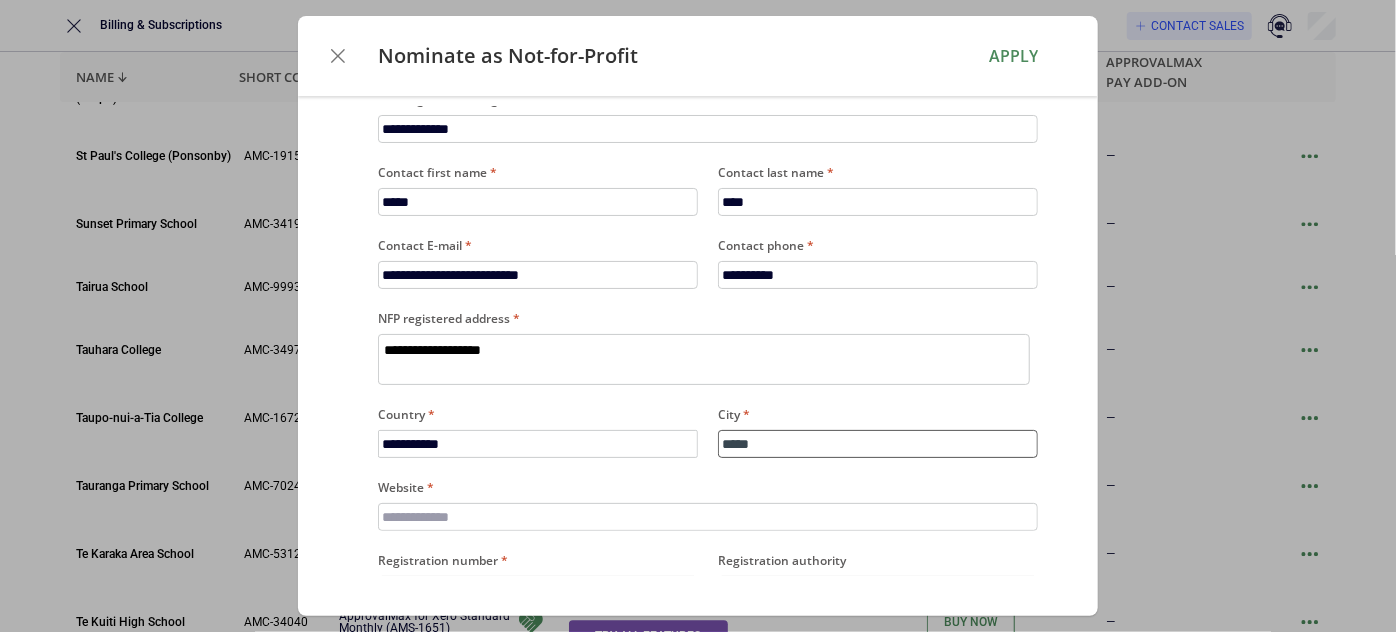 type on "******" 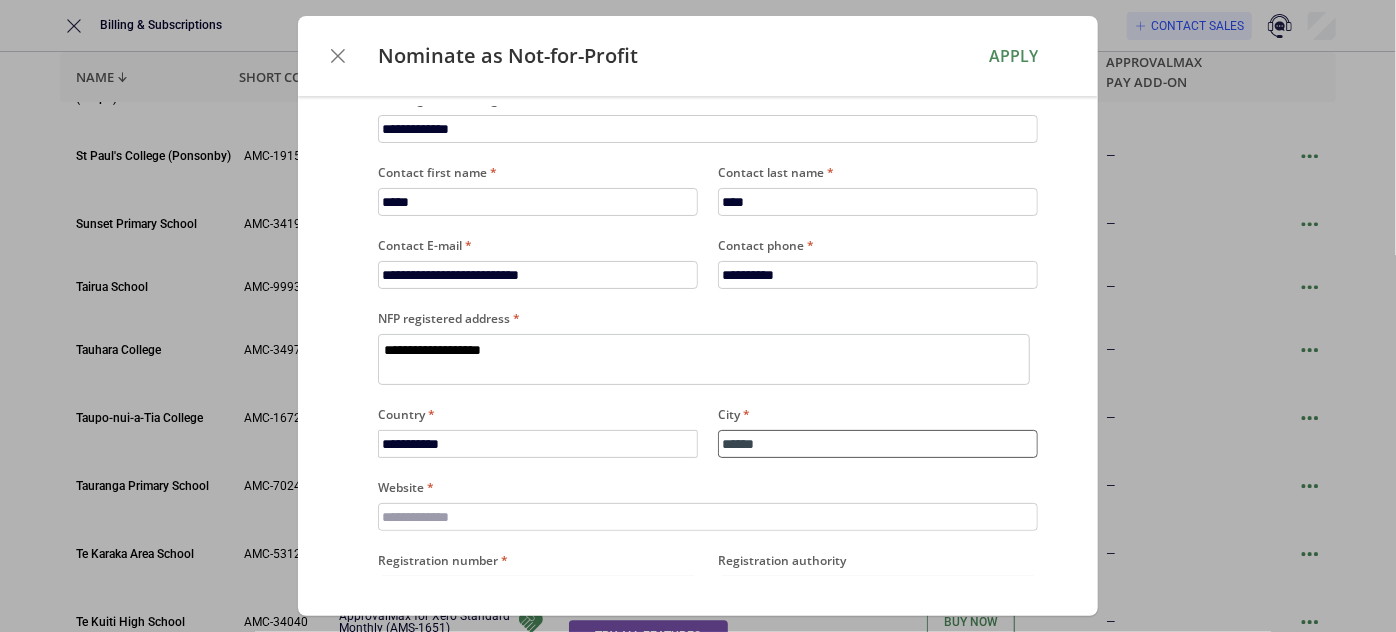 type on "******" 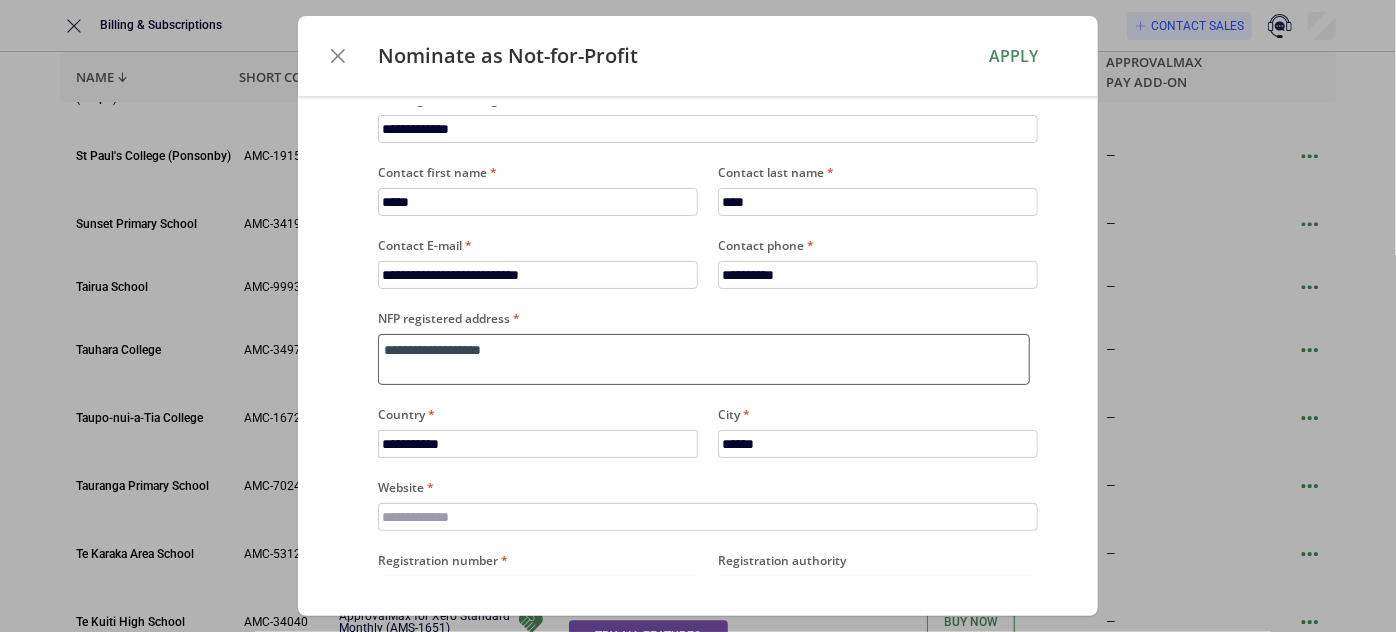 click on "**********" at bounding box center (704, 359) 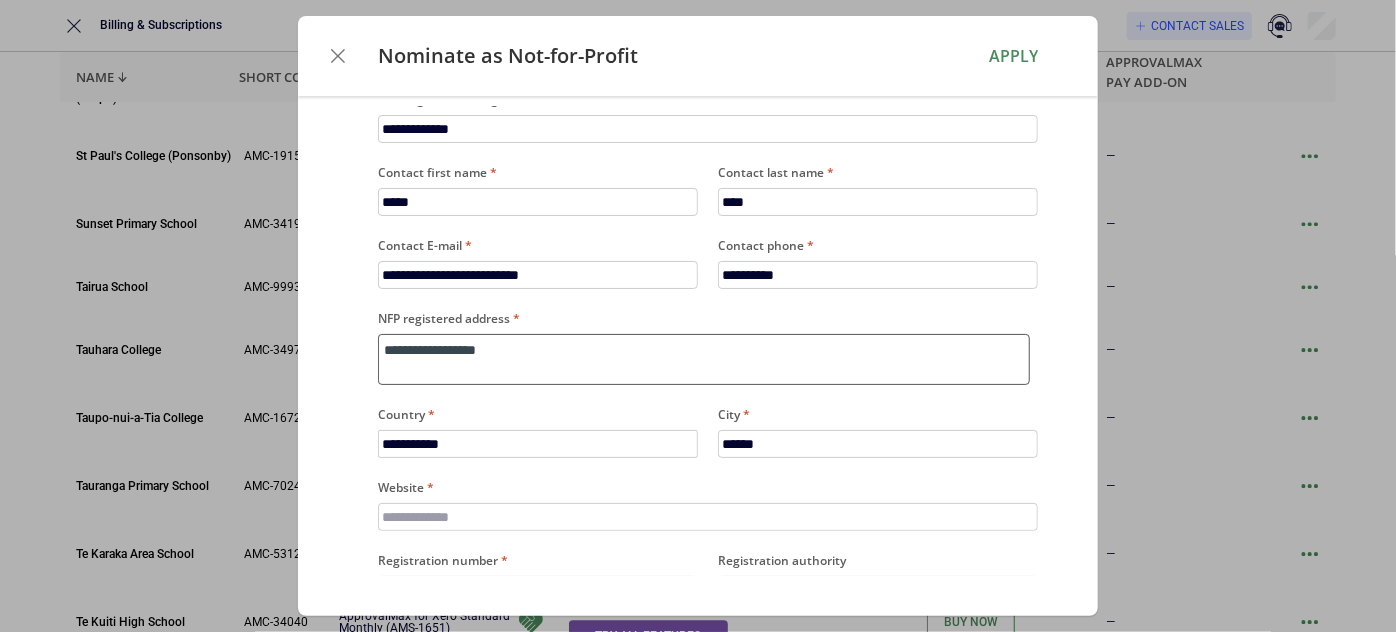 type on "**********" 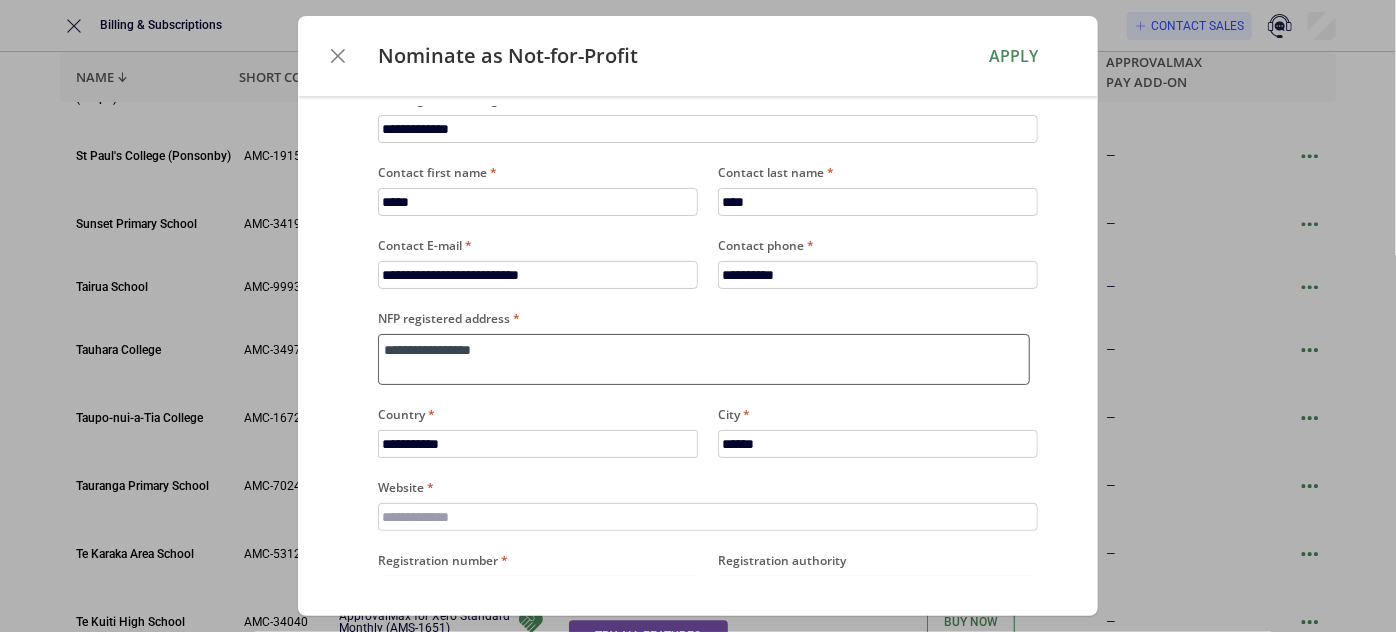 type on "*" 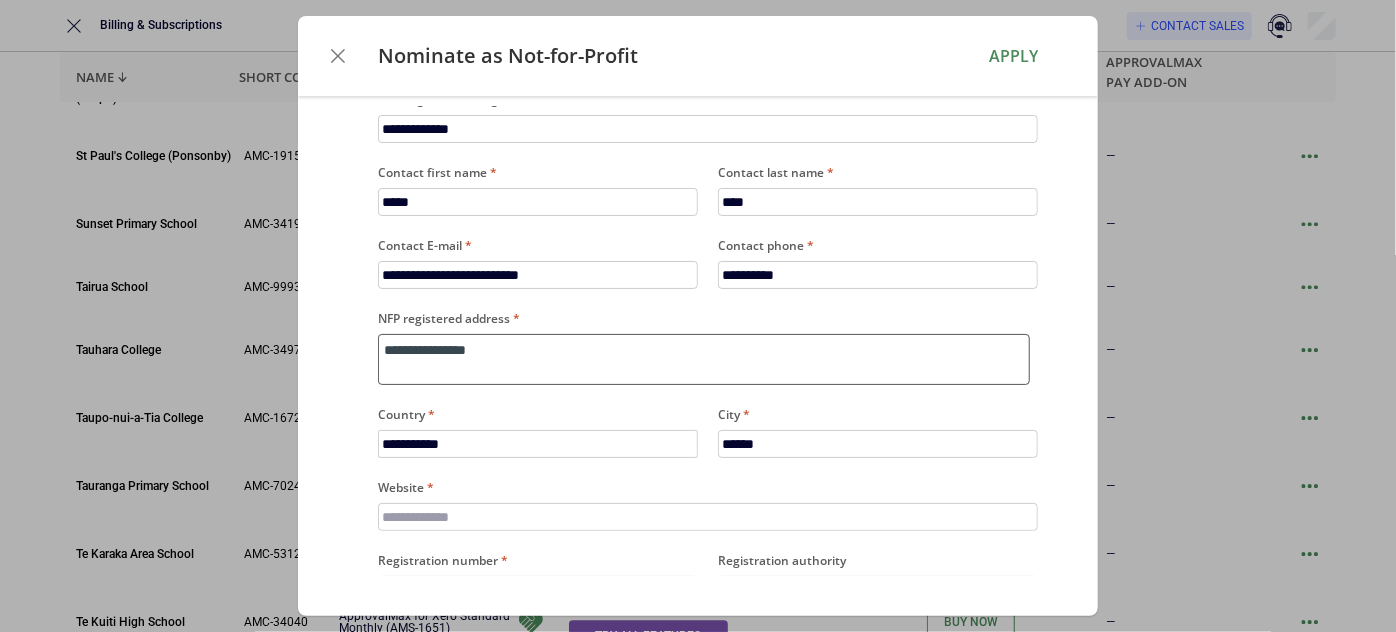 type on "**********" 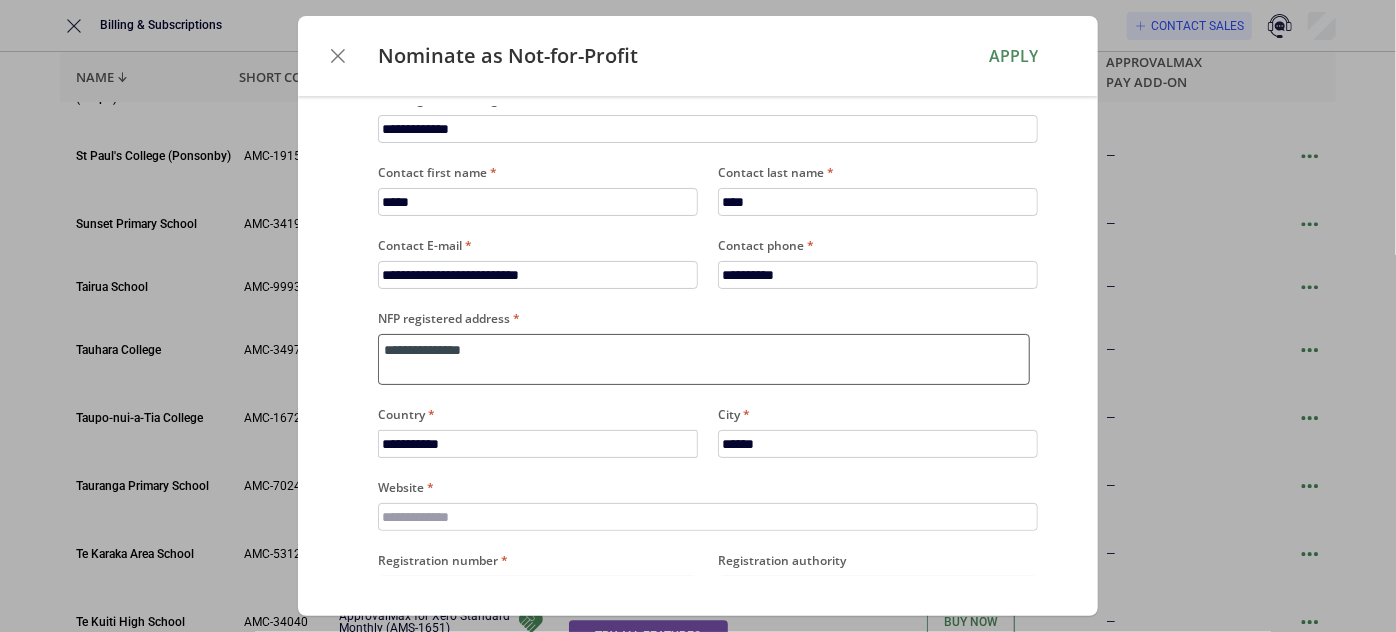 type on "**********" 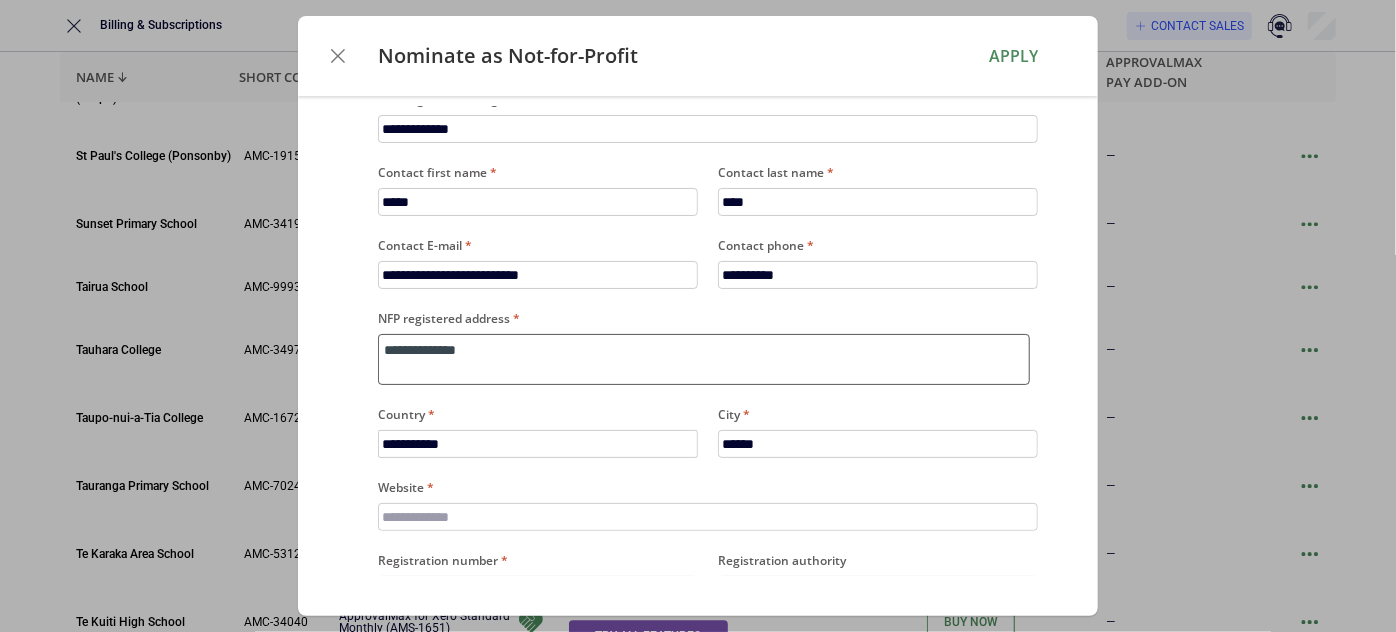 type on "**********" 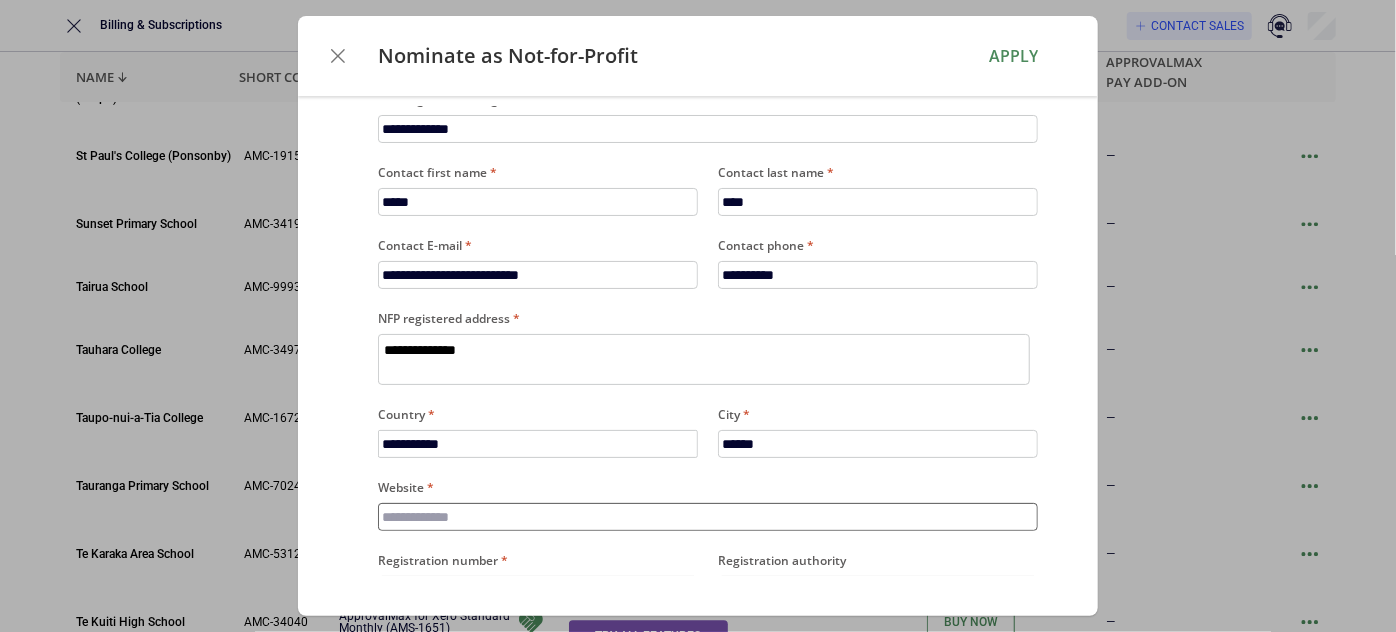 click on "Website" at bounding box center (708, 517) 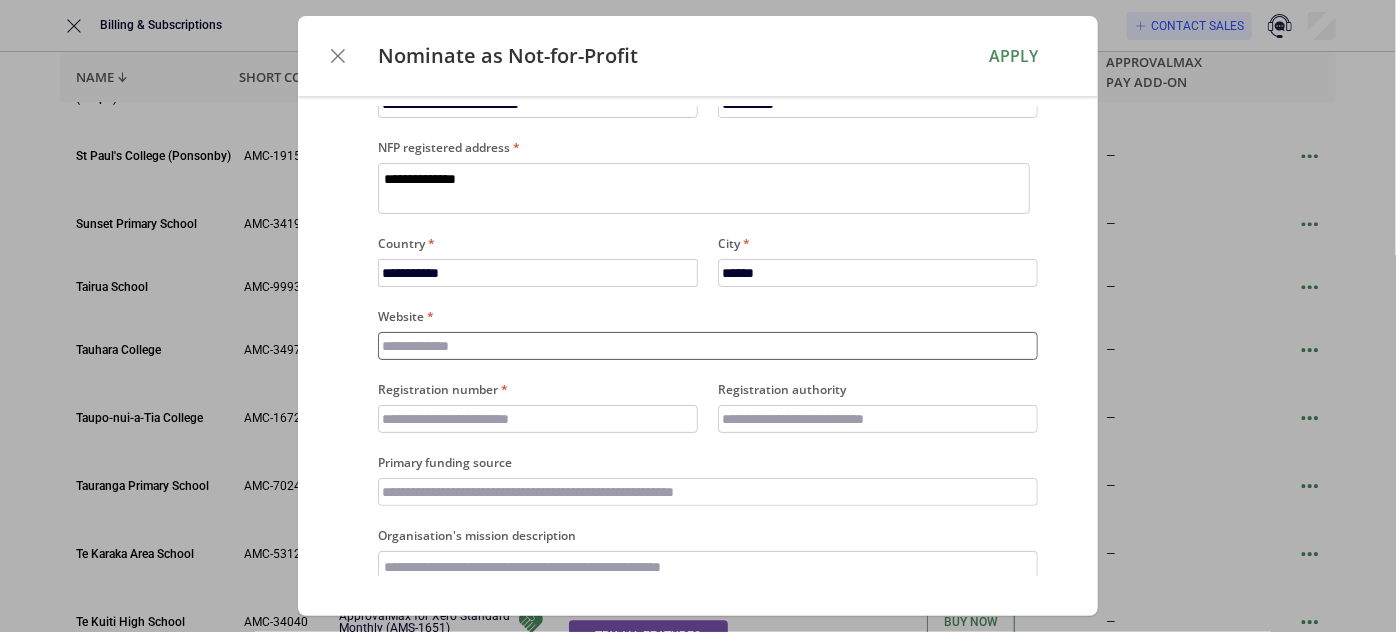 scroll, scrollTop: 545, scrollLeft: 0, axis: vertical 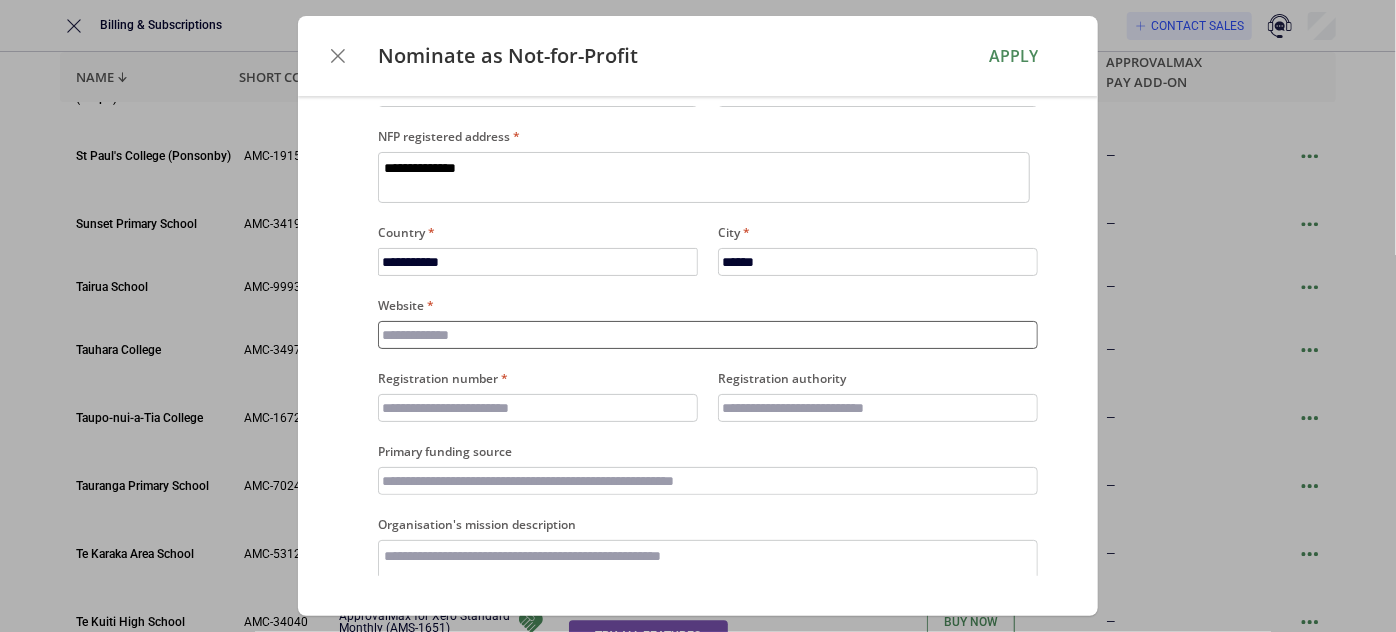 click on "Website" at bounding box center [708, 335] 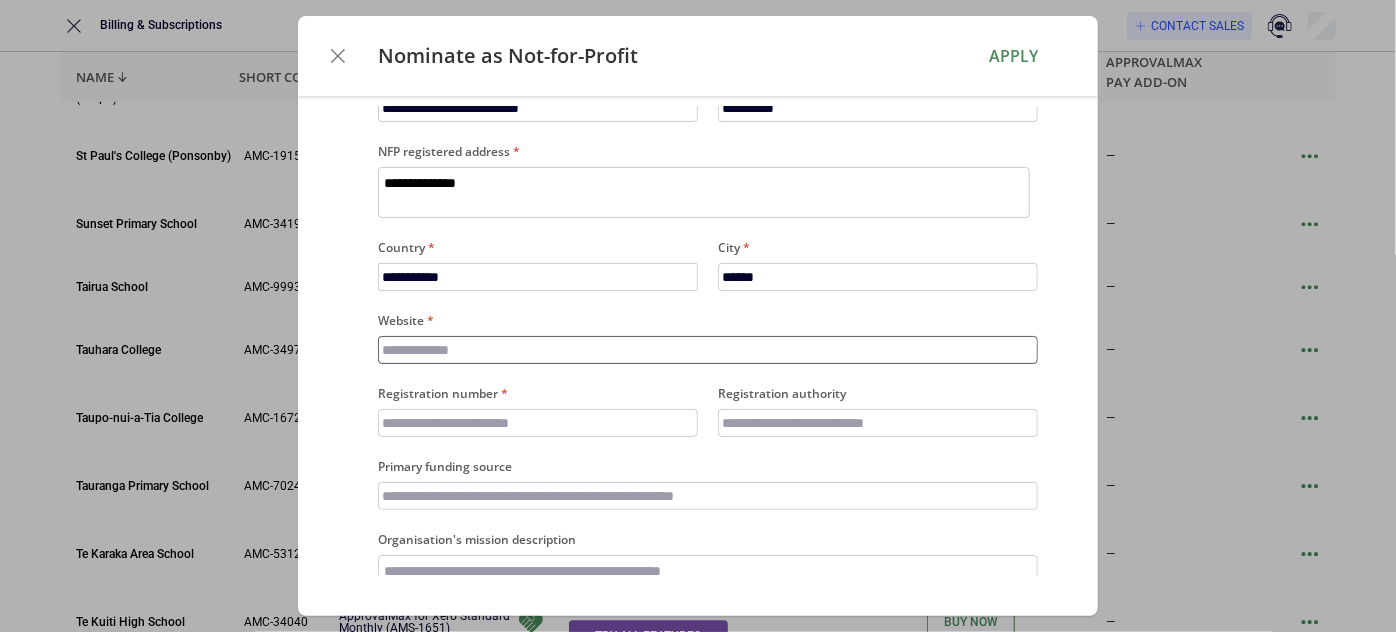 scroll, scrollTop: 514, scrollLeft: 0, axis: vertical 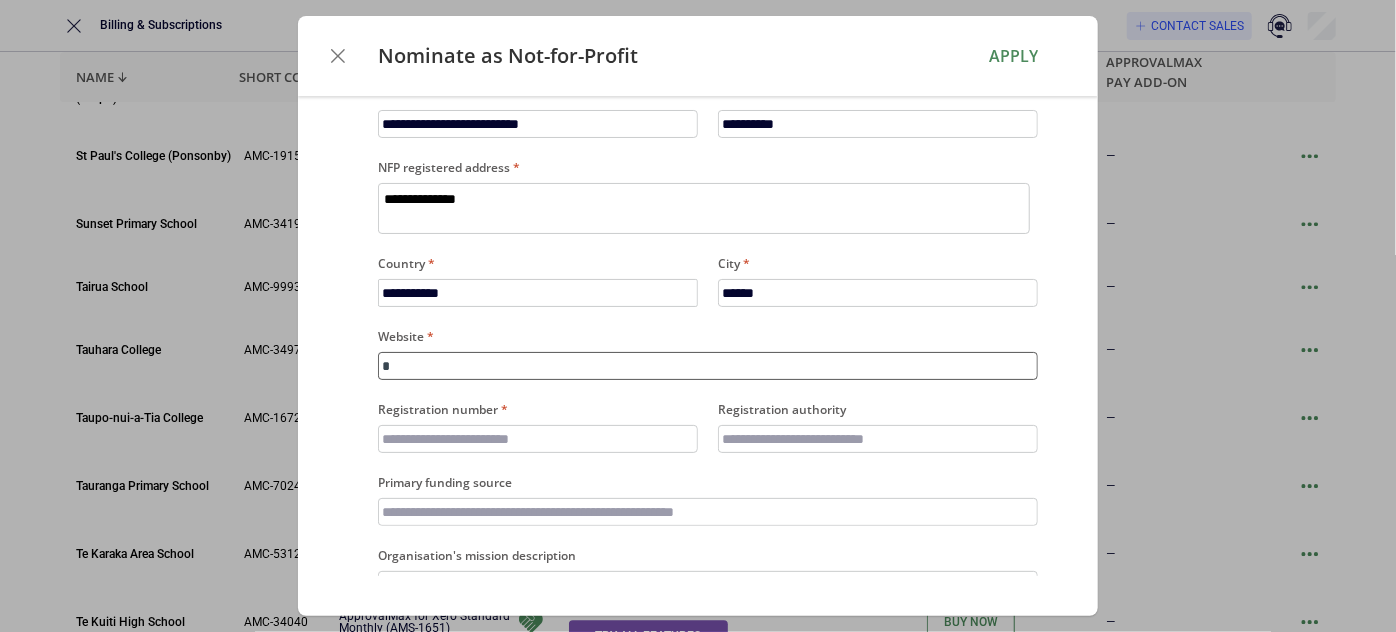 type on "*" 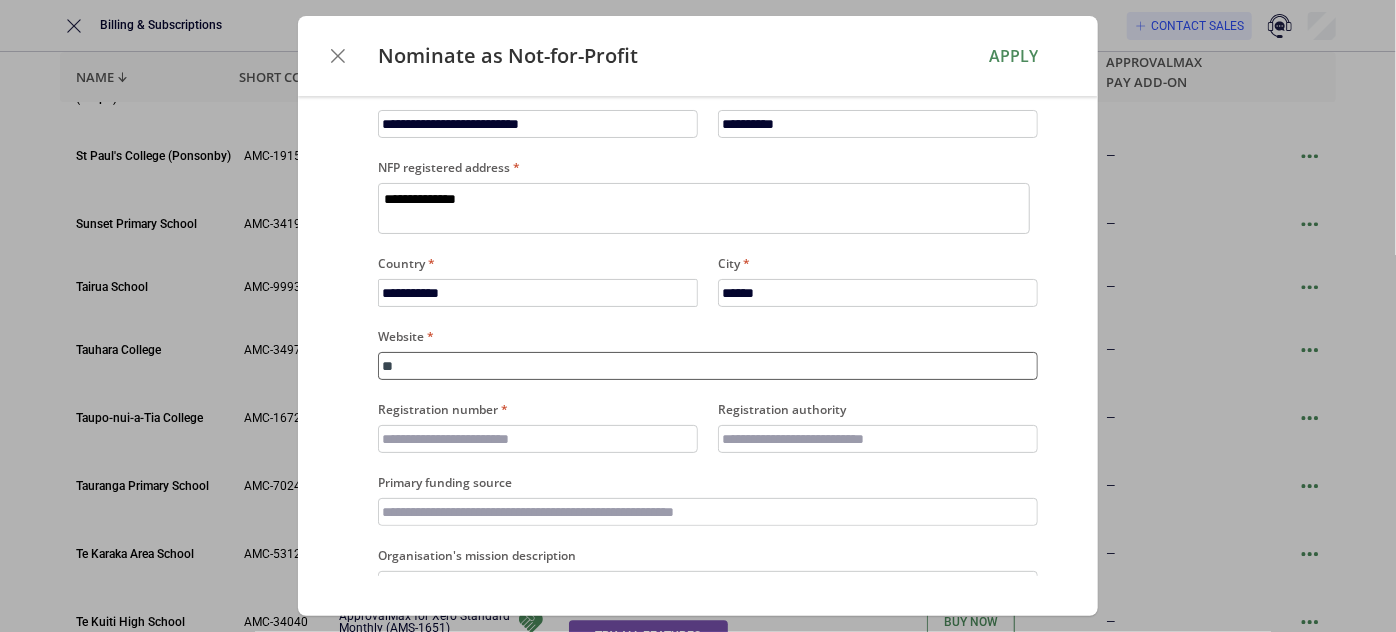 type on "***" 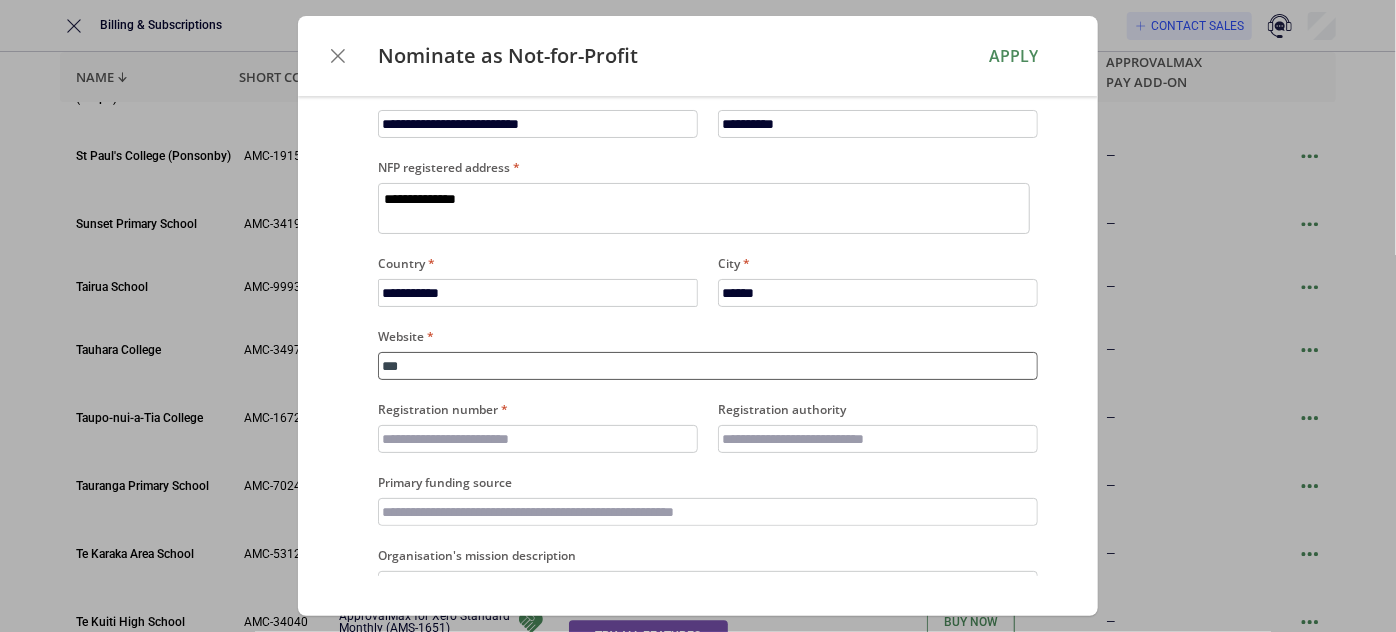 type on "****" 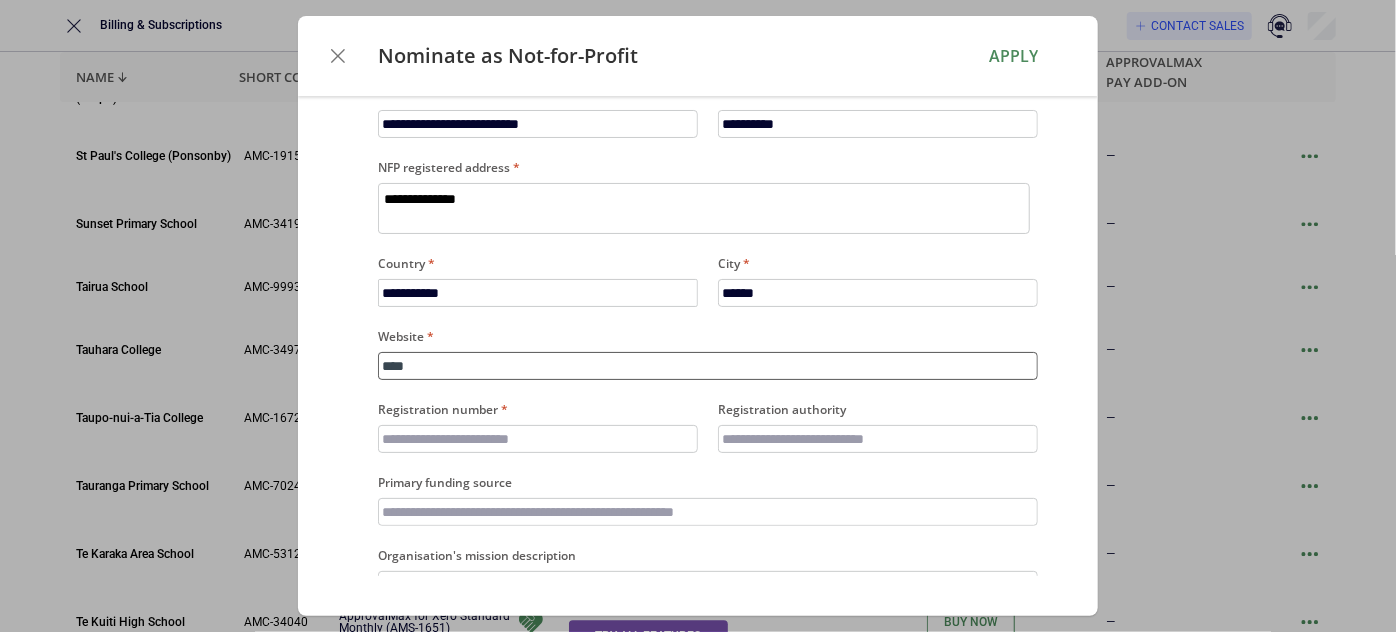 type on "****" 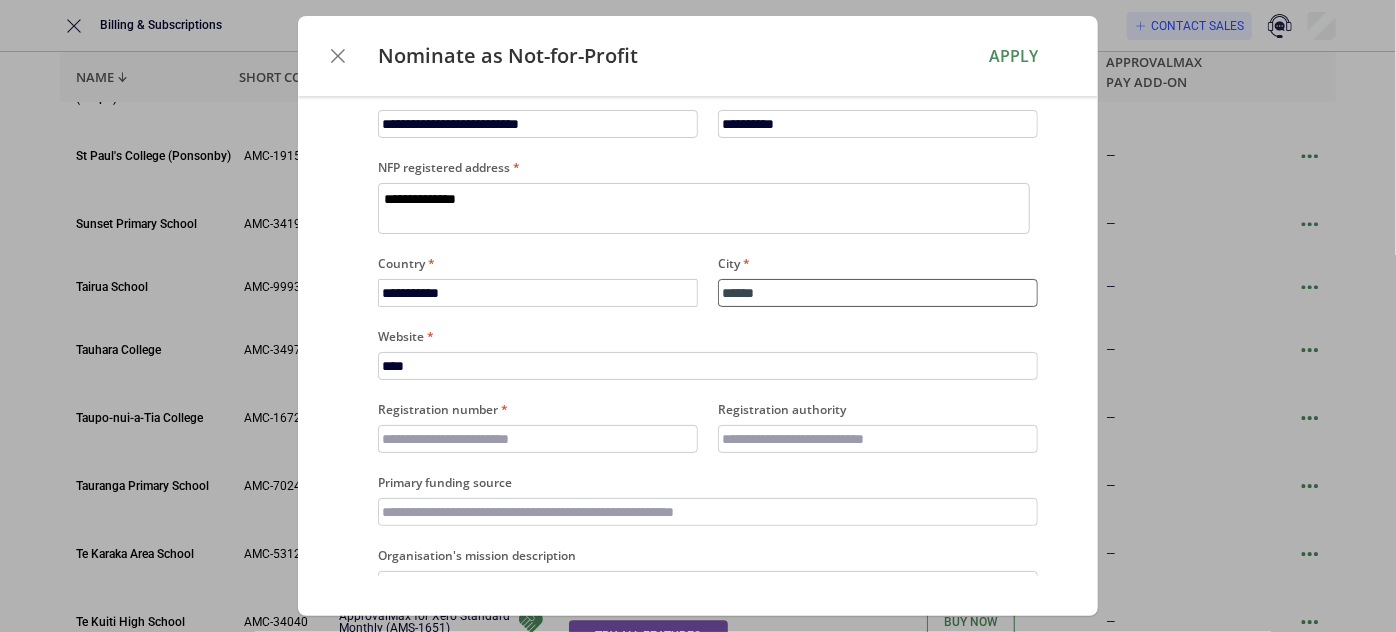 click on "******" at bounding box center [878, 293] 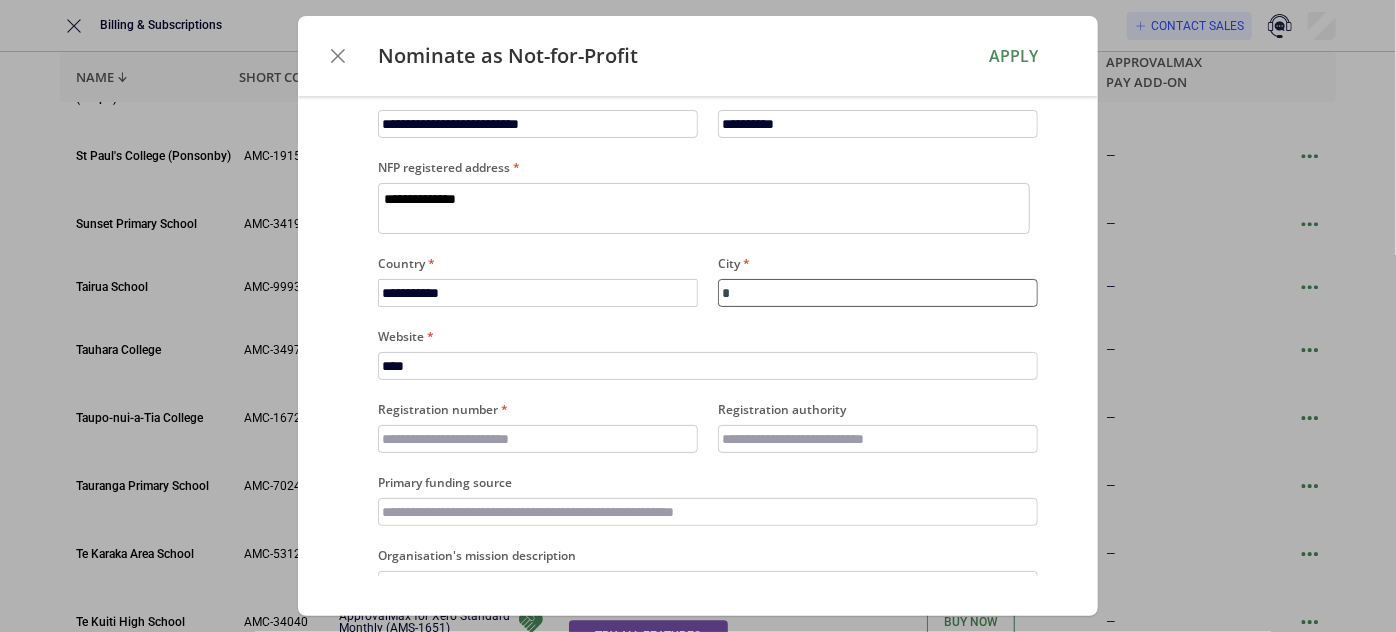type on "**" 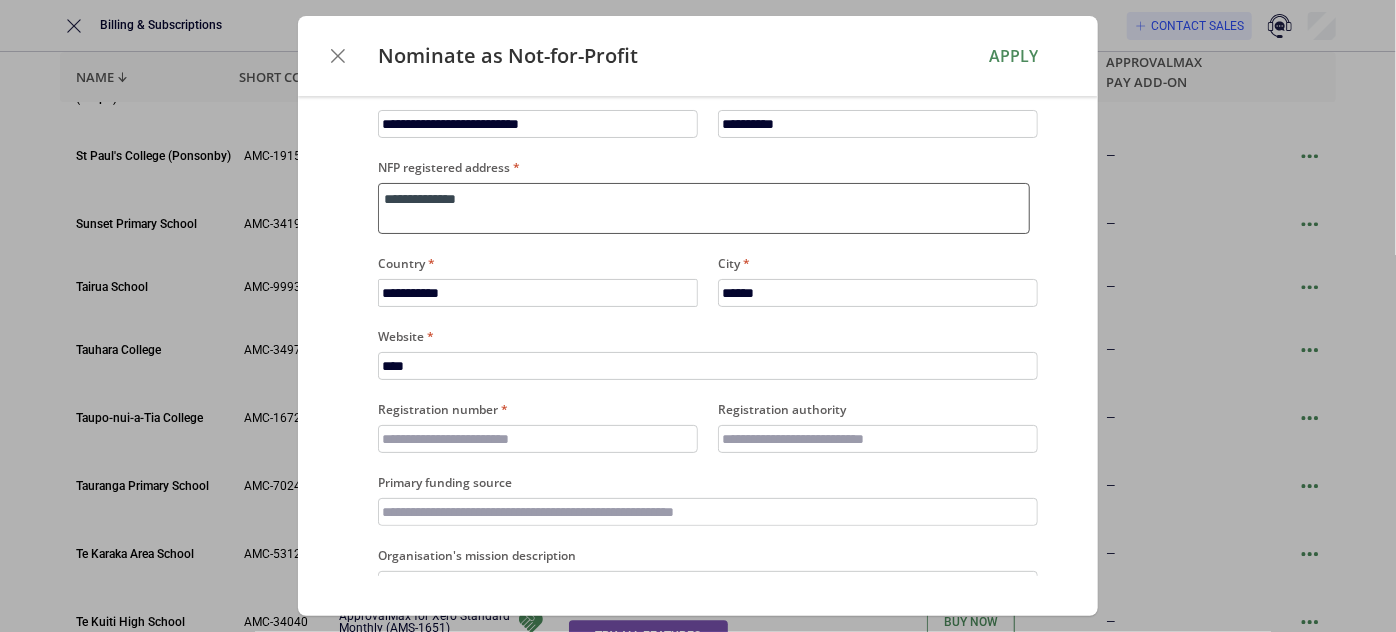 click on "**********" at bounding box center (704, 208) 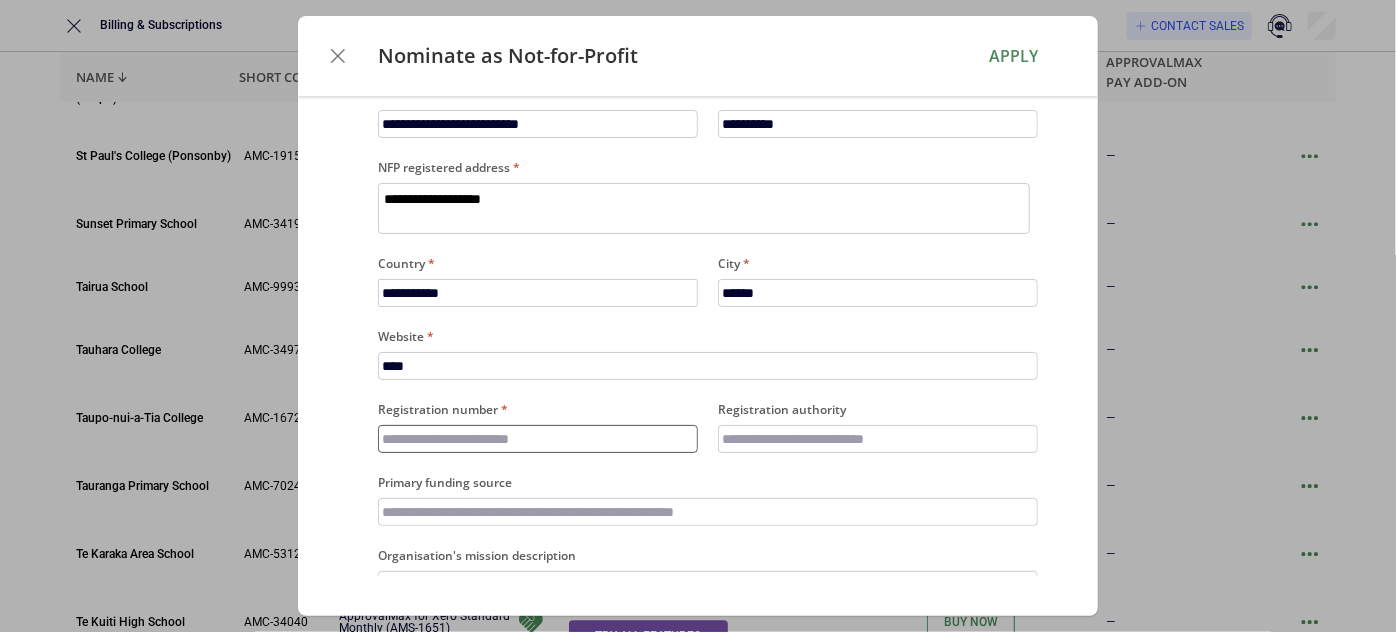 click on "Registration number" at bounding box center [538, 439] 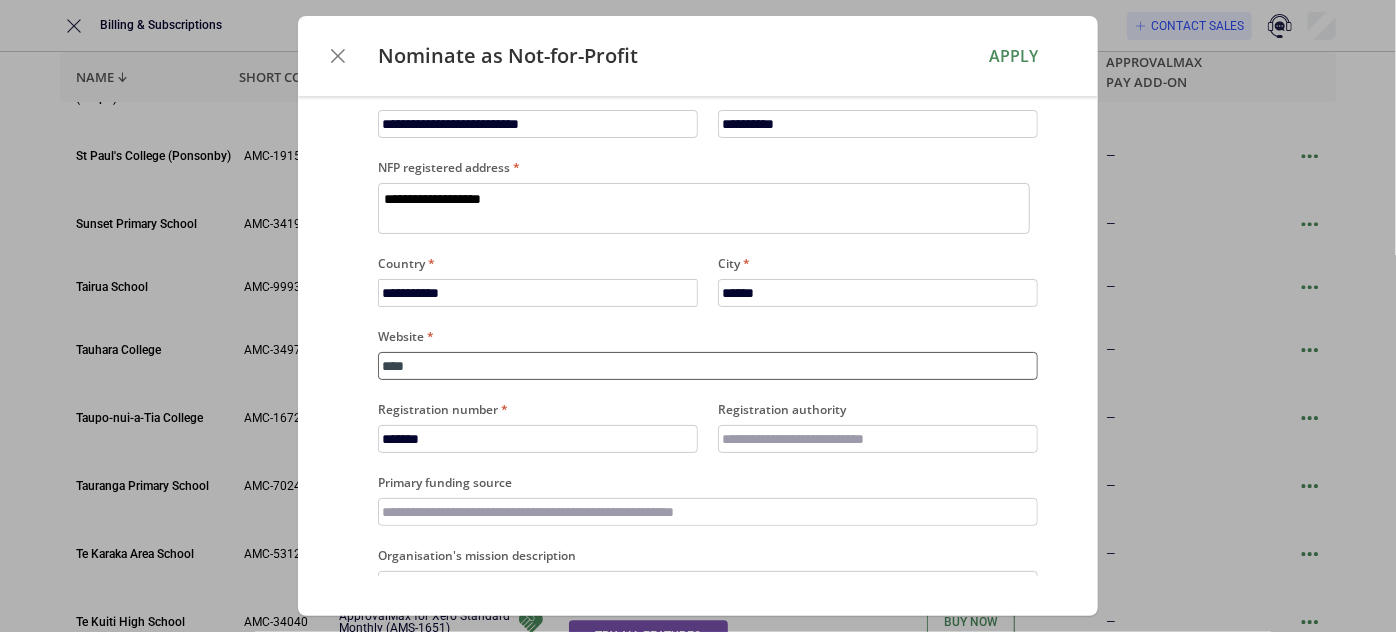 click on "****" at bounding box center (708, 366) 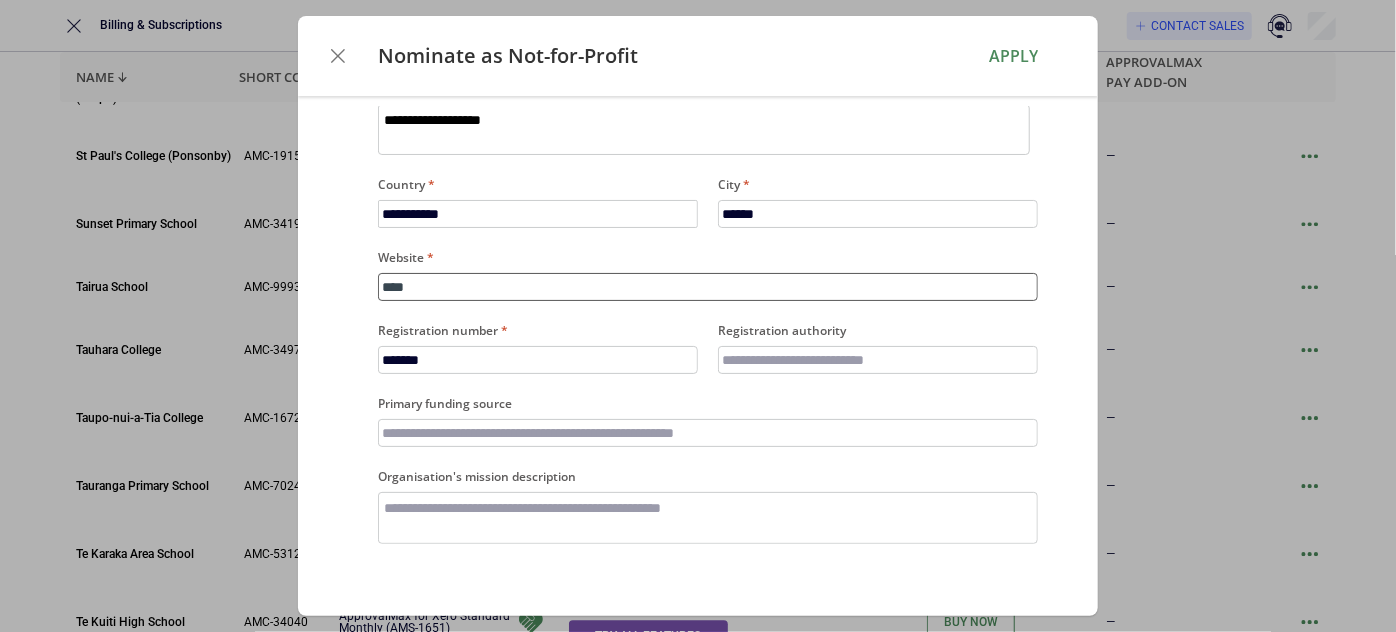 scroll, scrollTop: 636, scrollLeft: 0, axis: vertical 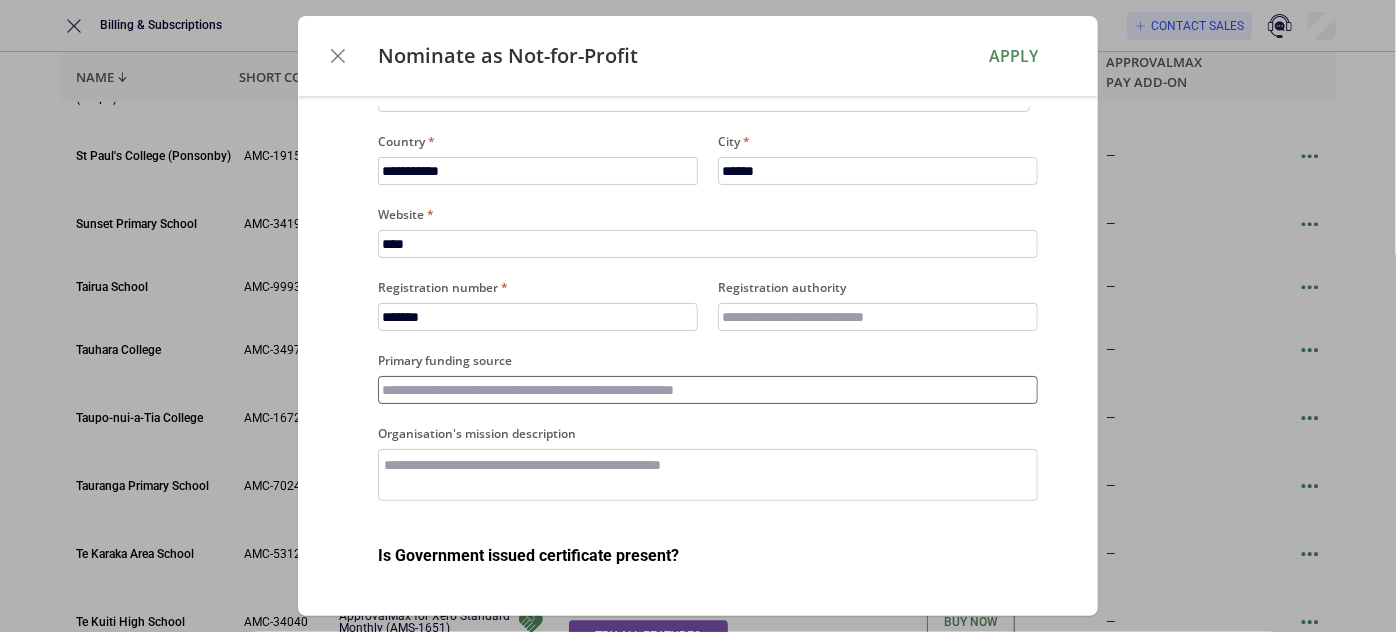 click on "Primary funding source" at bounding box center (708, 390) 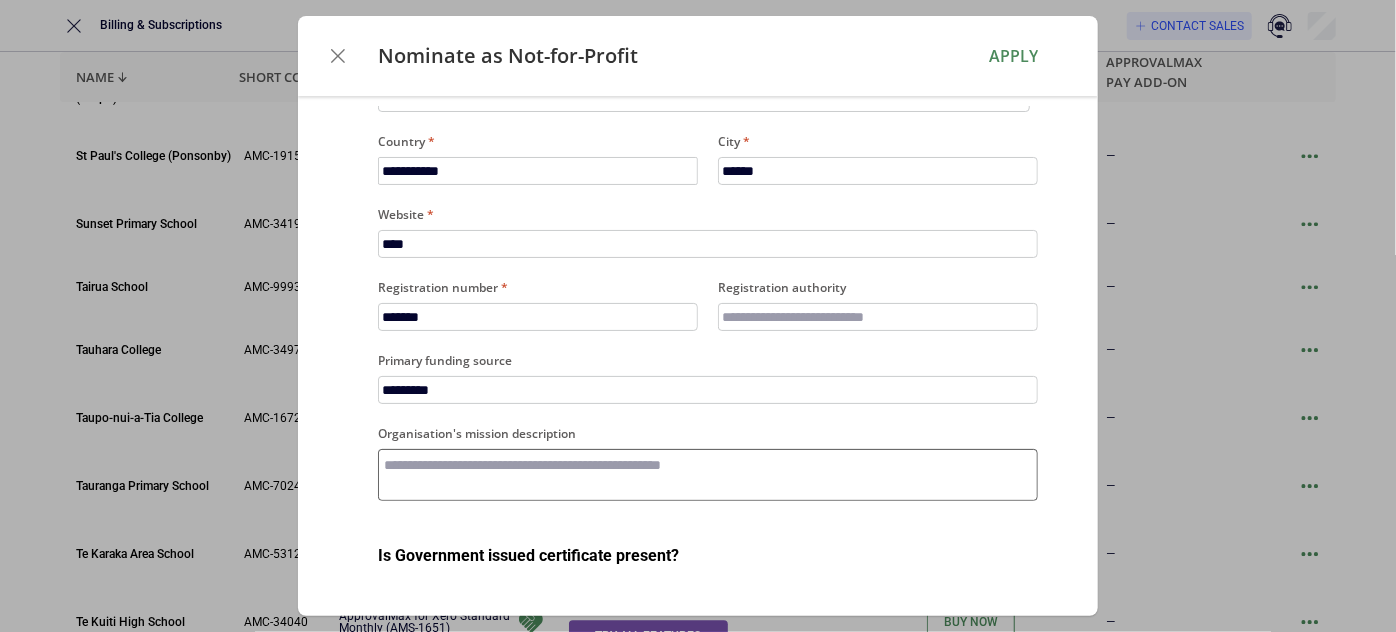 click on "Organisation's mission description" at bounding box center (708, 474) 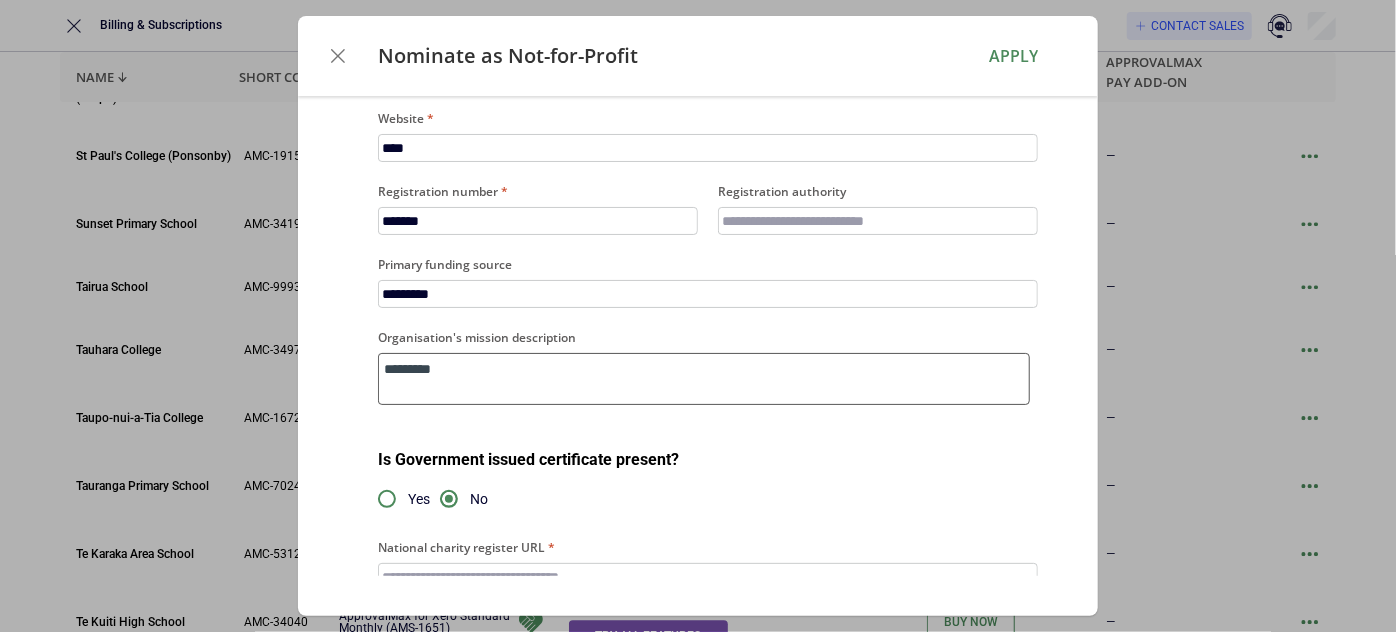 scroll, scrollTop: 745, scrollLeft: 0, axis: vertical 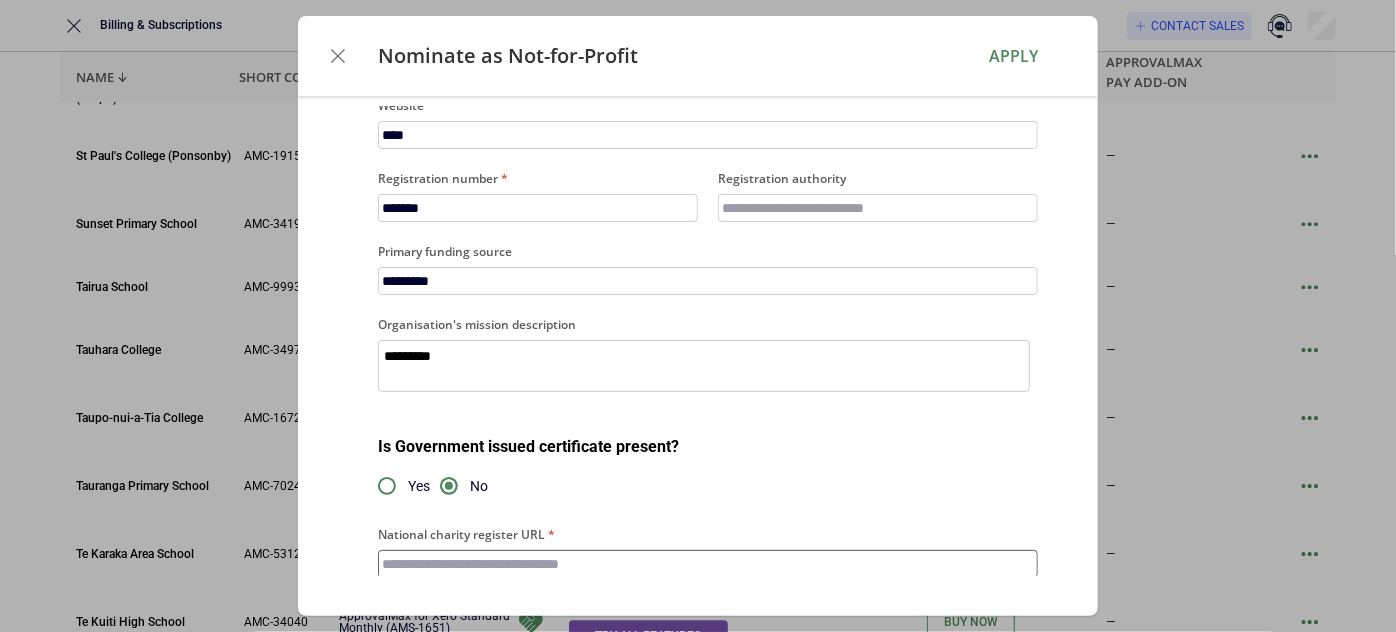 click on "National charity register URL" at bounding box center [708, 564] 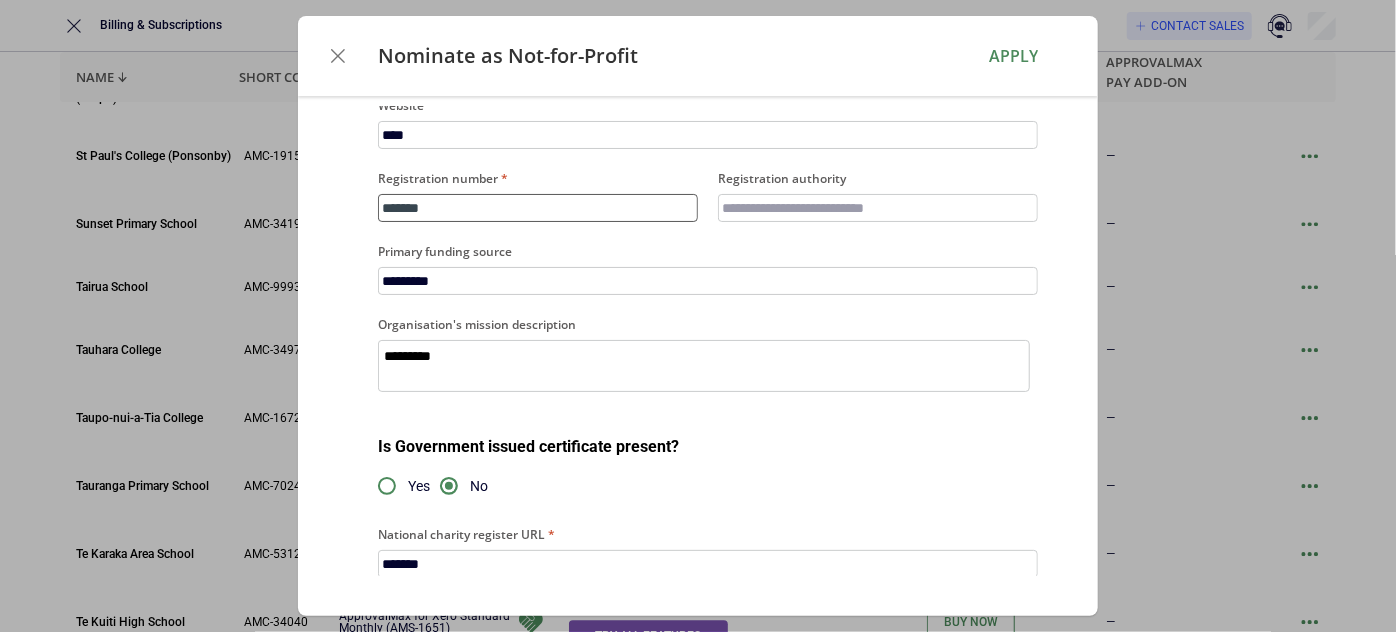 click on "*******" at bounding box center [538, 208] 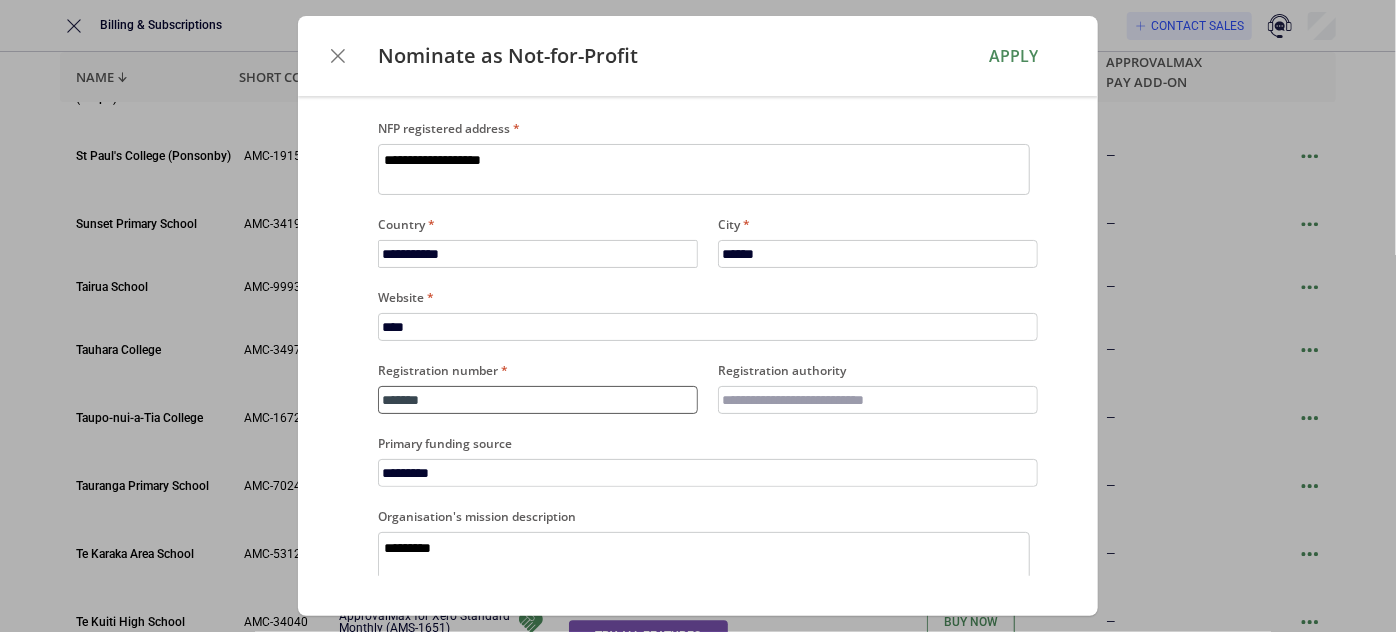 scroll, scrollTop: 533, scrollLeft: 0, axis: vertical 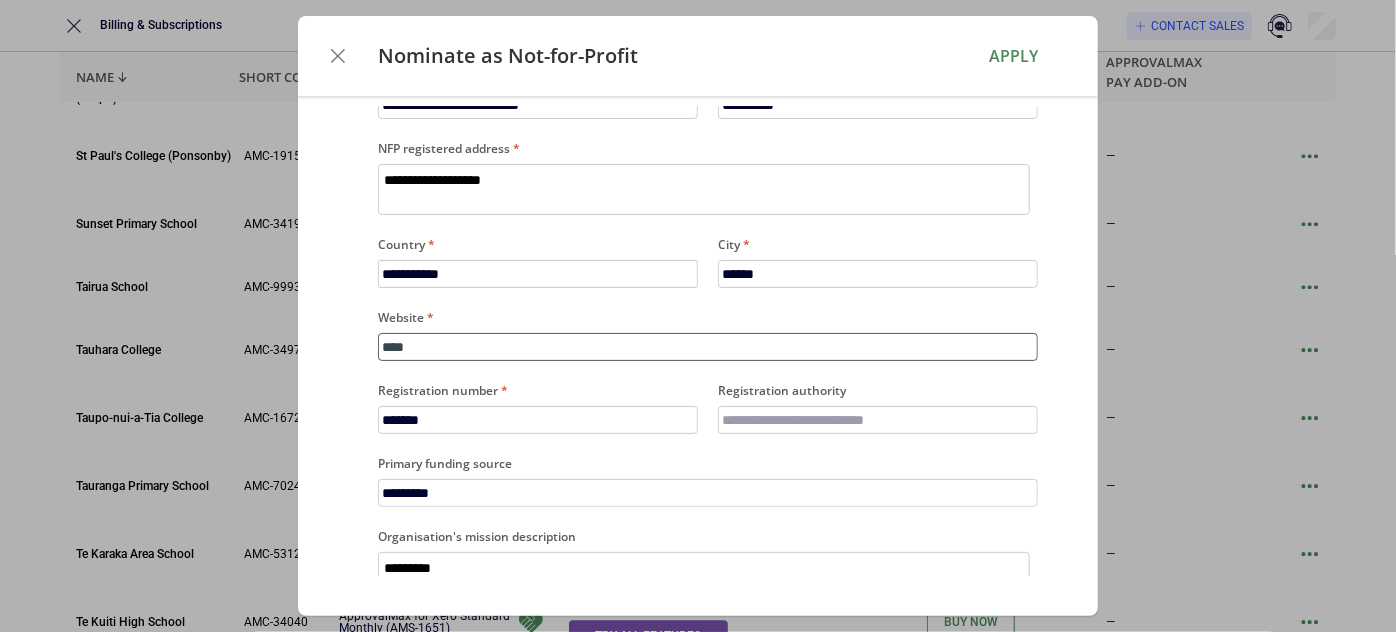 click on "****" at bounding box center [708, 347] 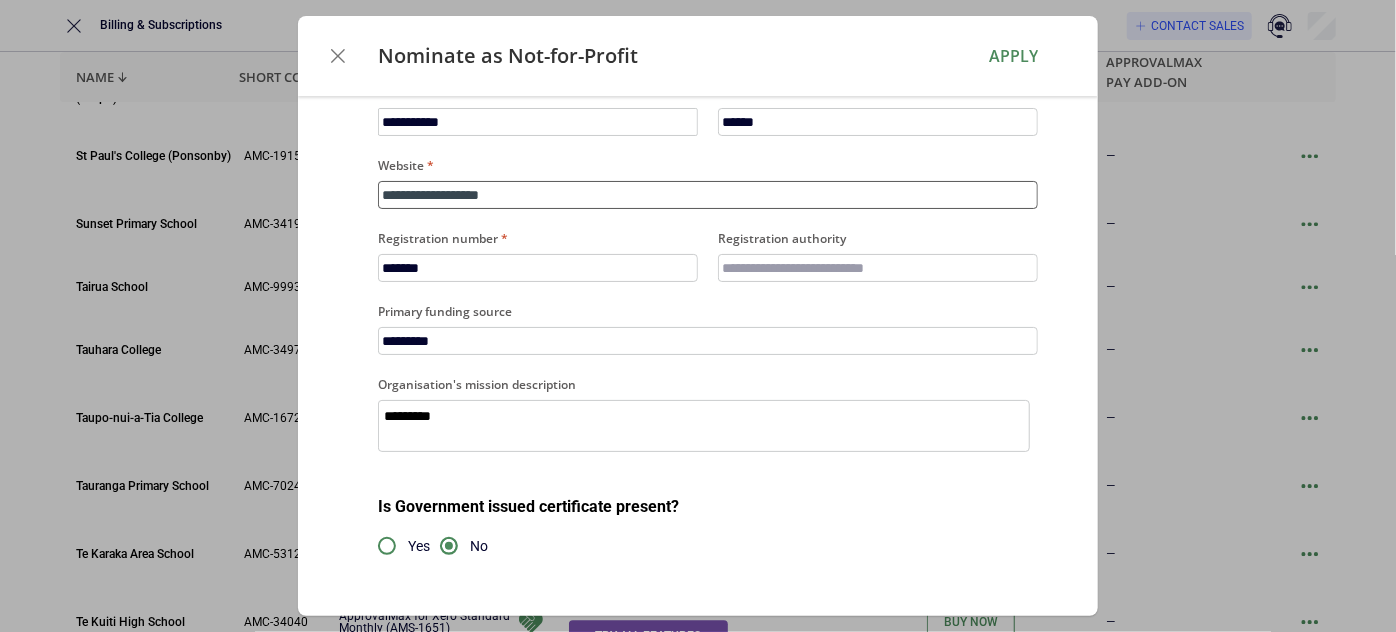 scroll, scrollTop: 745, scrollLeft: 0, axis: vertical 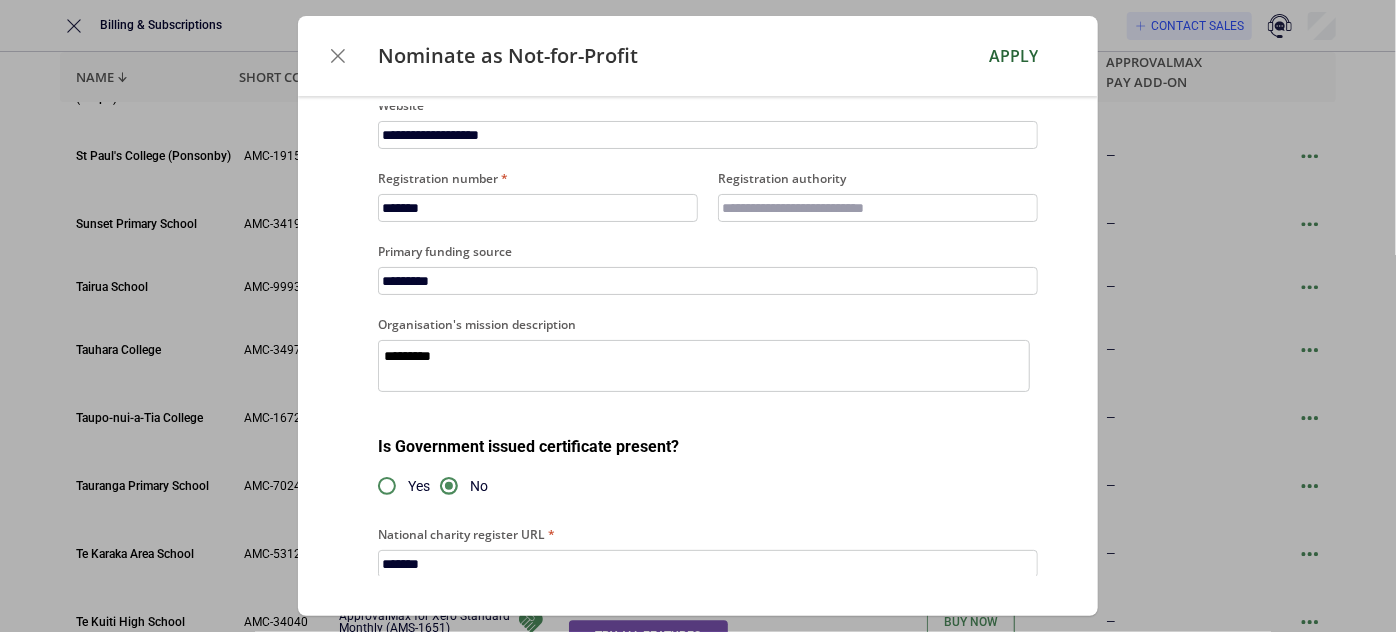 click on "Apply" at bounding box center (1013, 56) 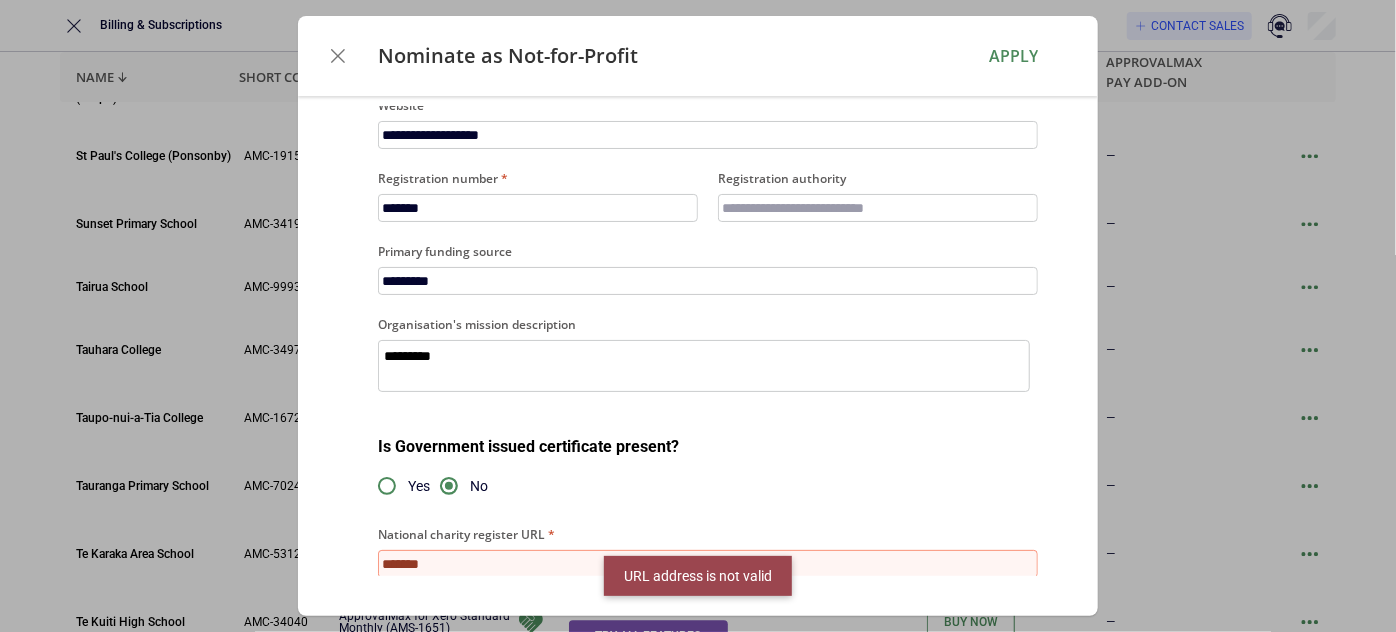 click on "URL address is not valid" at bounding box center [698, 576] 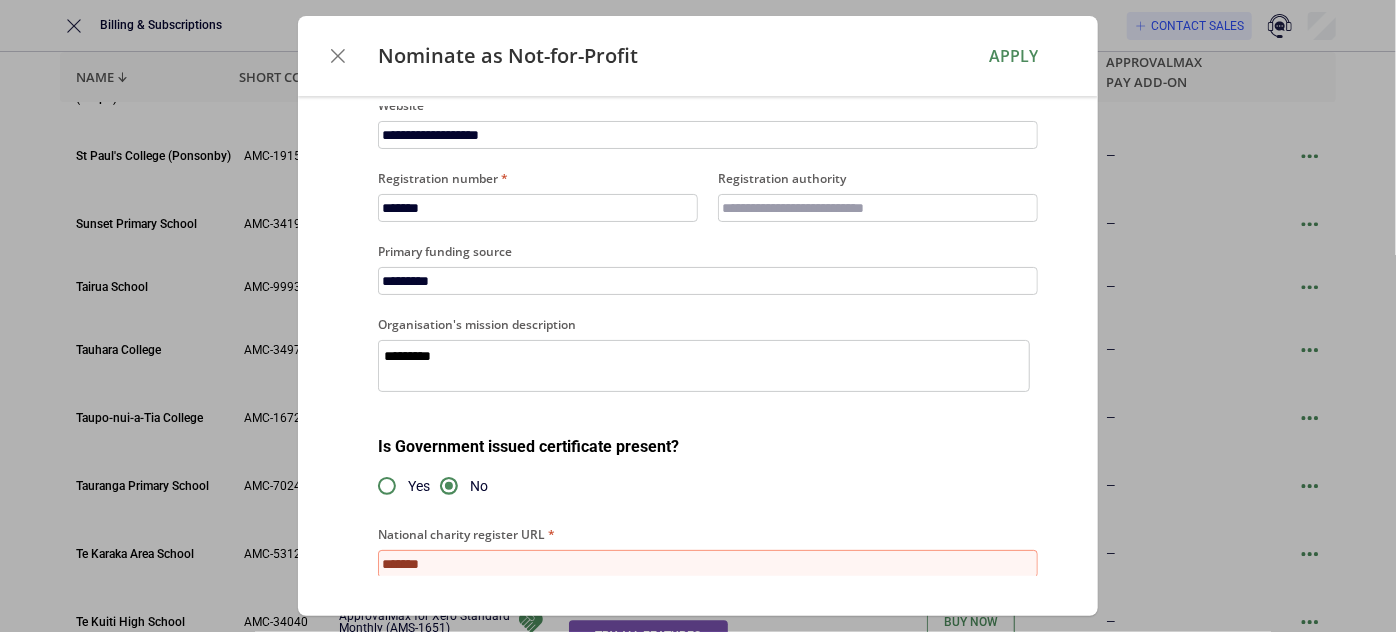 drag, startPoint x: 447, startPoint y: 554, endPoint x: 372, endPoint y: 548, distance: 75.23962 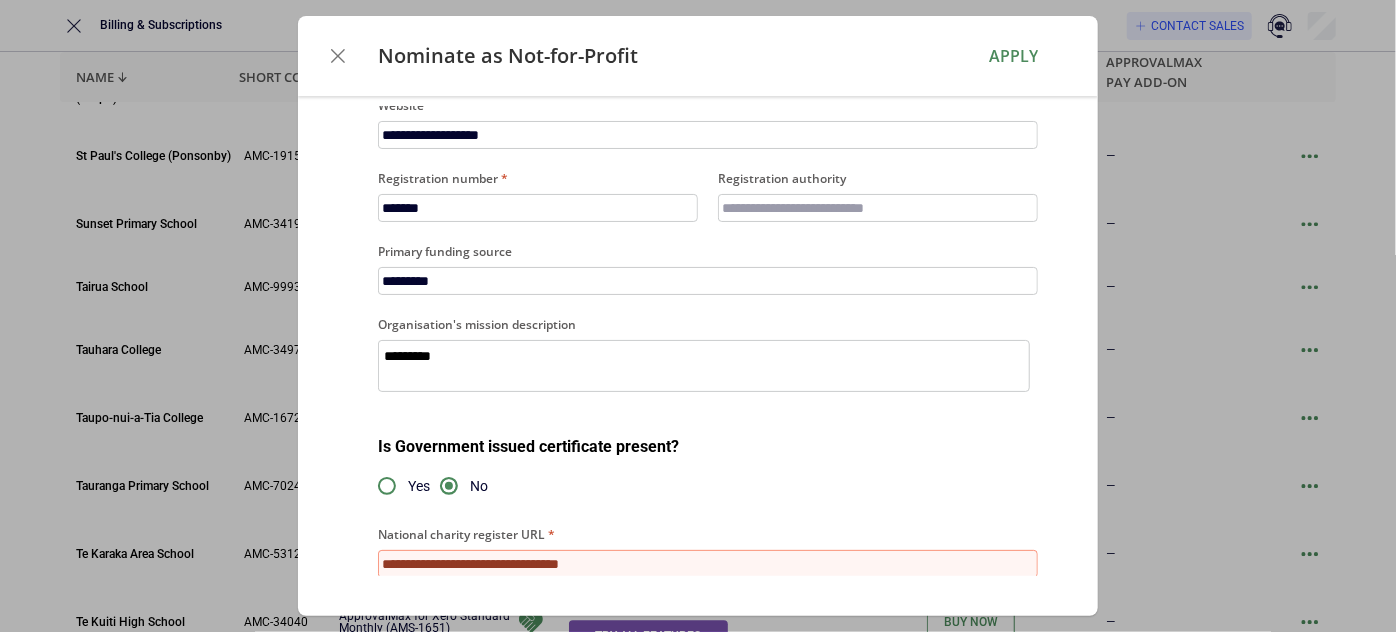 click on "National charity register URL" at bounding box center (708, 564) 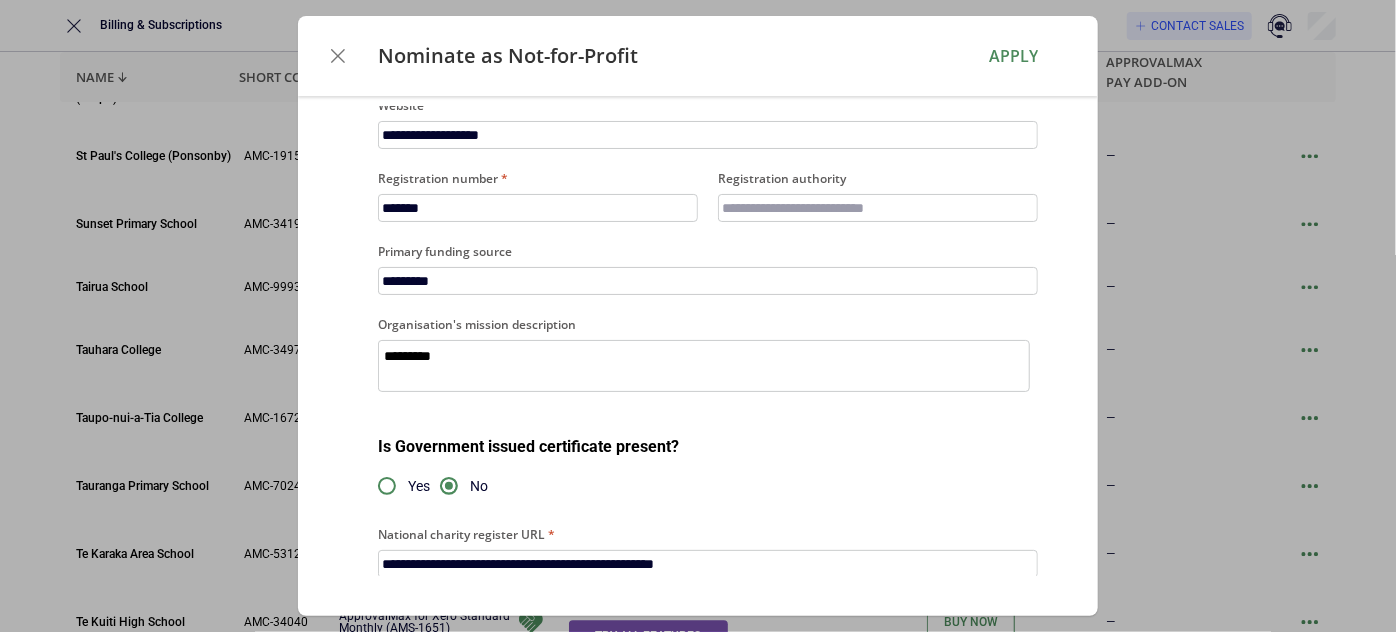 click on "**********" at bounding box center (698, 356) 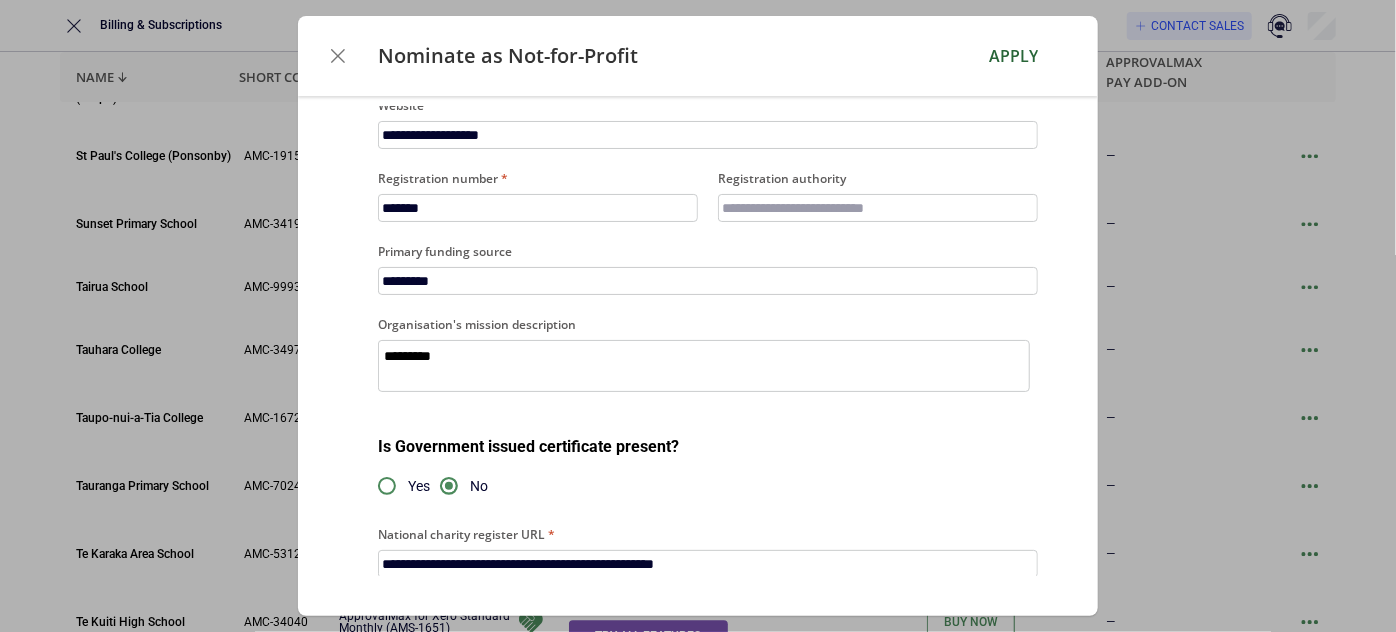 click on "Apply" at bounding box center (1013, 56) 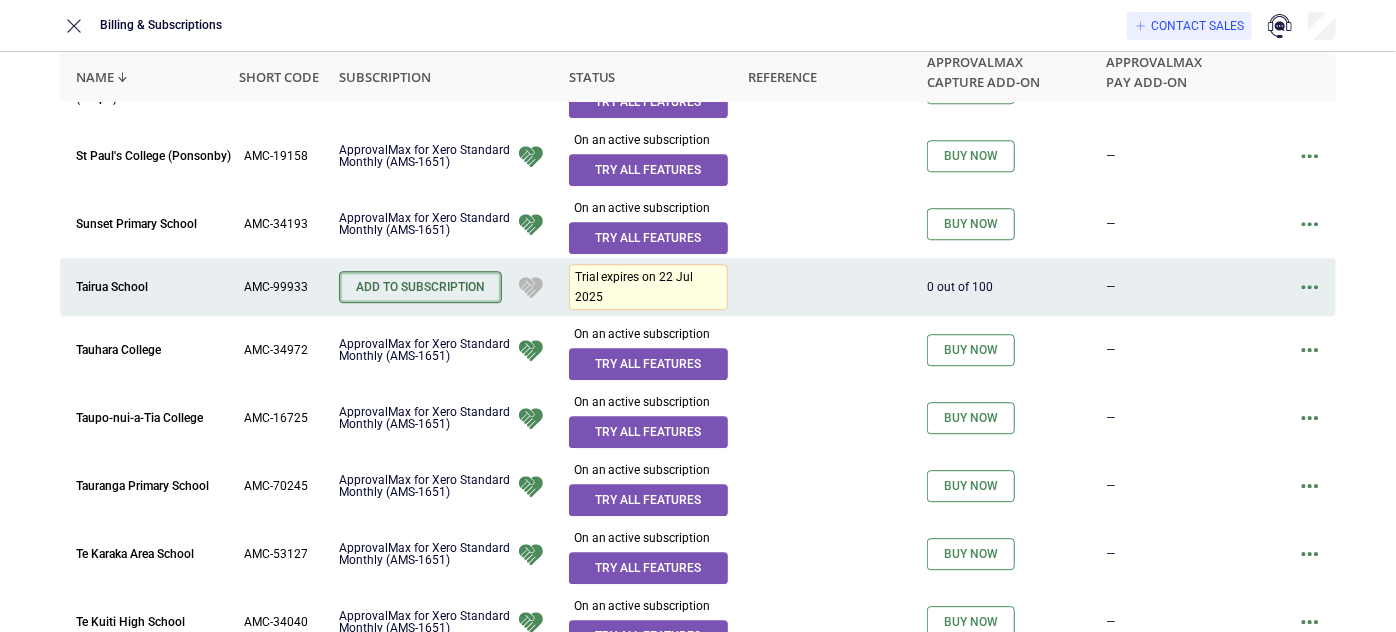 click on "Add to Subscription" at bounding box center [420, 287] 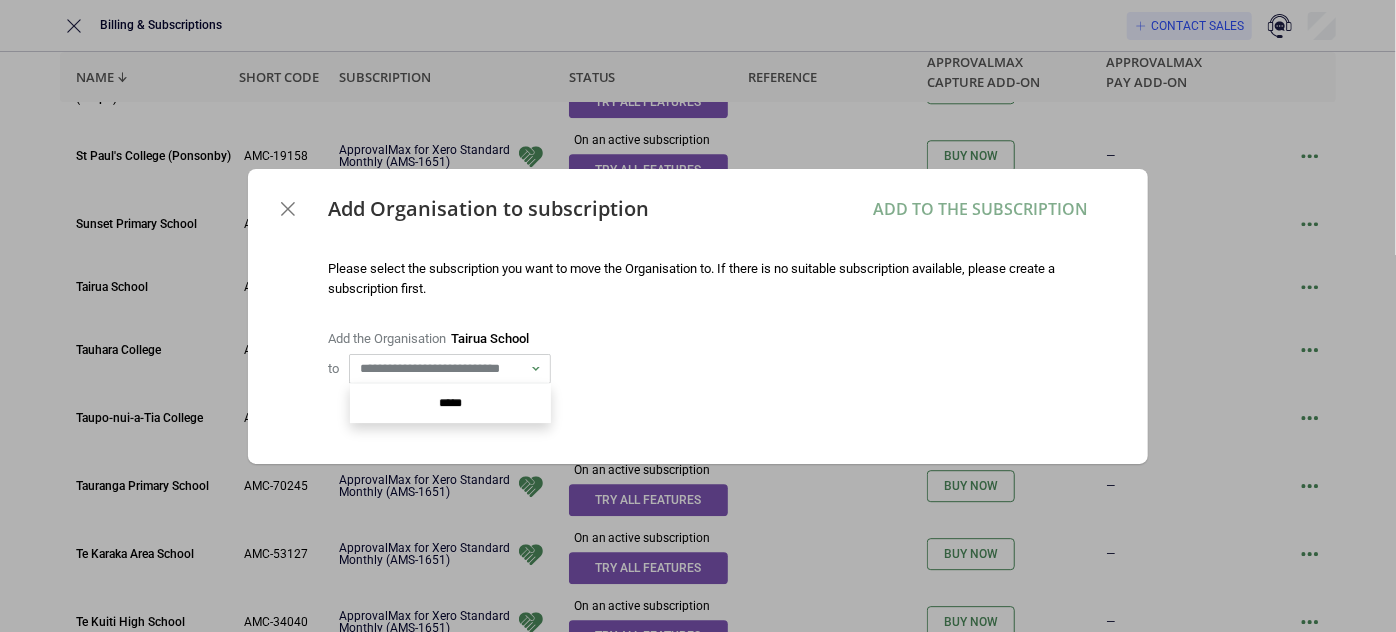 click on "**********" at bounding box center (441, 369) 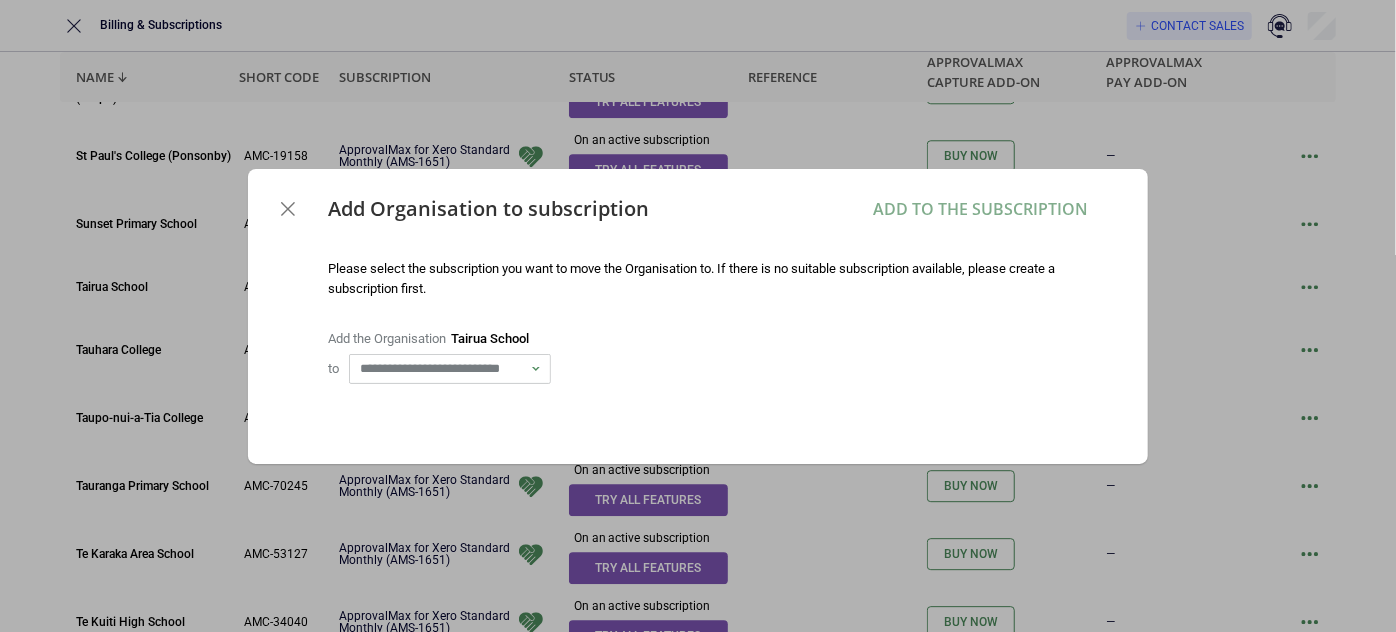 click on "**********" at bounding box center [698, 316] 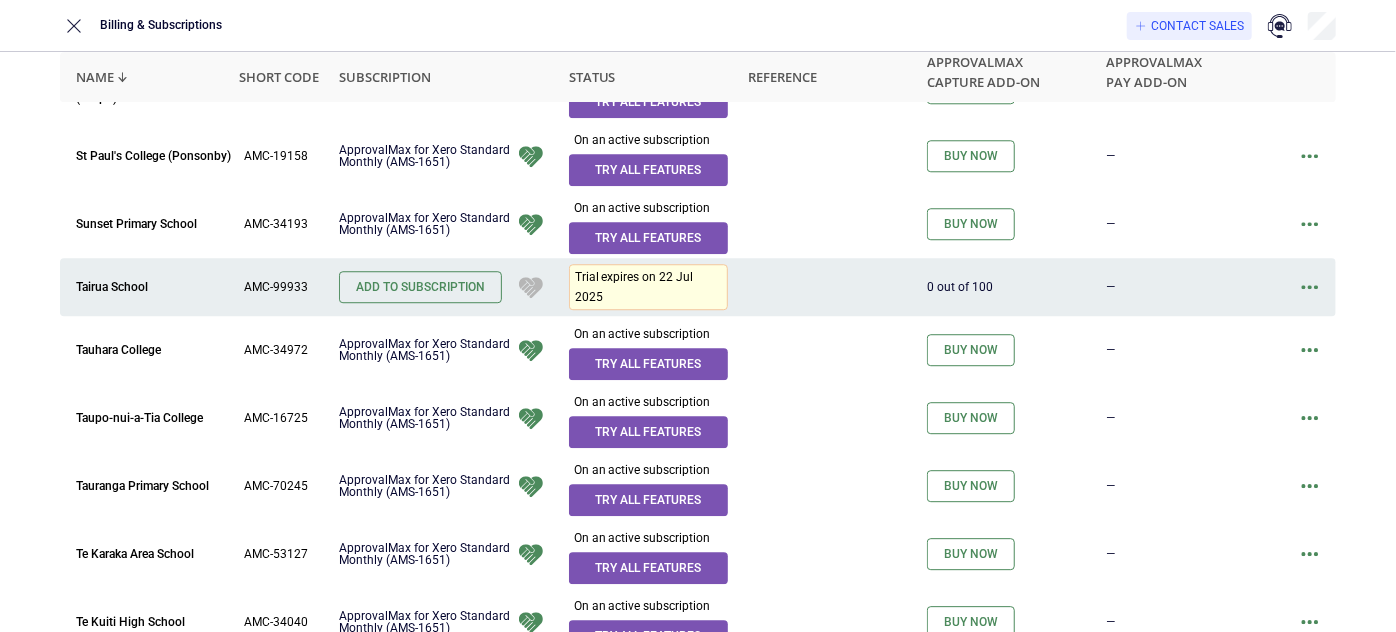 scroll, scrollTop: 2666, scrollLeft: 0, axis: vertical 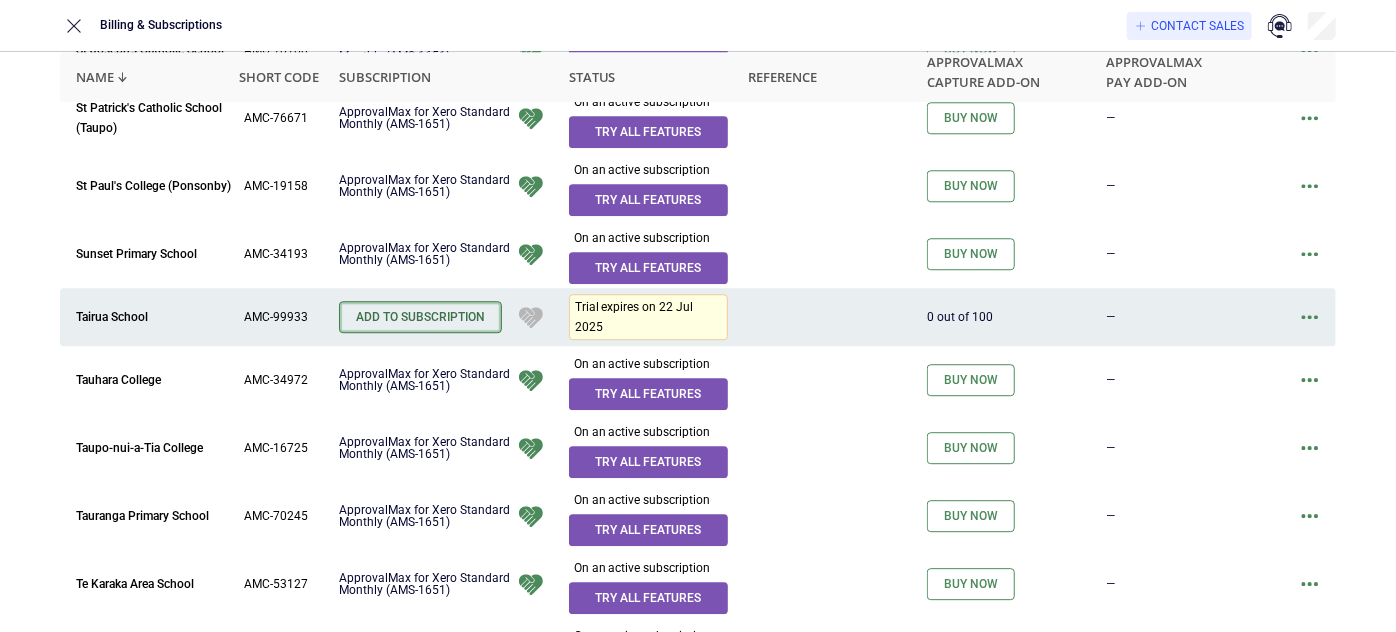 click on "Add to Subscription" at bounding box center (420, 317) 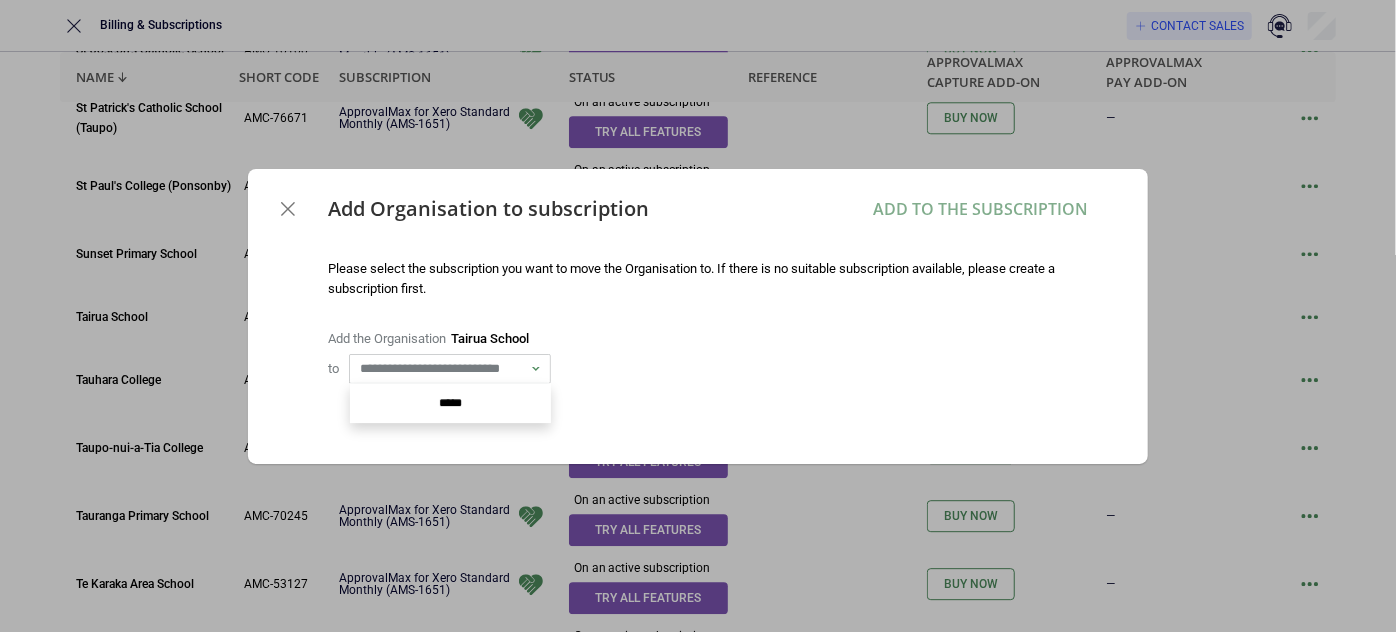click on "**********" at bounding box center [450, 369] 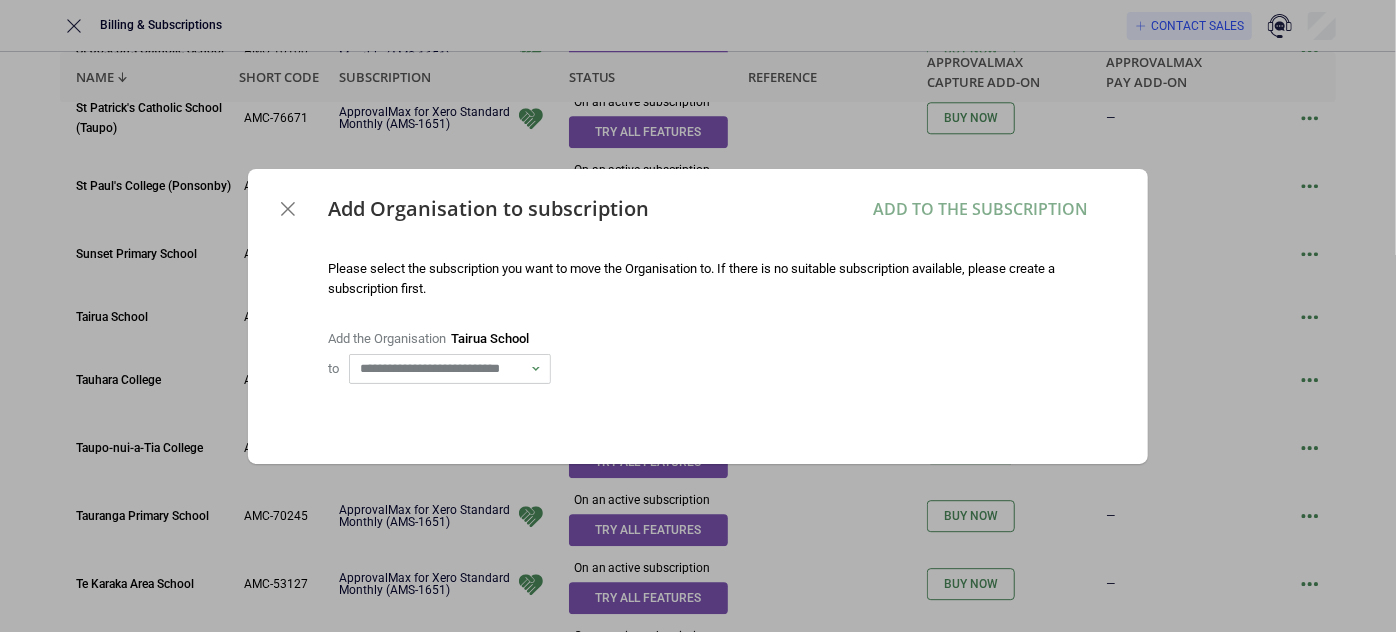click on "**********" at bounding box center [708, 369] 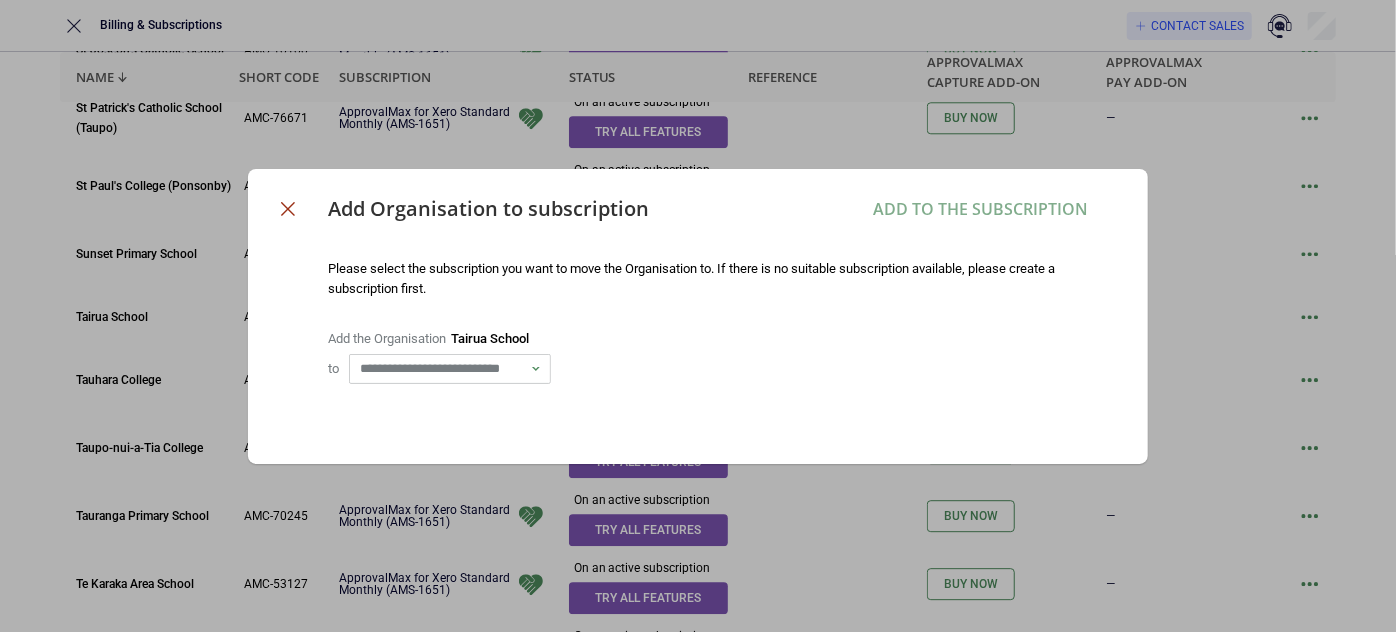 click 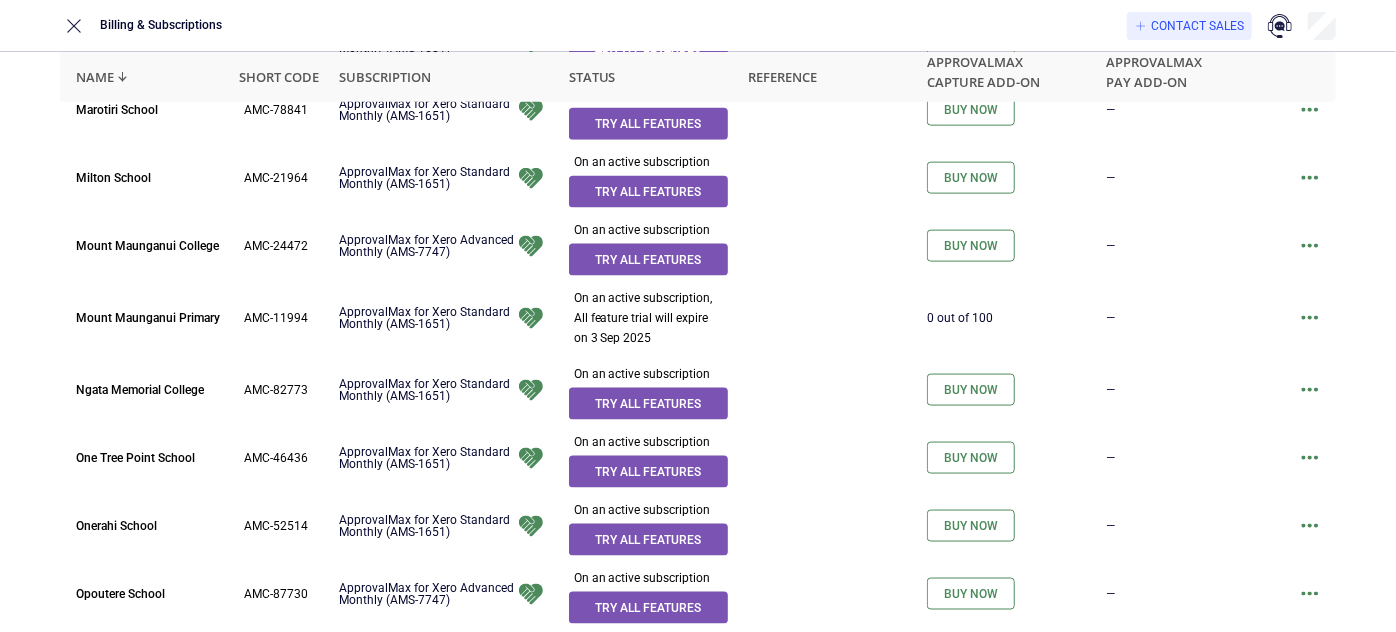 scroll, scrollTop: 1303, scrollLeft: 0, axis: vertical 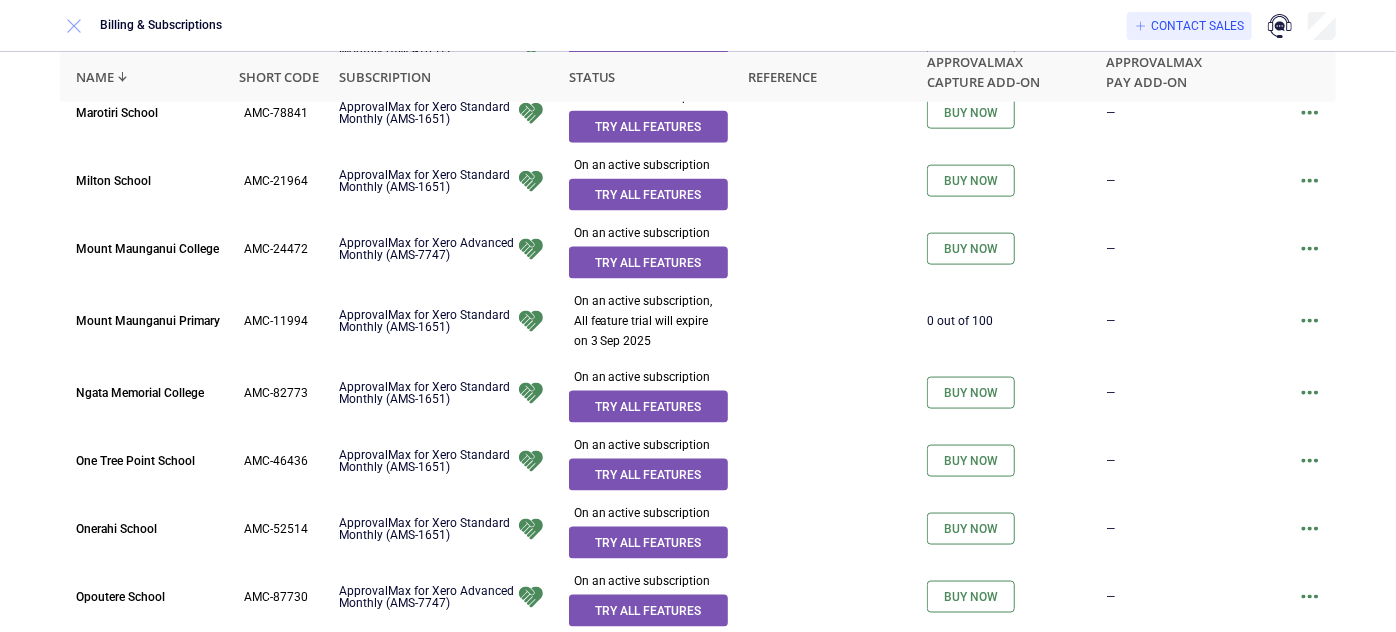 click 